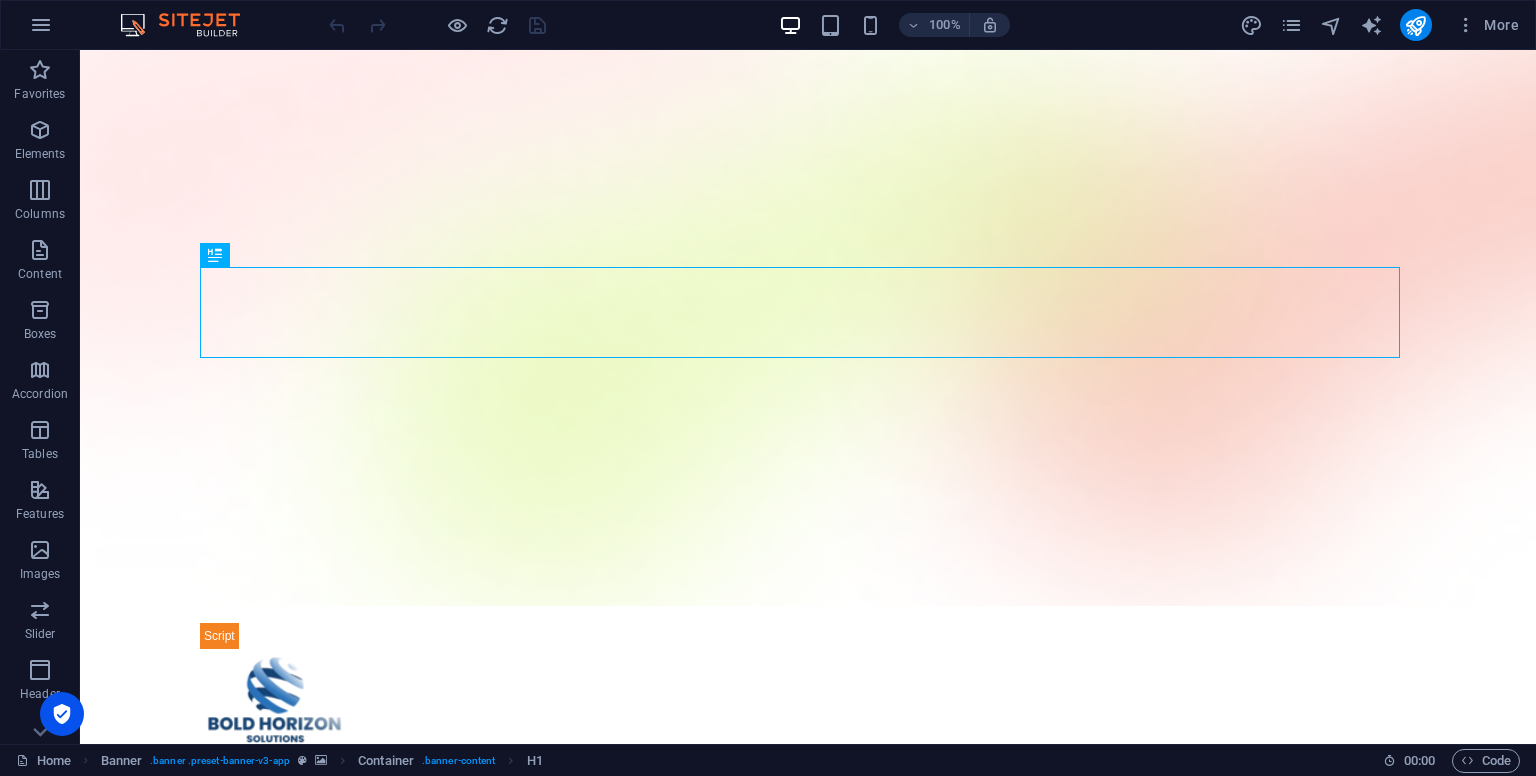 scroll, scrollTop: 0, scrollLeft: 0, axis: both 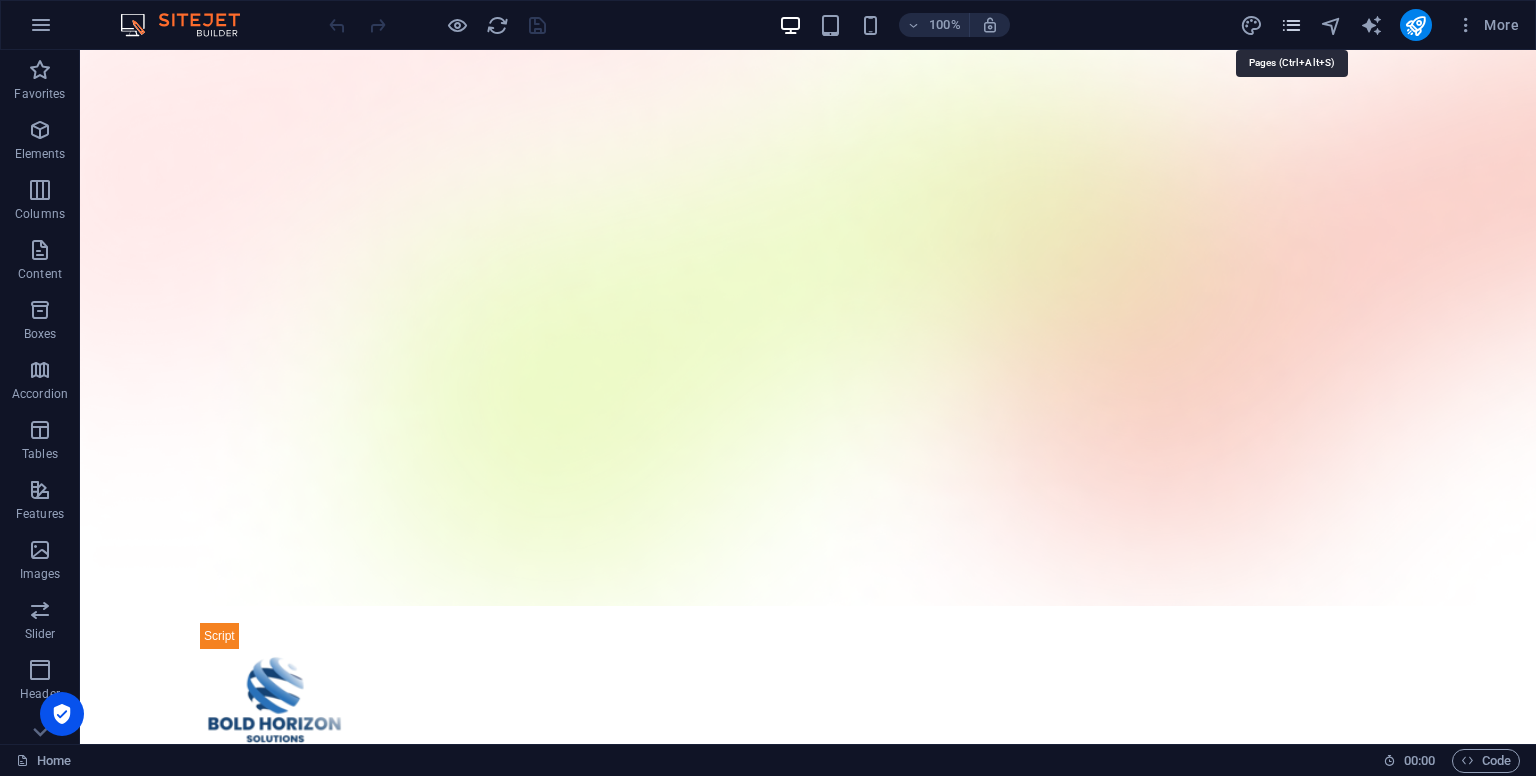 click at bounding box center [1291, 25] 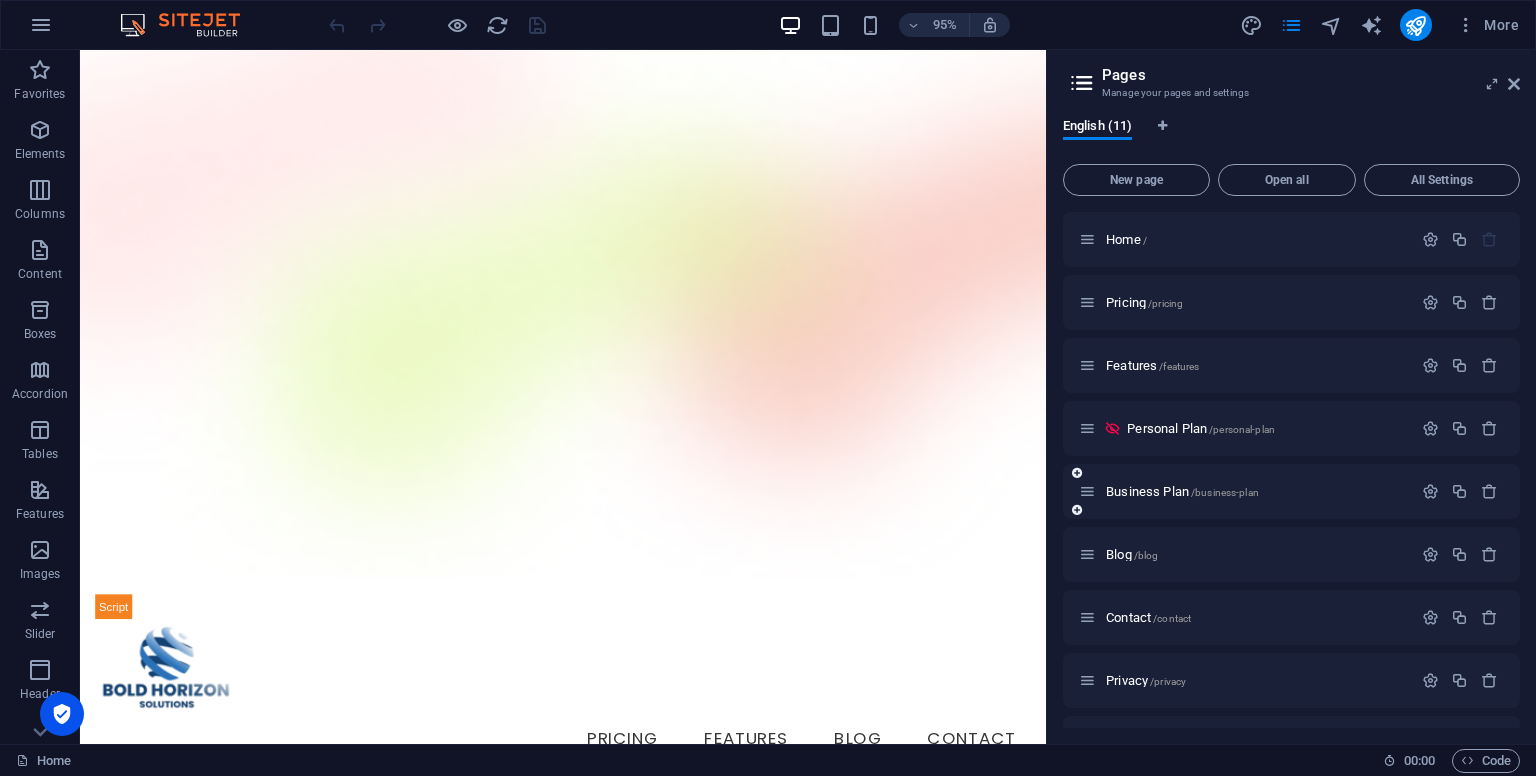 click on "Business Plan /business-plan" at bounding box center (1291, 491) 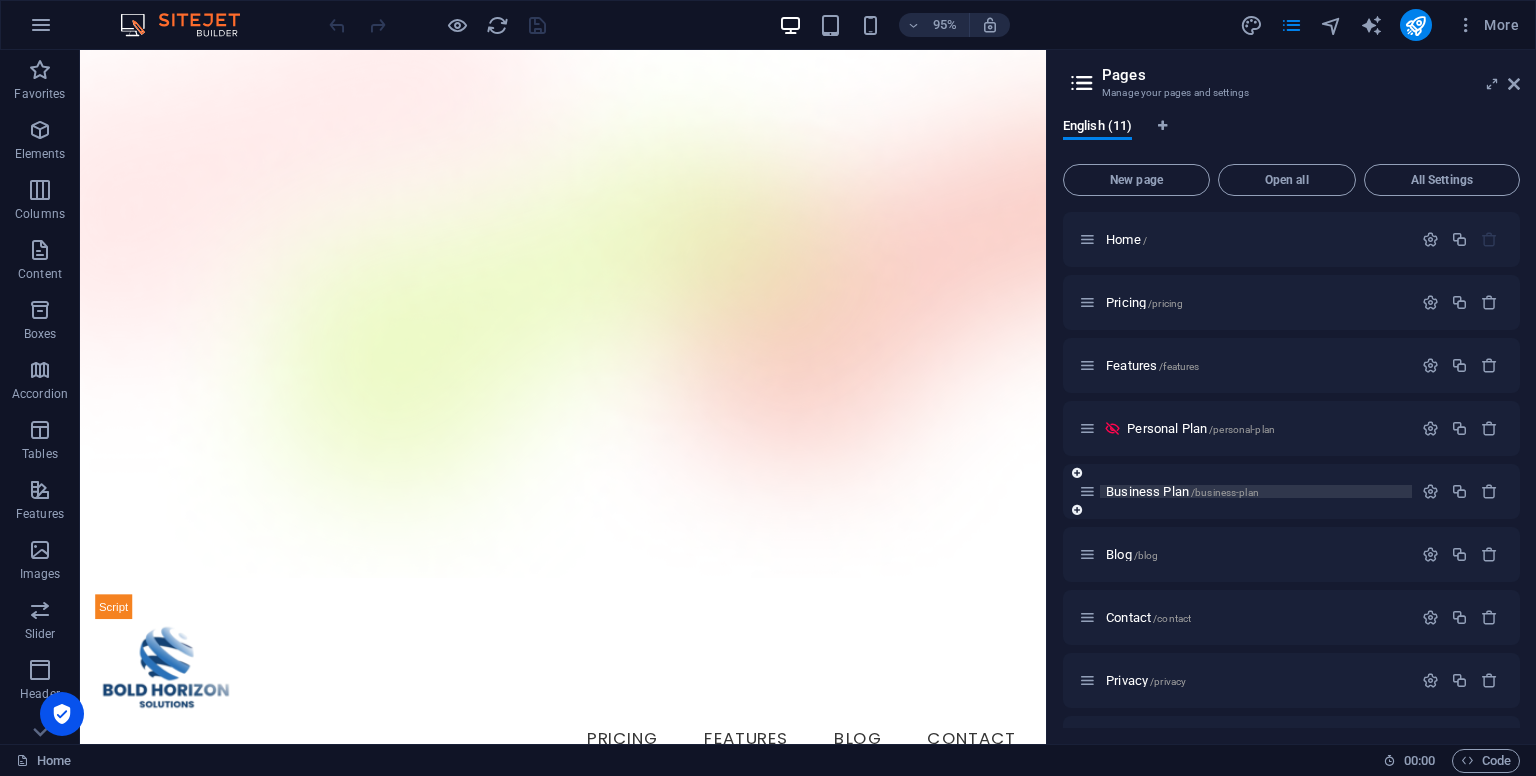 click on "Business Plan /business-plan" at bounding box center (1182, 491) 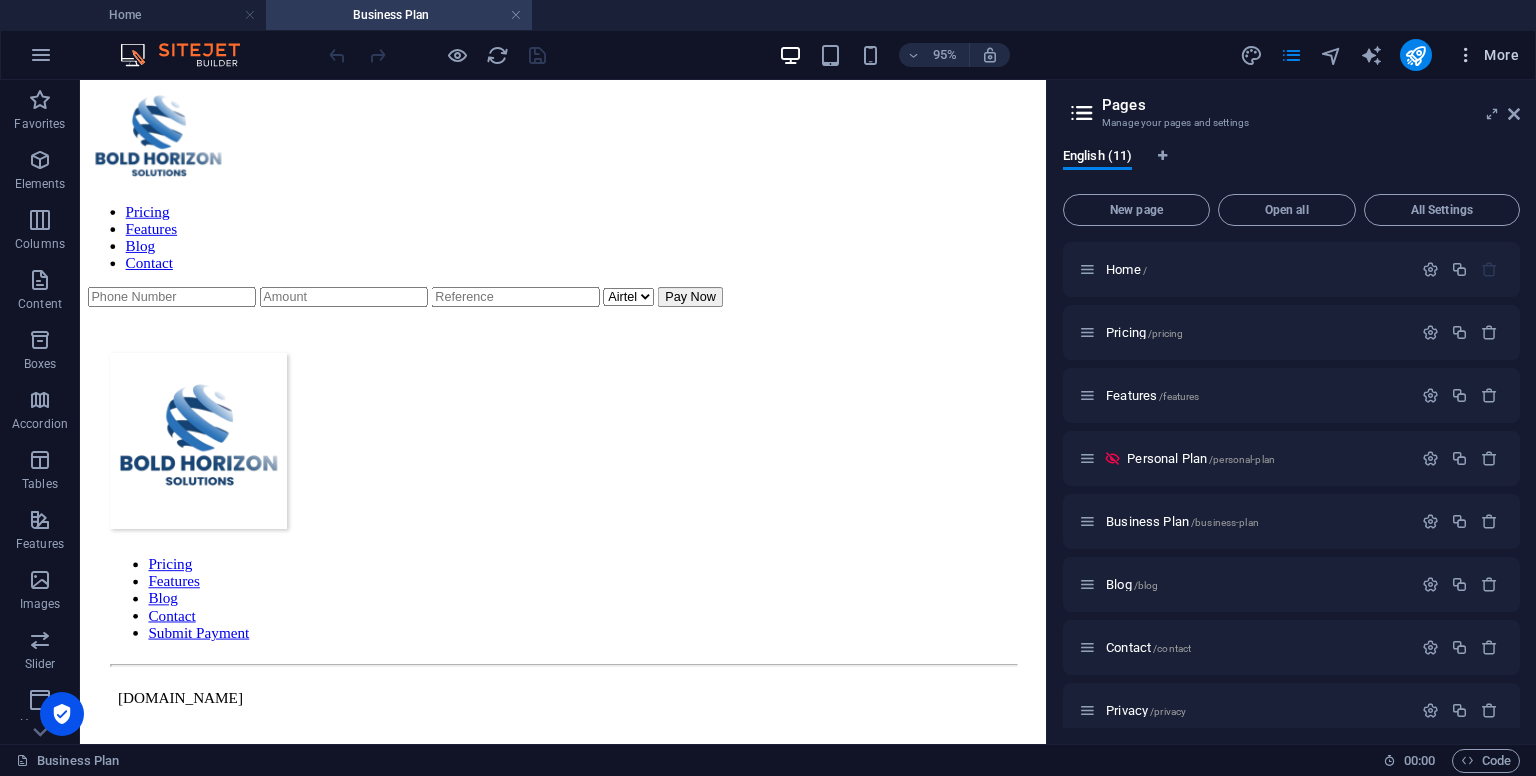scroll, scrollTop: 0, scrollLeft: 0, axis: both 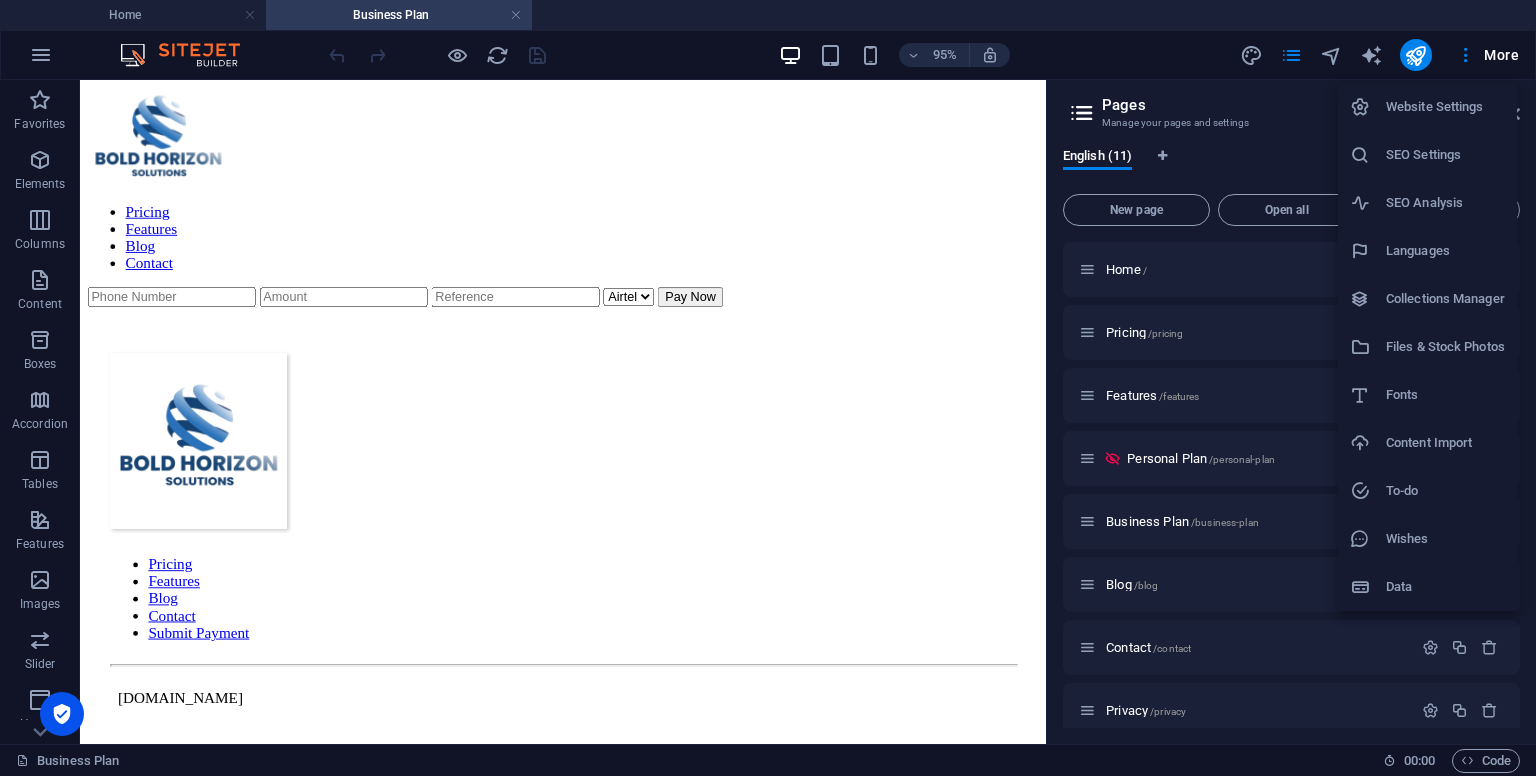 click at bounding box center [768, 388] 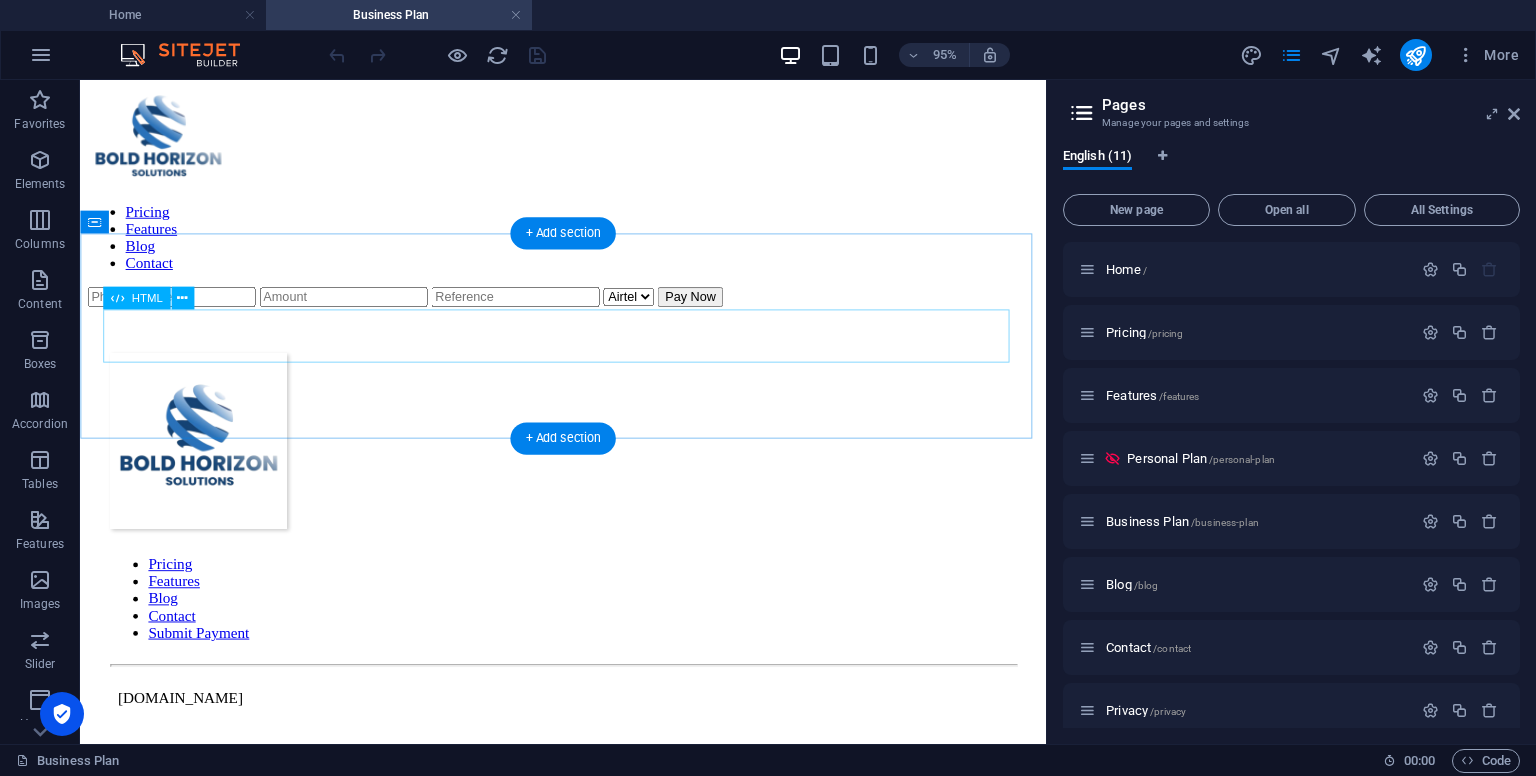 click on "Airtel
MTN
Pay Now" at bounding box center [588, 308] 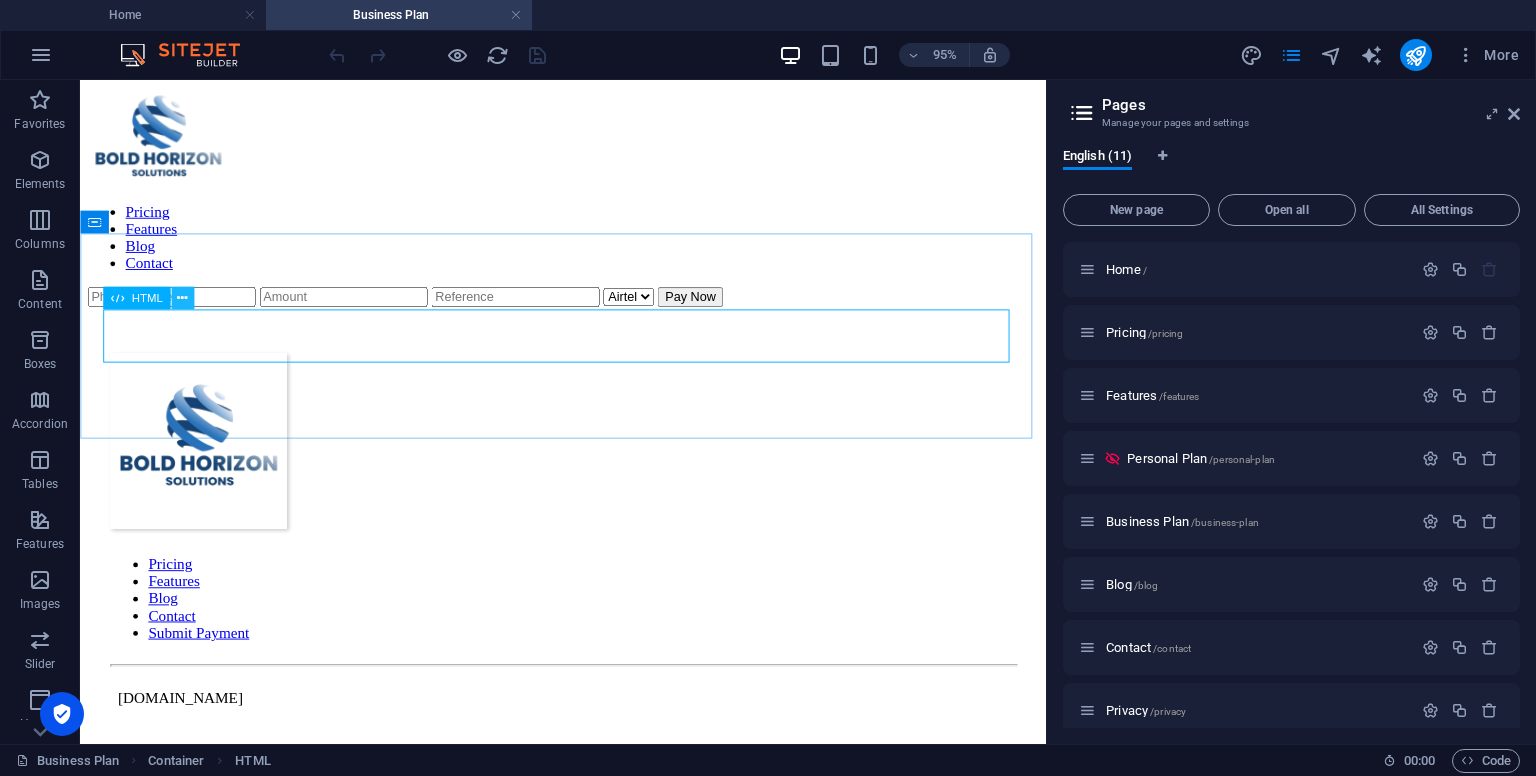 click at bounding box center [182, 298] 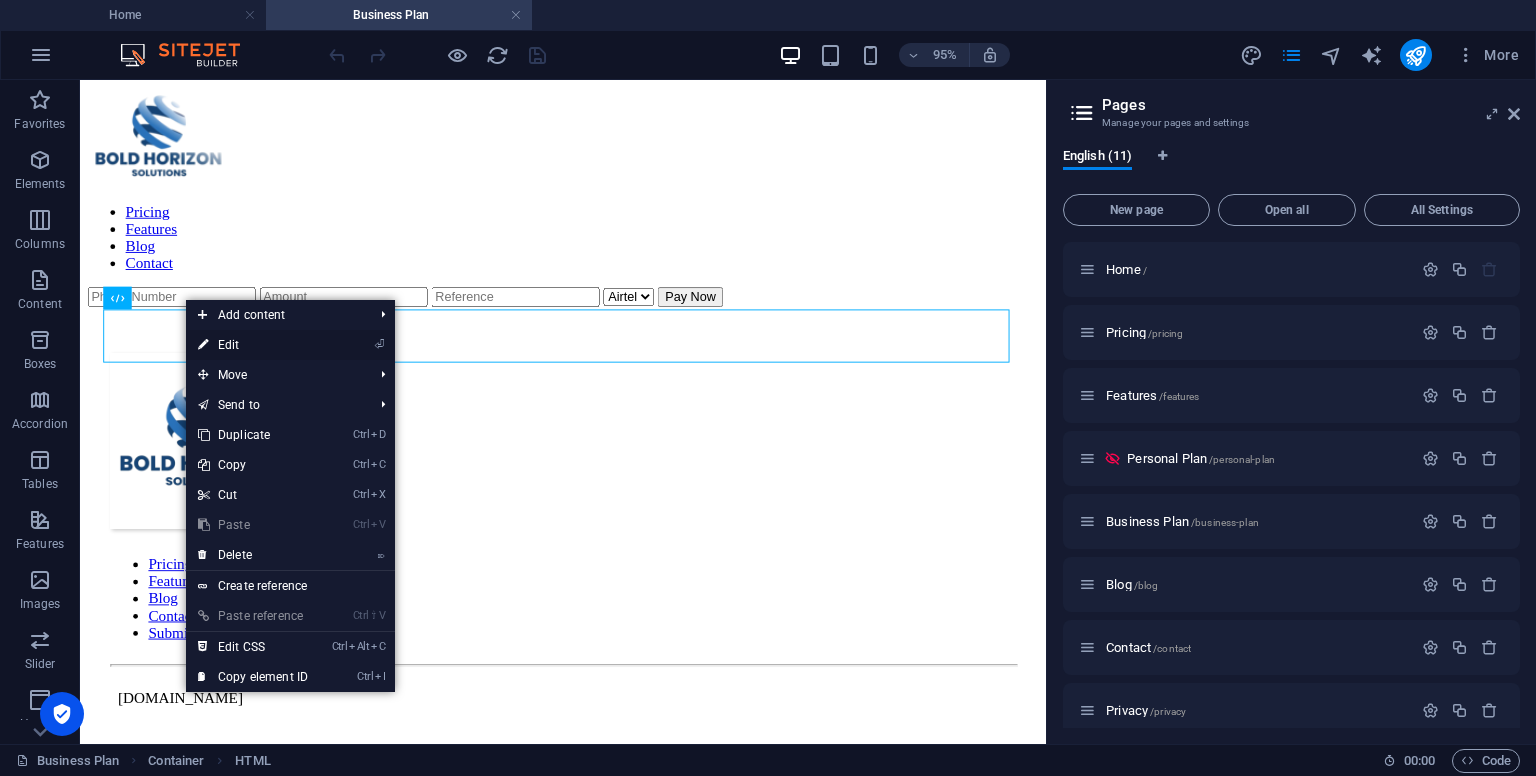 click on "⏎  Edit" at bounding box center (253, 345) 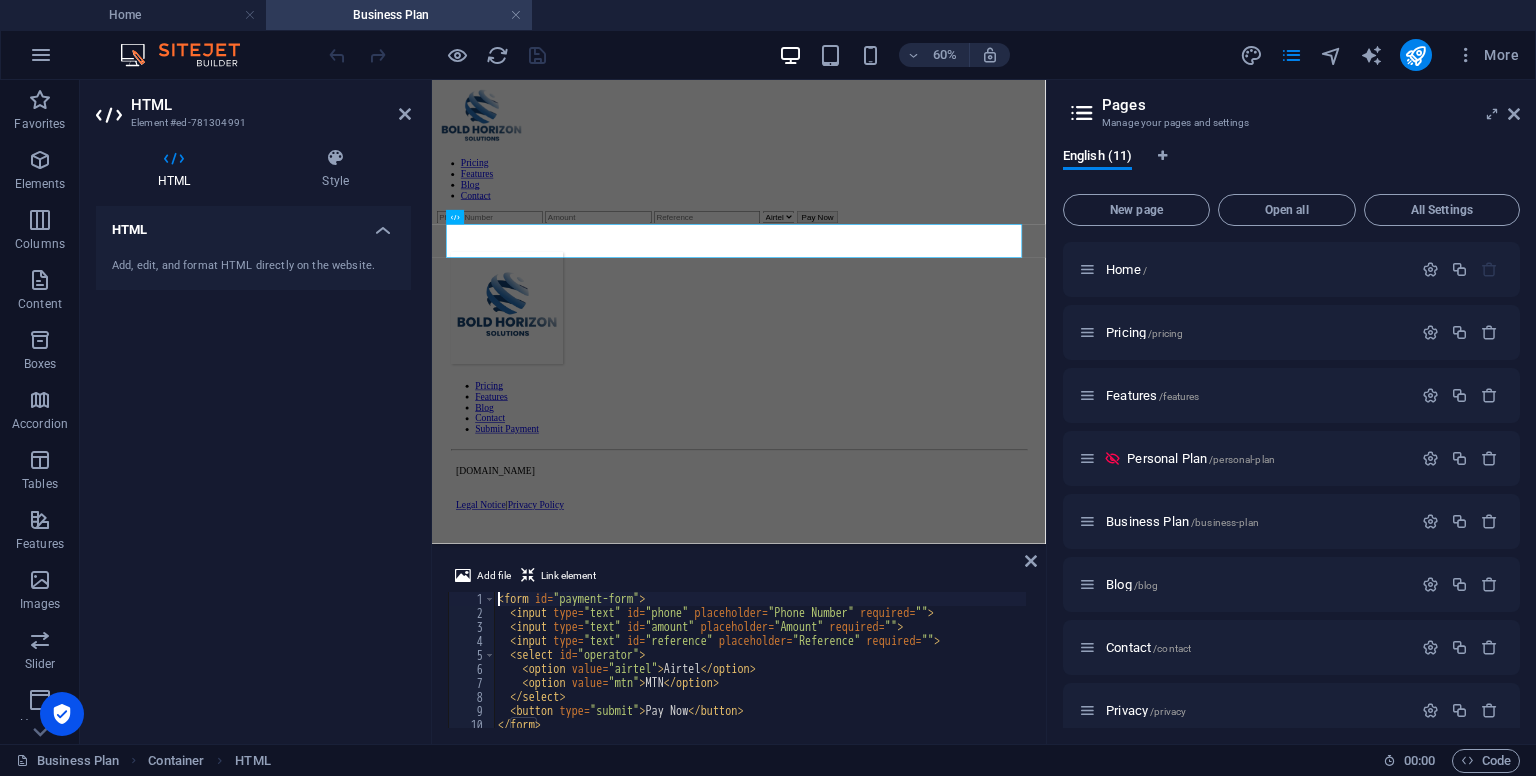 drag, startPoint x: 1029, startPoint y: 599, endPoint x: 1029, endPoint y: 626, distance: 27 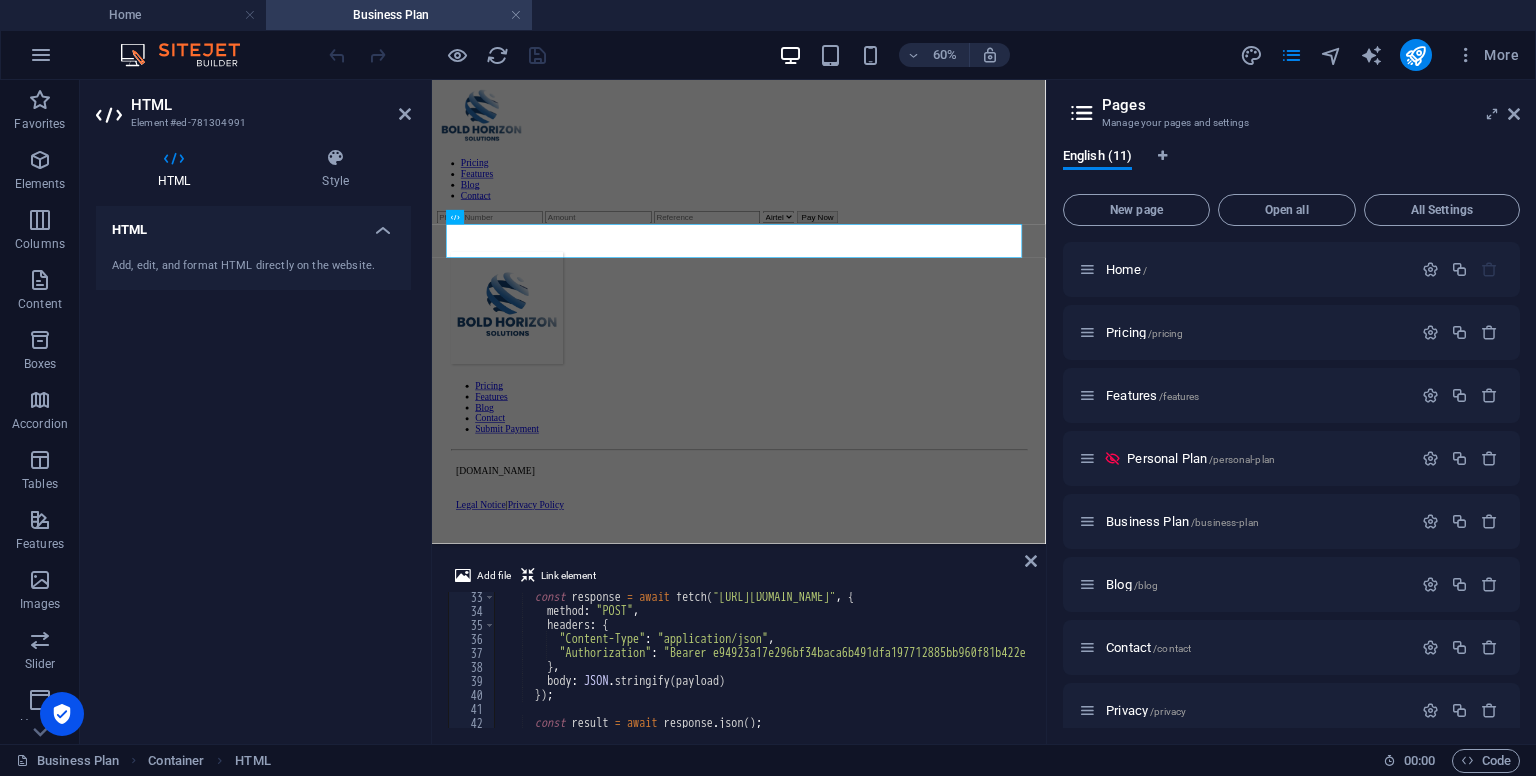 scroll, scrollTop: 459, scrollLeft: 0, axis: vertical 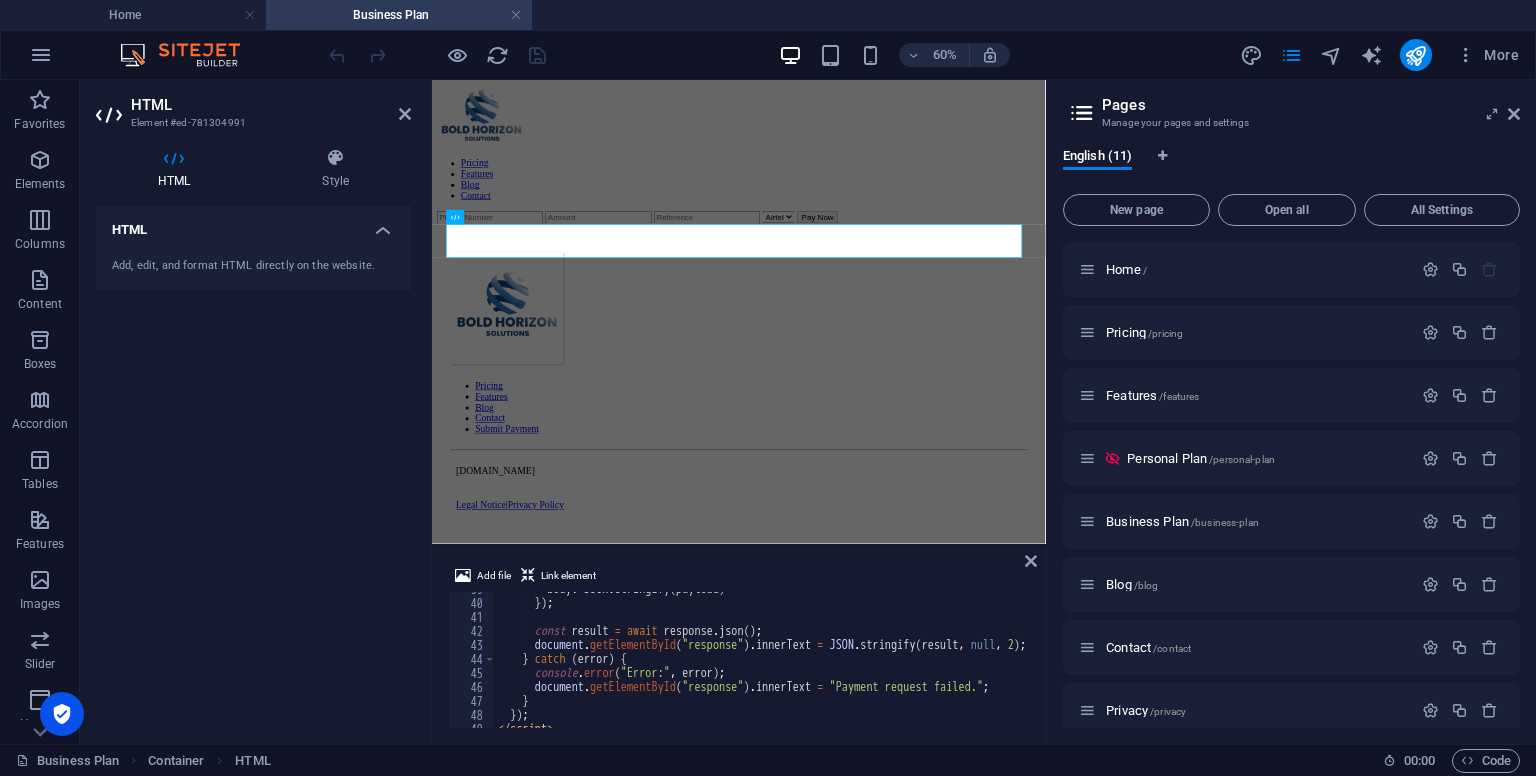 click at bounding box center [1025, 658] 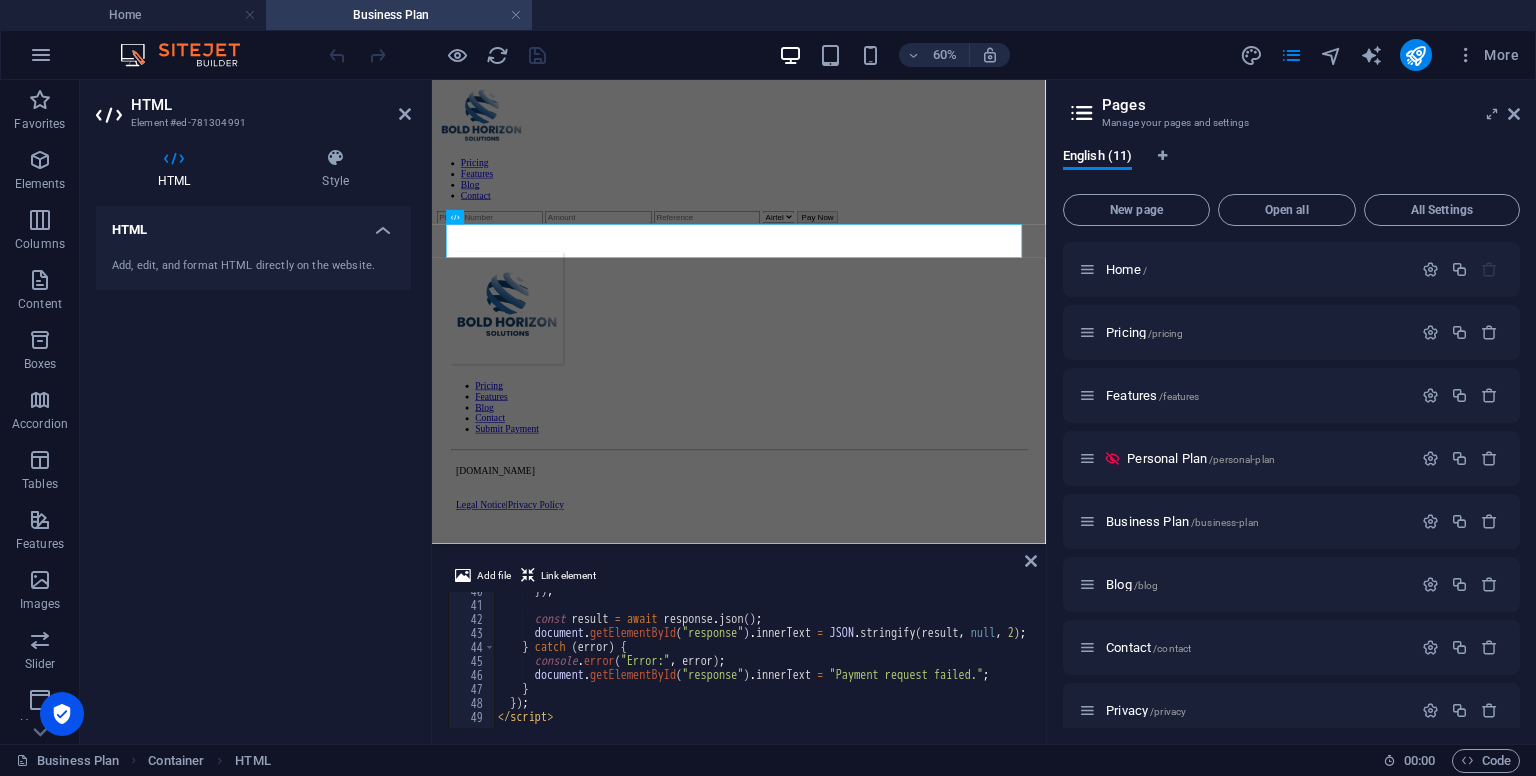 scroll, scrollTop: 554, scrollLeft: 0, axis: vertical 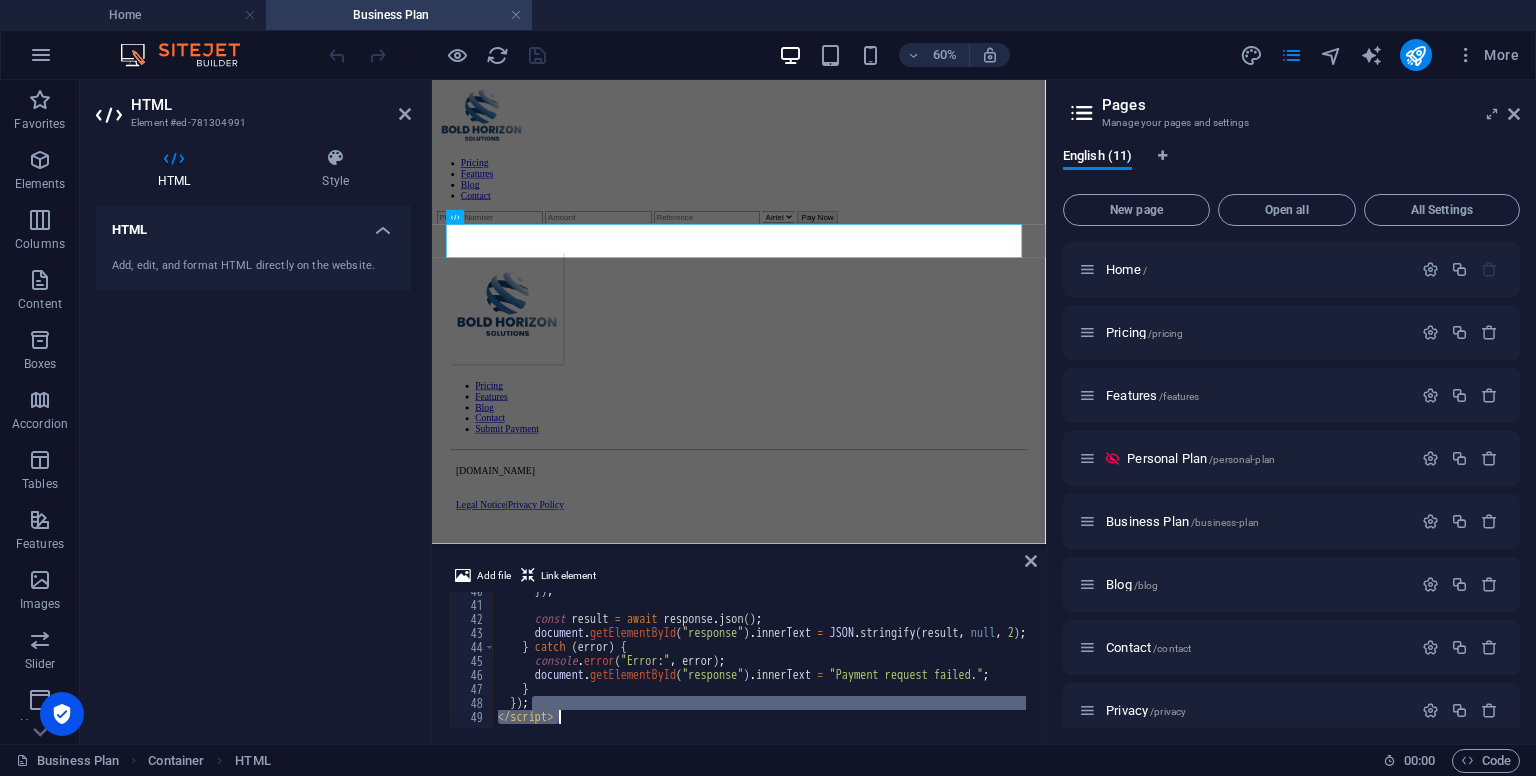 click on "Add file Link element <form id="payment-form"> 40 41 42 43 44 45 46 47 48 49         }) ;         const   result   =   await   response . json ( ) ;         document . getElementById ( "response" ) . innerText   =   JSON . stringify ( result ,   null ,   2 ) ;      }   catch   ( error )   {         console . error ( "Error:" ,   error ) ;         document . getElementById ( "response" ) . innerText   =   "Payment request failed." ;      }    }) ; </ script >     הההההההההההההההההההההההההההההההההההההההההההההההההההההההההההההההההההההההההההההההההההההההההההההההההההההההההההההההההההההההההההההההההההההההההההההההההההההההההההההההההההההההההההההההההההההההההההההההההההההההההההההההההההההההההההההההההההההההההההההההההההההההההההההההה" at bounding box center (739, 646) 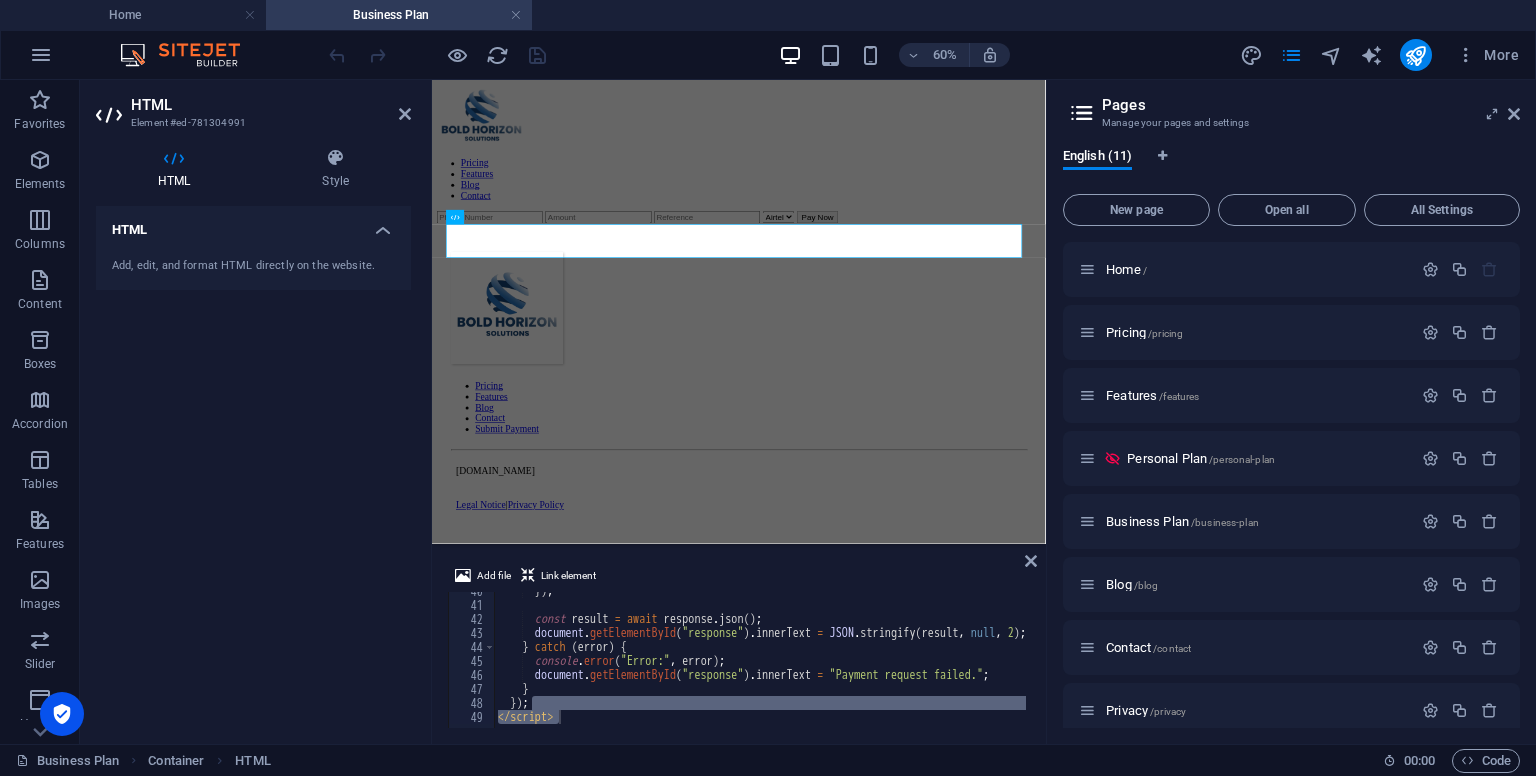 click on "Add file Link element });
</script> 40 41 42 43 44 45 46 47 48 49         }) ;         const   result   =   await   response . json ( ) ;         document . getElementById ( "response" ) . innerText   =   JSON . stringify ( result ,   null ,   2 ) ;      }   catch   ( error )   {         console . error ( "Error:" ,   error ) ;         document . getElementById ( "response" ) . innerText   =   "Payment request failed." ;      }    }) ; </ script >     הההההההההההההההההההההההההההההההההההההההההההההההההההההההההההההההההההההההההההההההההההההההההההההההההההההההההההההההההההההההההההההההההההההההההההההההההההההההההההההההההההההההההההההההההההההההההההההההההההההההההההההההההההההההההההההההההההההההההההההההההההההההההההההההה" at bounding box center [739, 646] 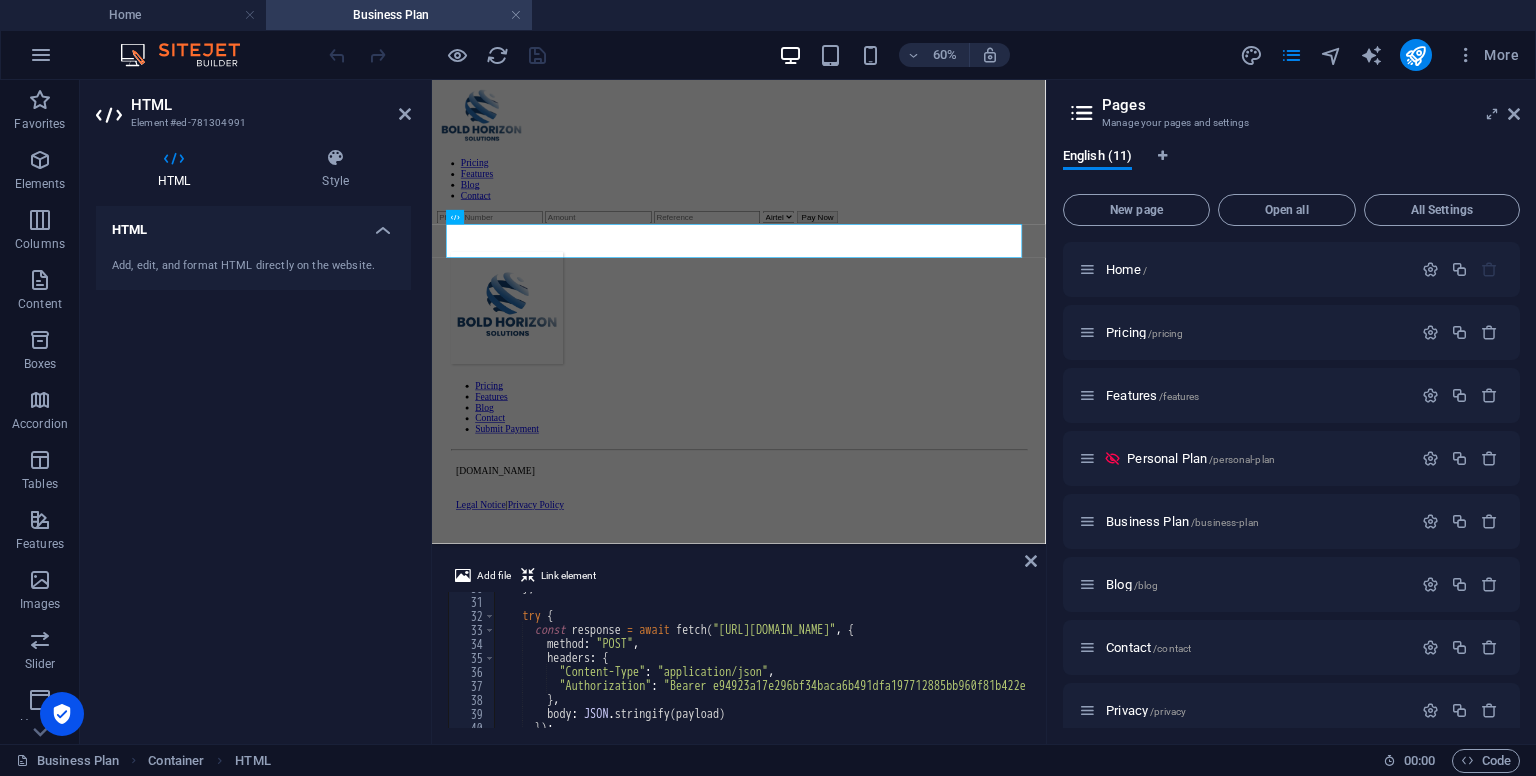 scroll, scrollTop: 416, scrollLeft: 0, axis: vertical 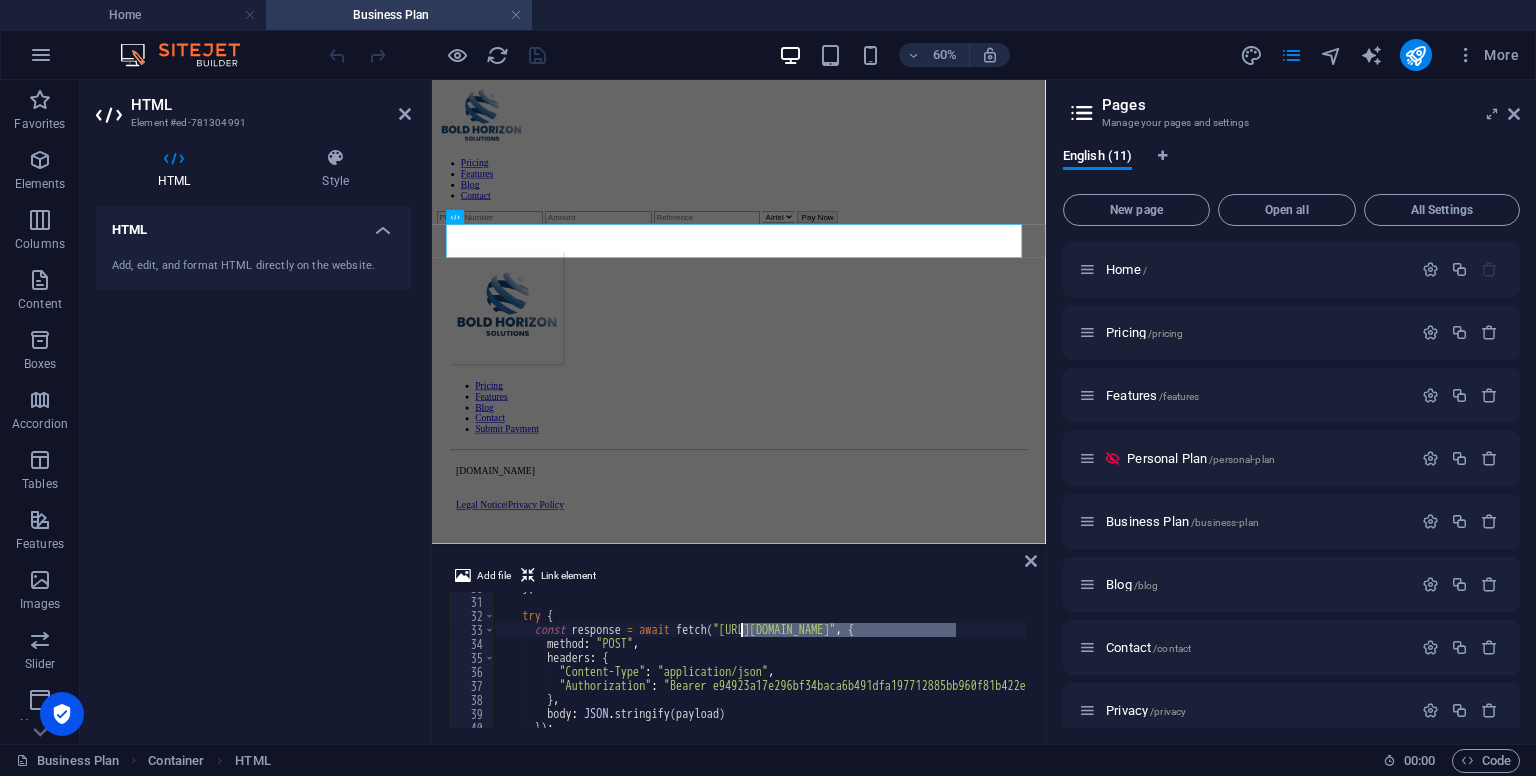 drag, startPoint x: 956, startPoint y: 630, endPoint x: 744, endPoint y: 631, distance: 212.00237 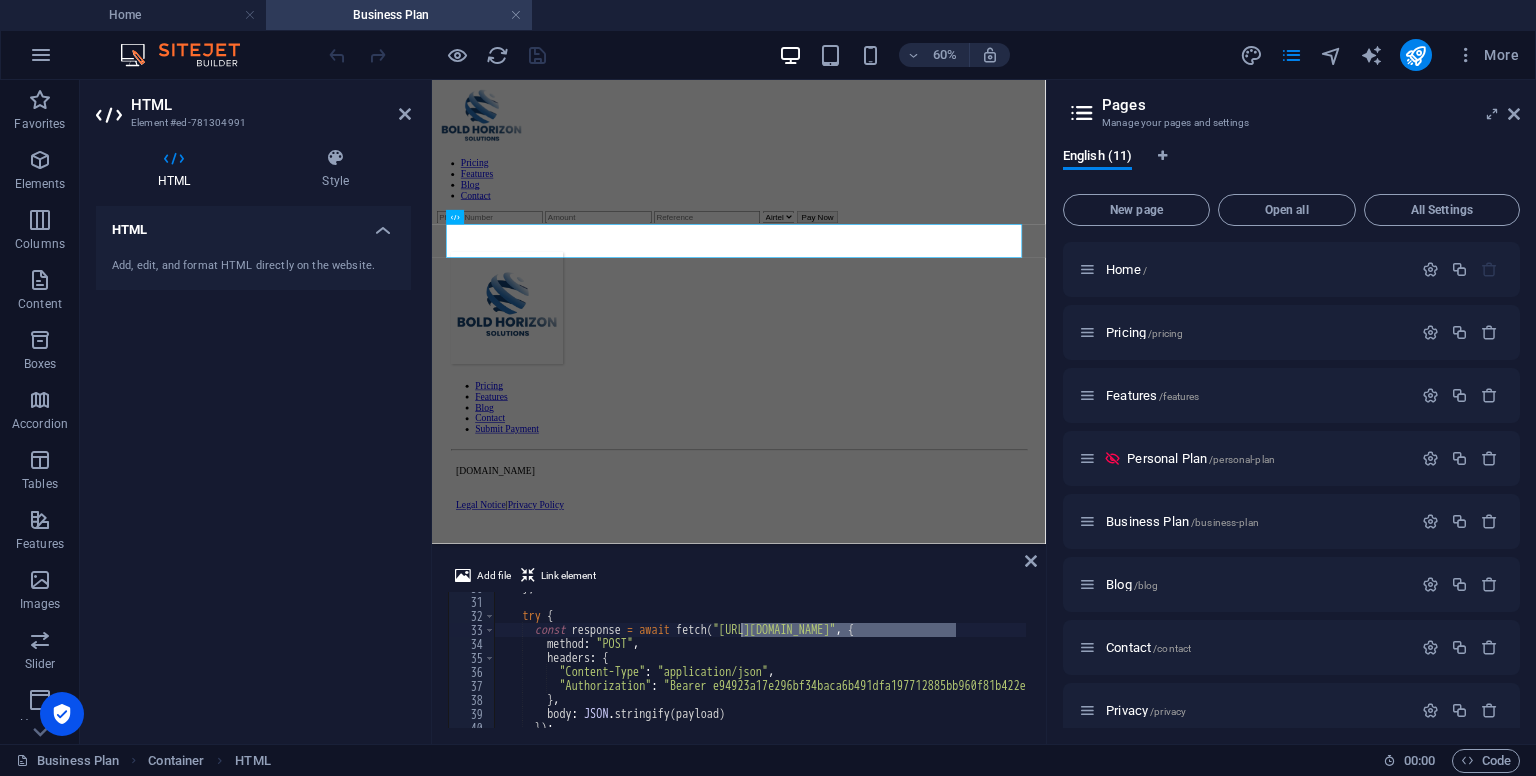 drag, startPoint x: 1036, startPoint y: 680, endPoint x: 1023, endPoint y: 681, distance: 13.038404 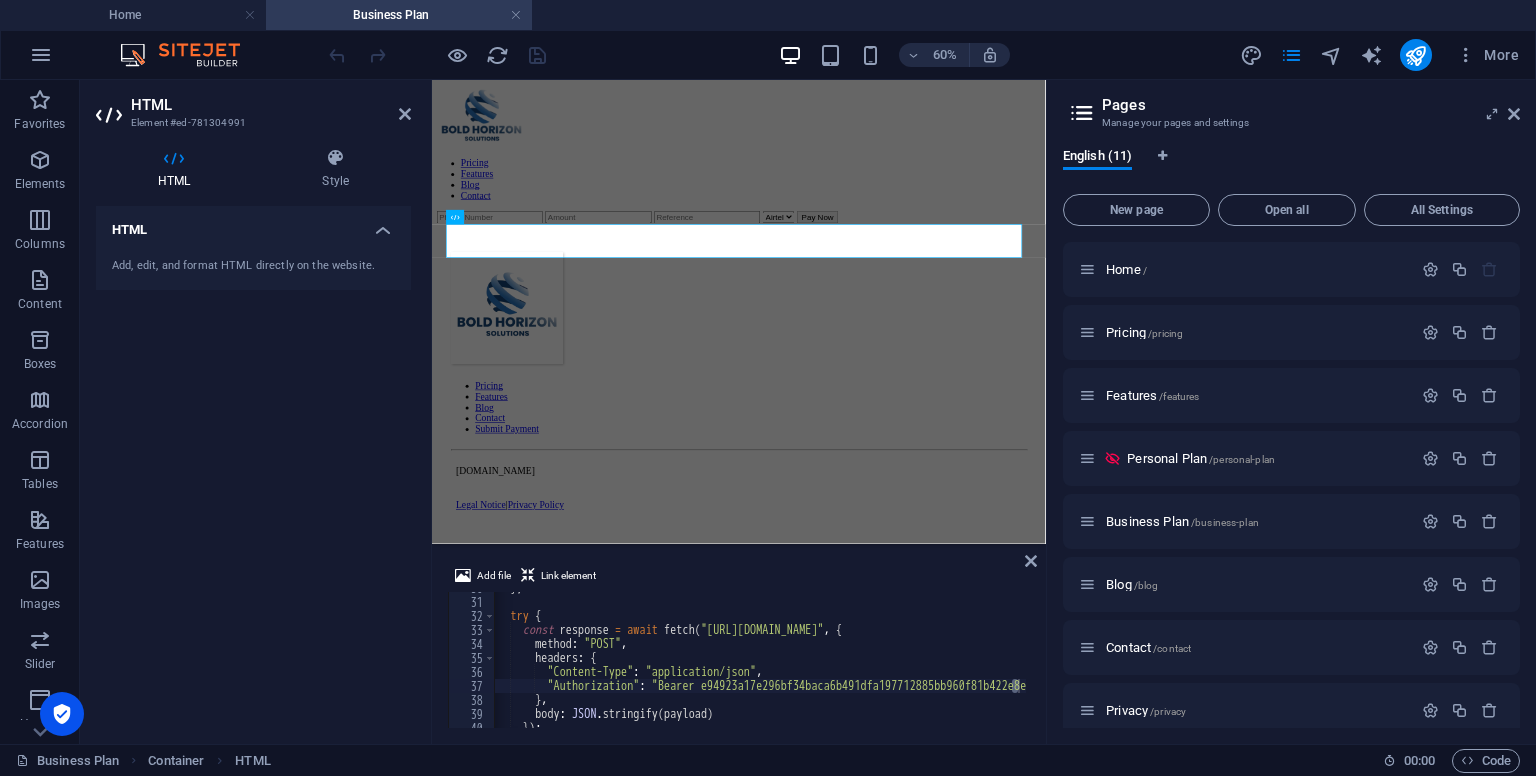 scroll, scrollTop: 0, scrollLeft: 38, axis: horizontal 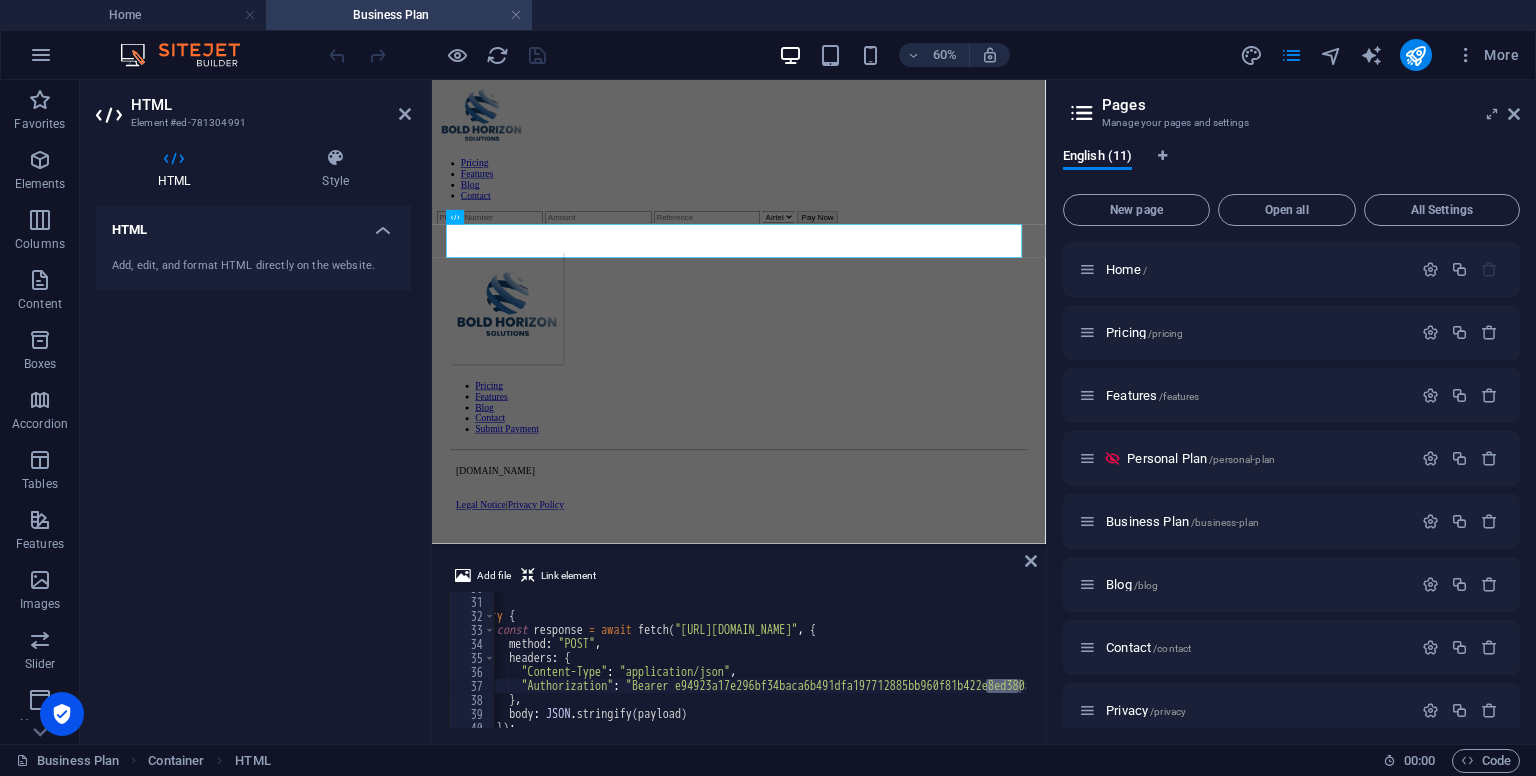 click at bounding box center [1025, 519] 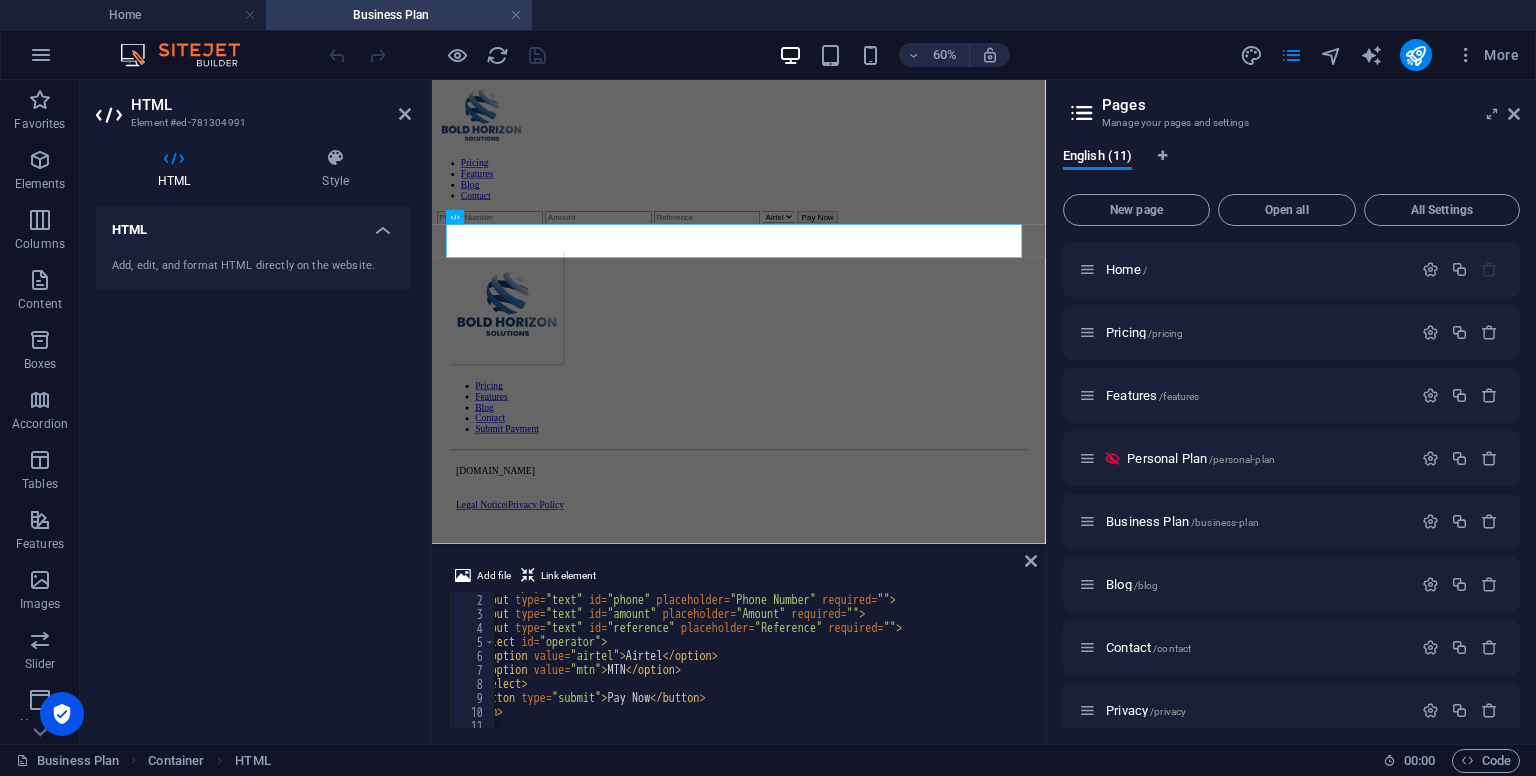 scroll, scrollTop: 0, scrollLeft: 0, axis: both 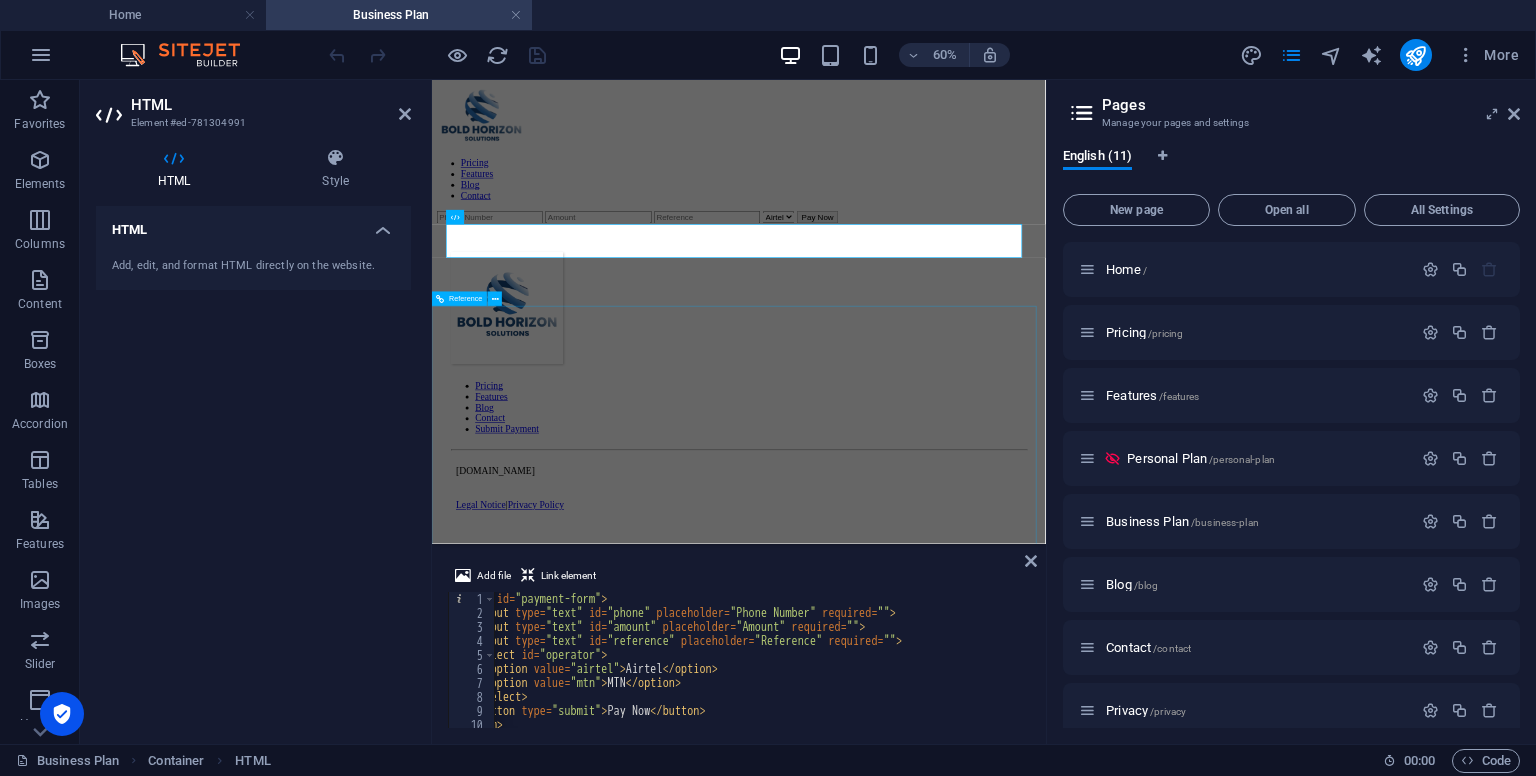 drag, startPoint x: 1400, startPoint y: 625, endPoint x: 1322, endPoint y: 676, distance: 93.193344 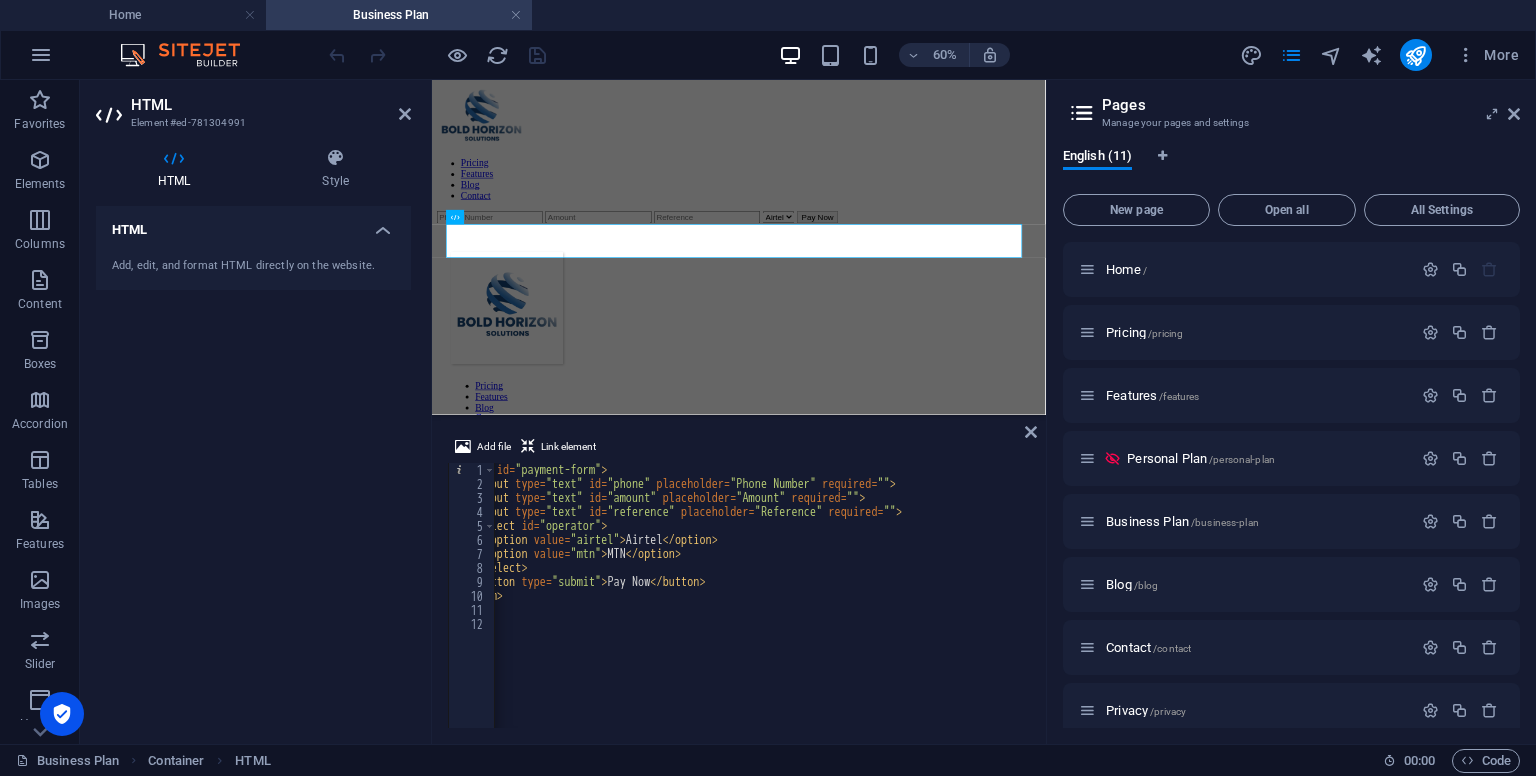 drag, startPoint x: 960, startPoint y: 545, endPoint x: 965, endPoint y: 411, distance: 134.09325 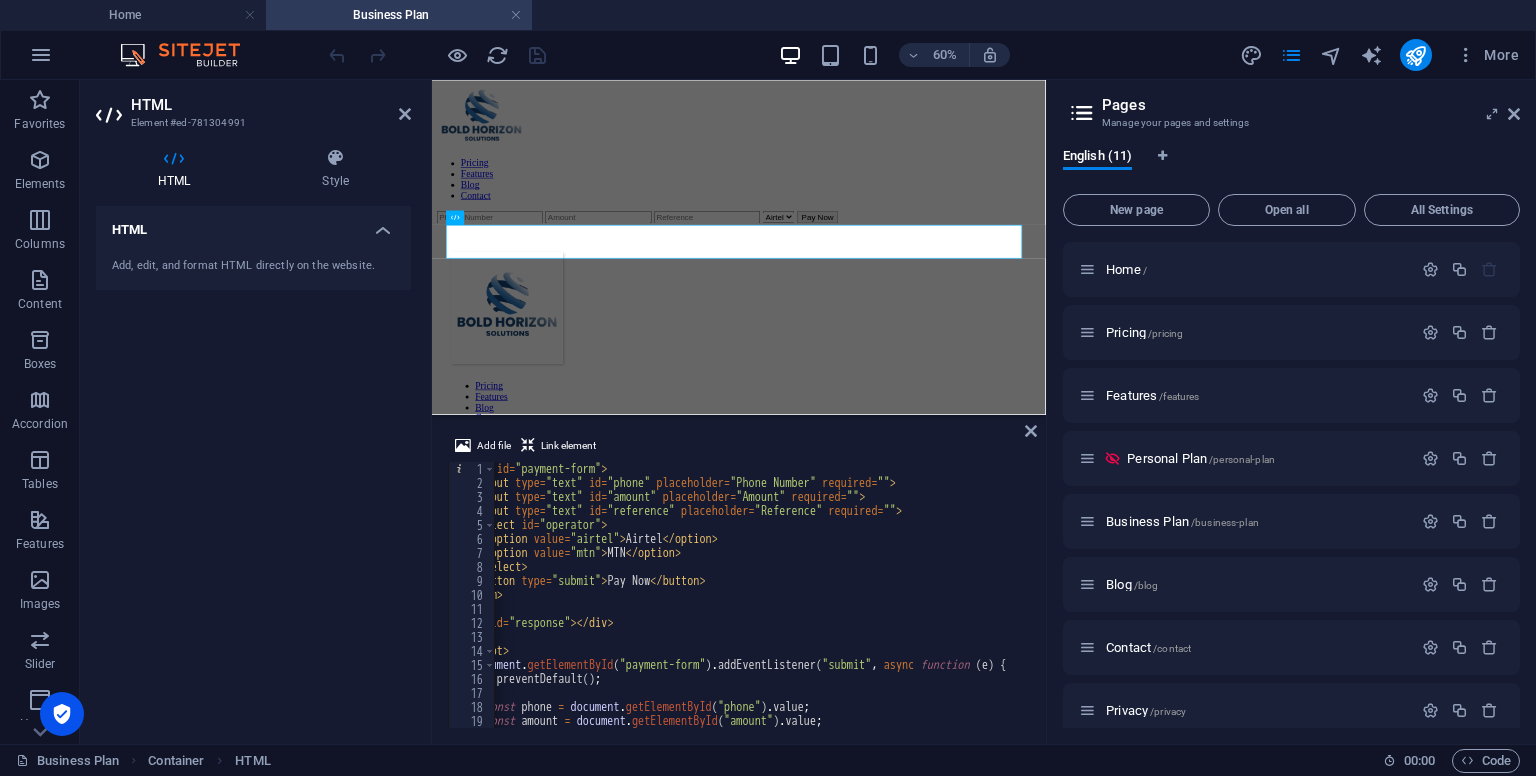 scroll, scrollTop: 0, scrollLeft: 0, axis: both 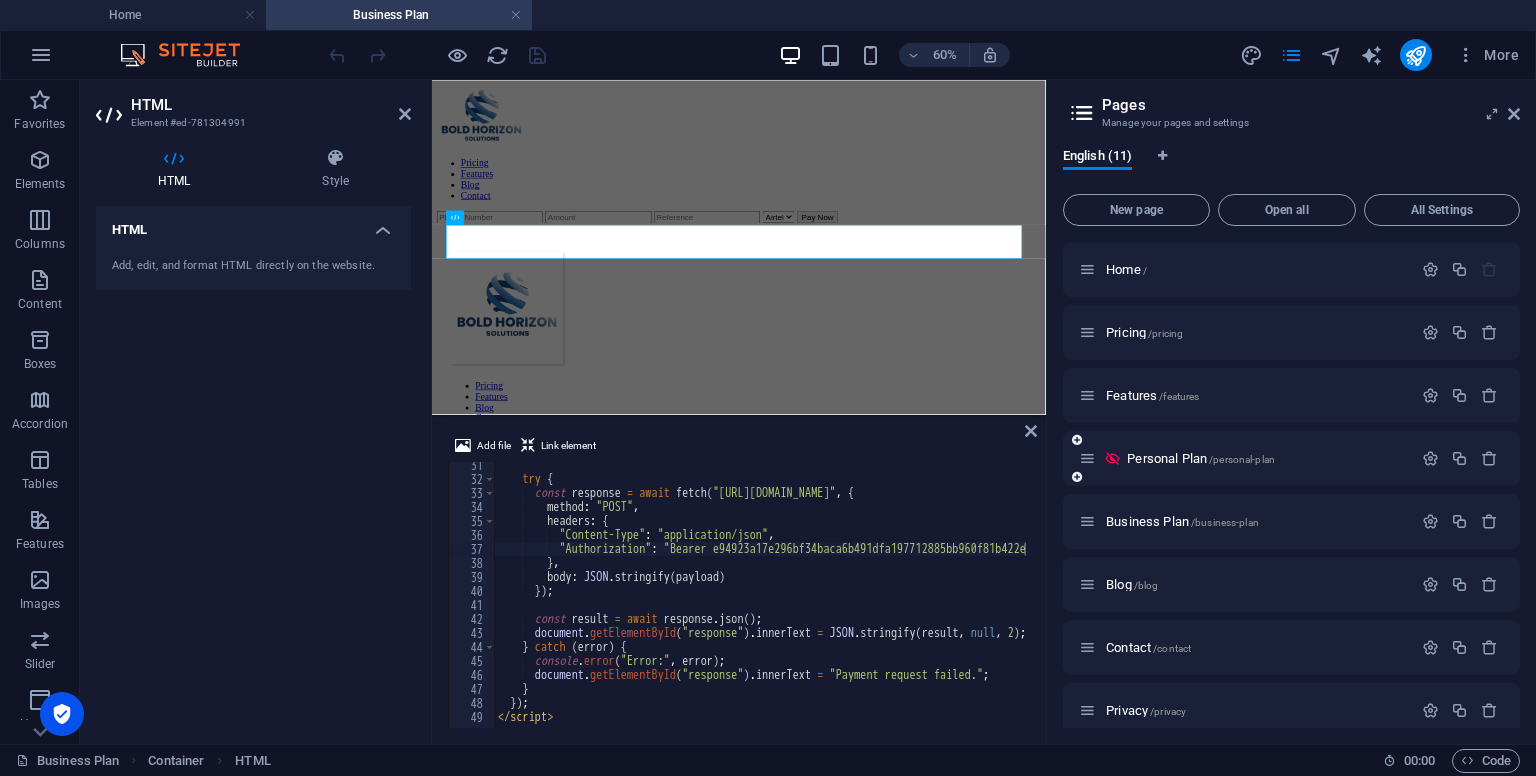click on "Personal Plan /personal-plan" at bounding box center [1245, 458] 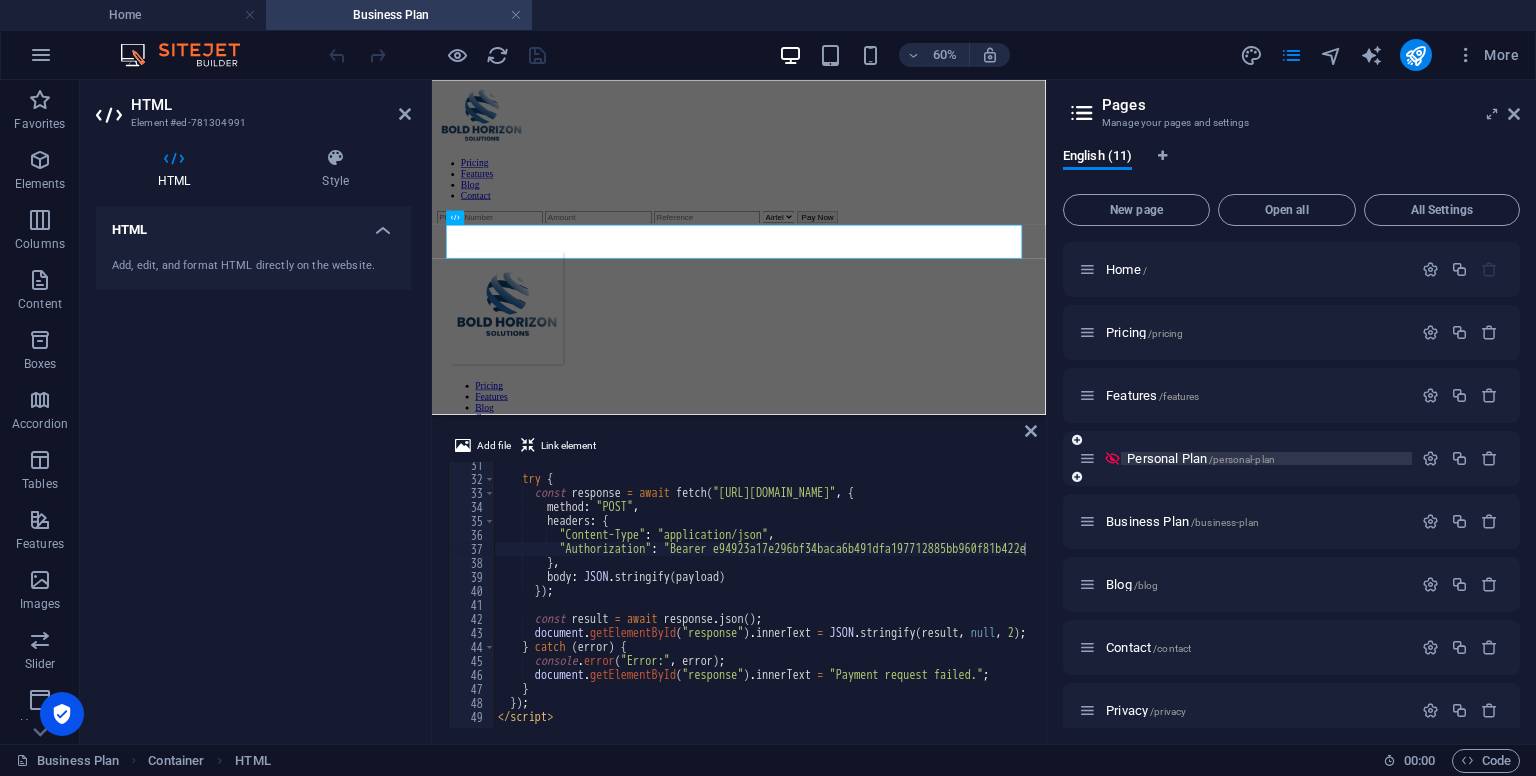 click on "/personal-plan" at bounding box center (1242, 459) 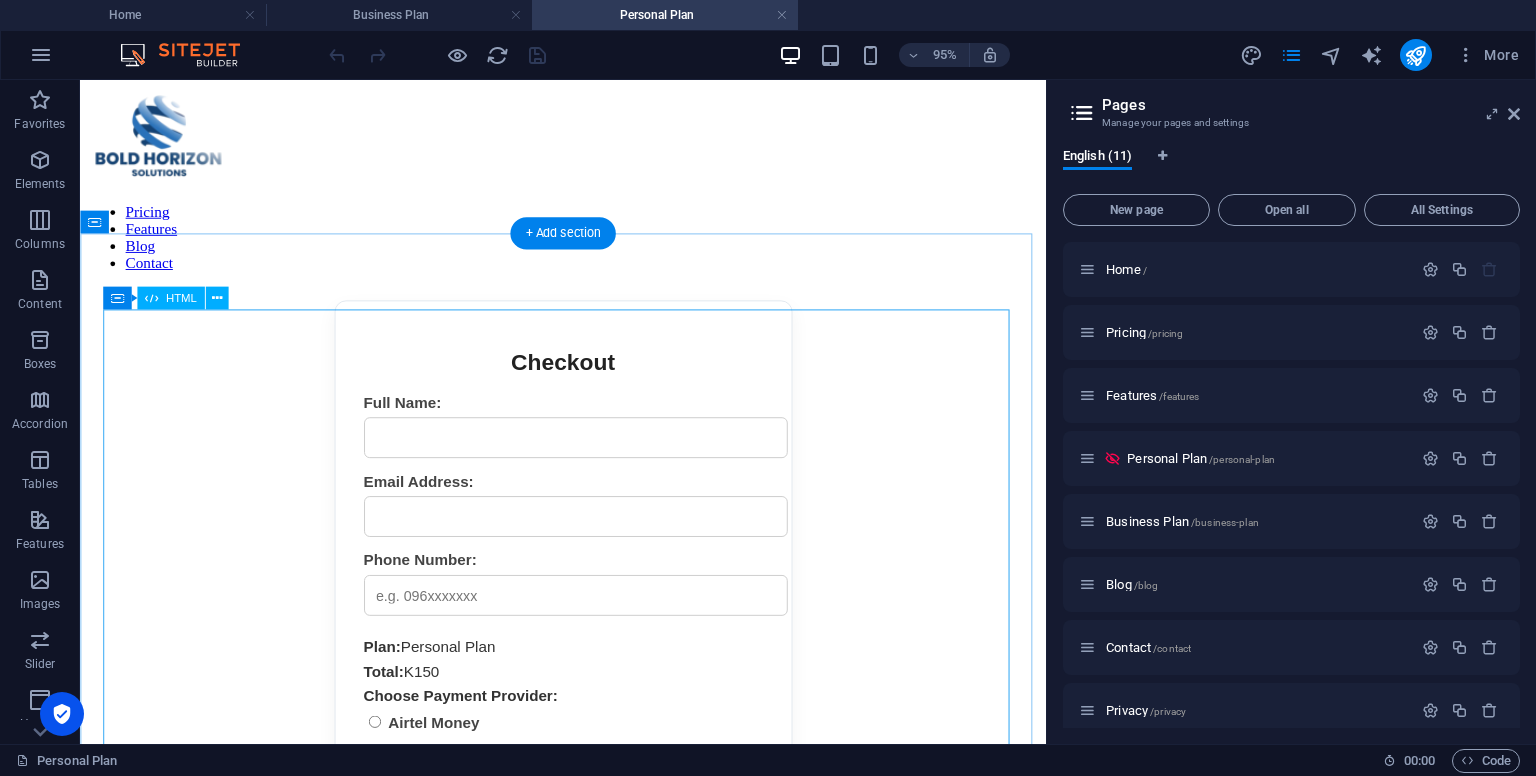 scroll, scrollTop: 0, scrollLeft: 0, axis: both 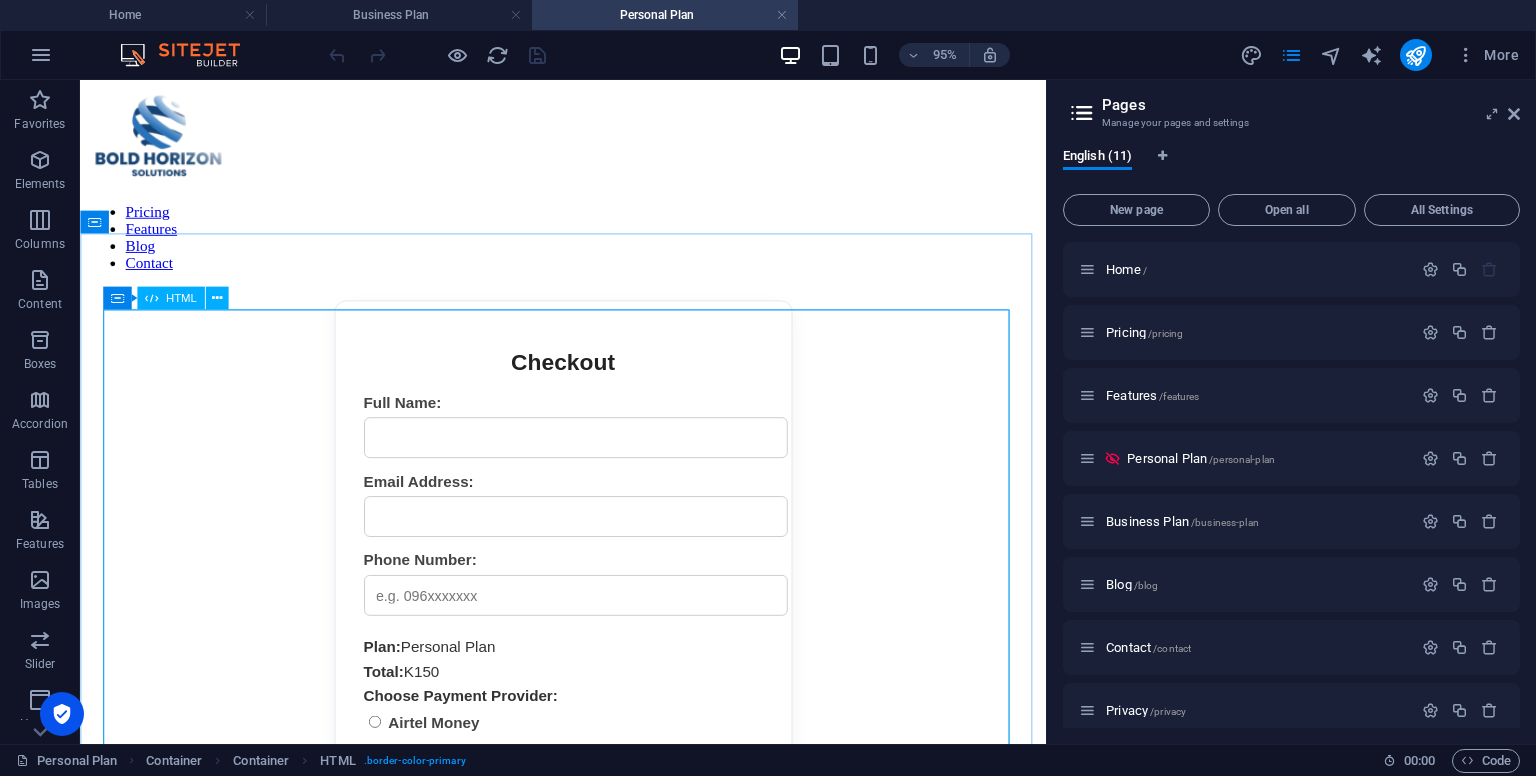 click on "HTML" at bounding box center [181, 297] 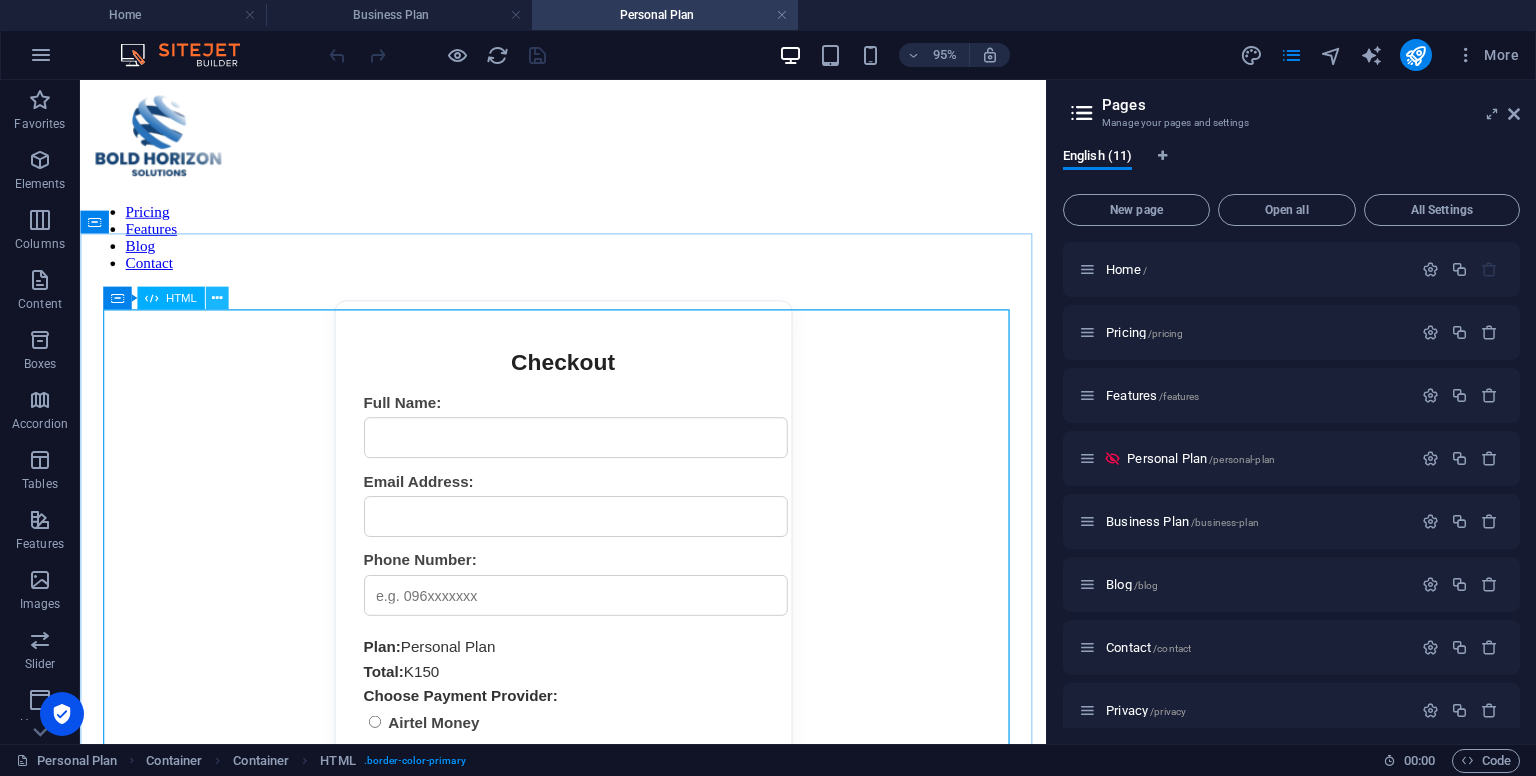 click at bounding box center [216, 298] 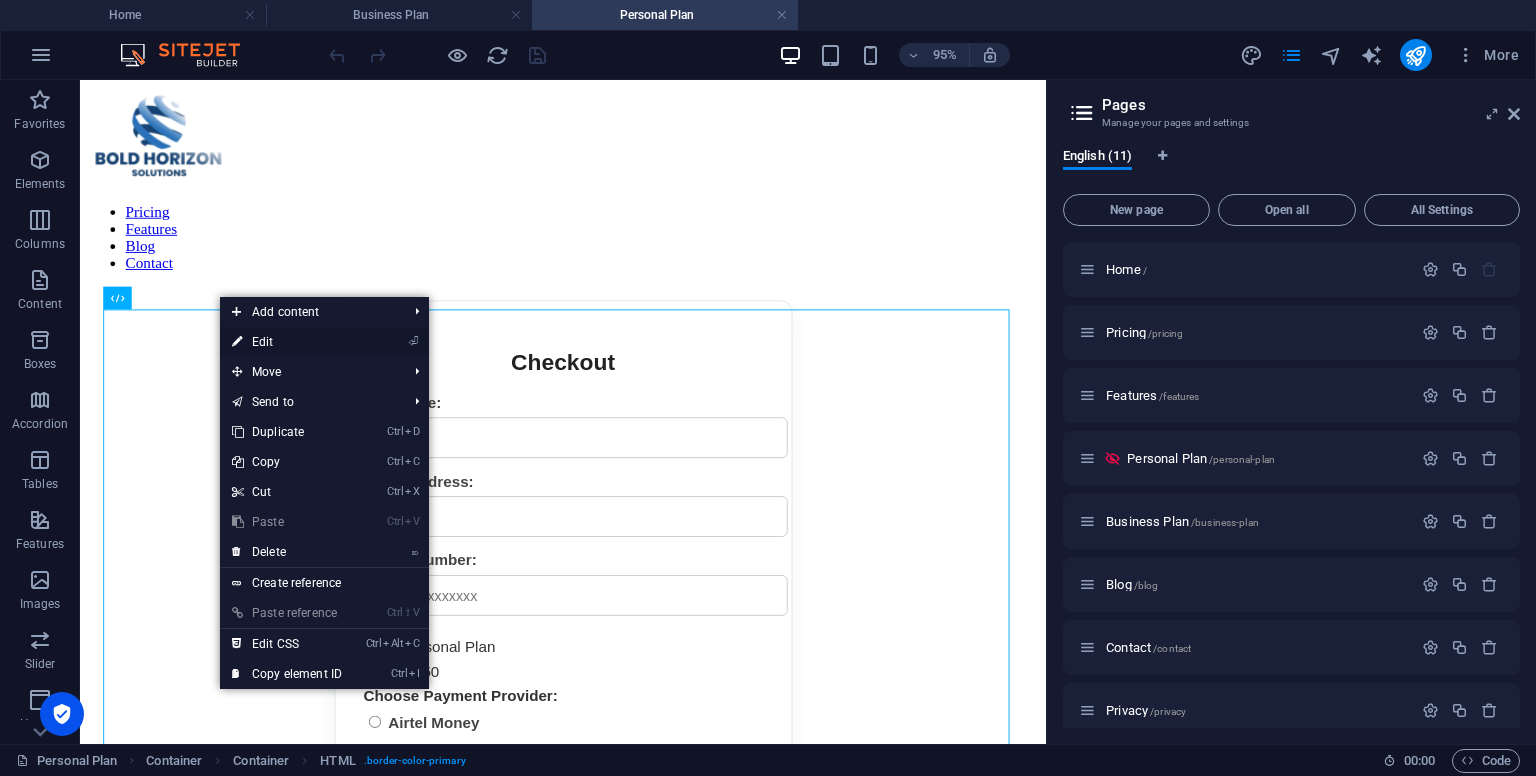 click on "⏎  Edit" at bounding box center (287, 342) 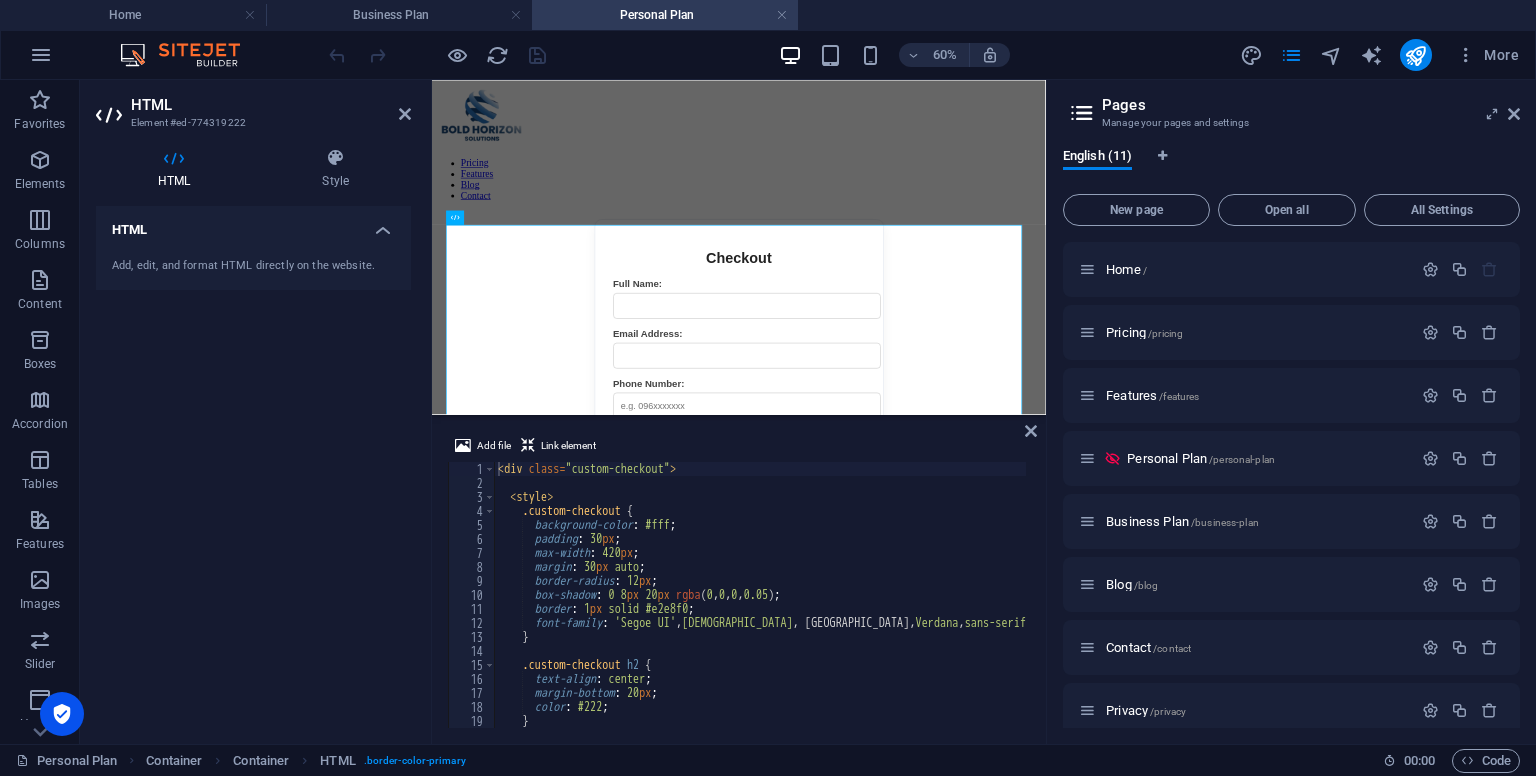 drag, startPoint x: 1030, startPoint y: 474, endPoint x: 1029, endPoint y: 491, distance: 17.029387 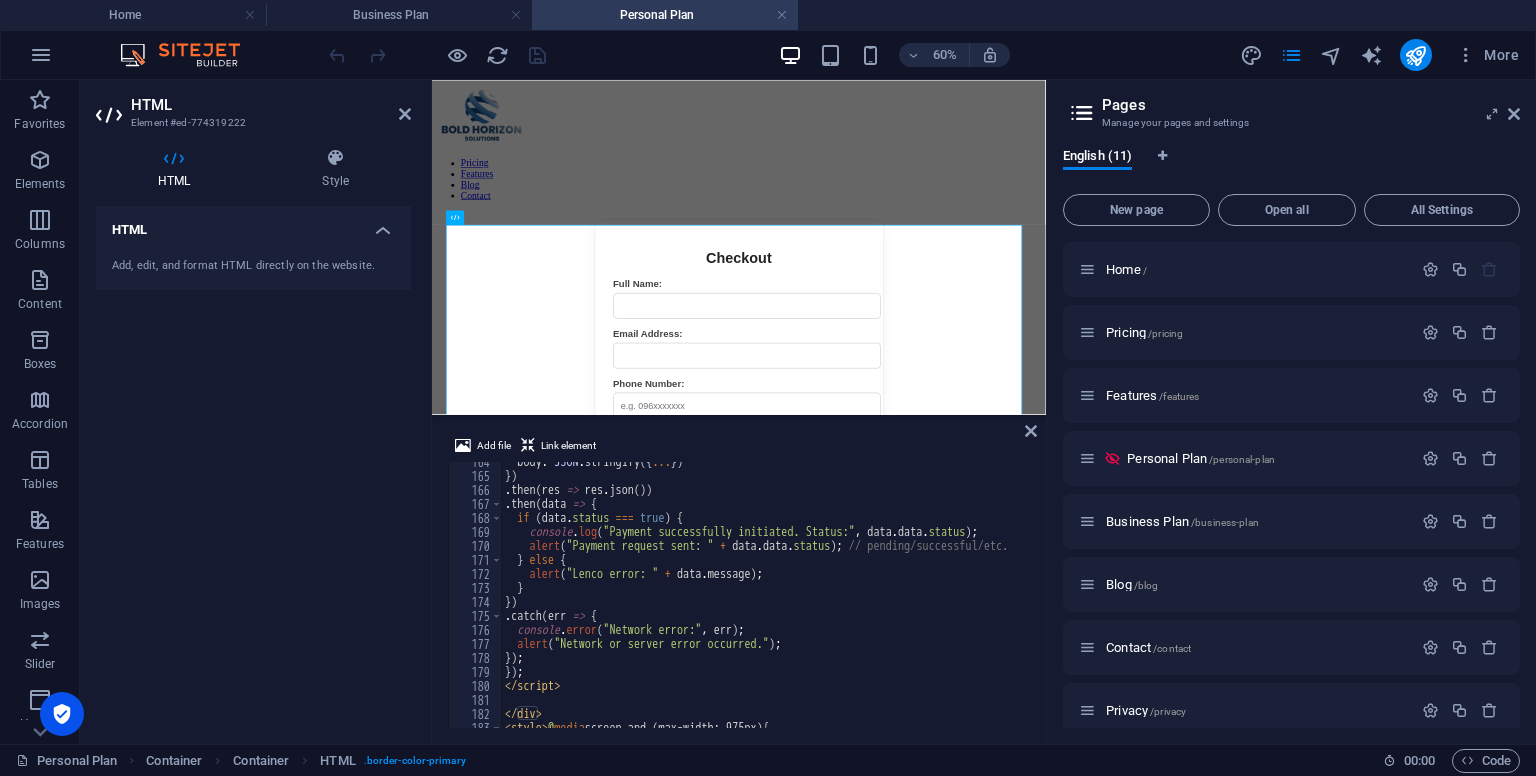 scroll, scrollTop: 2288, scrollLeft: 0, axis: vertical 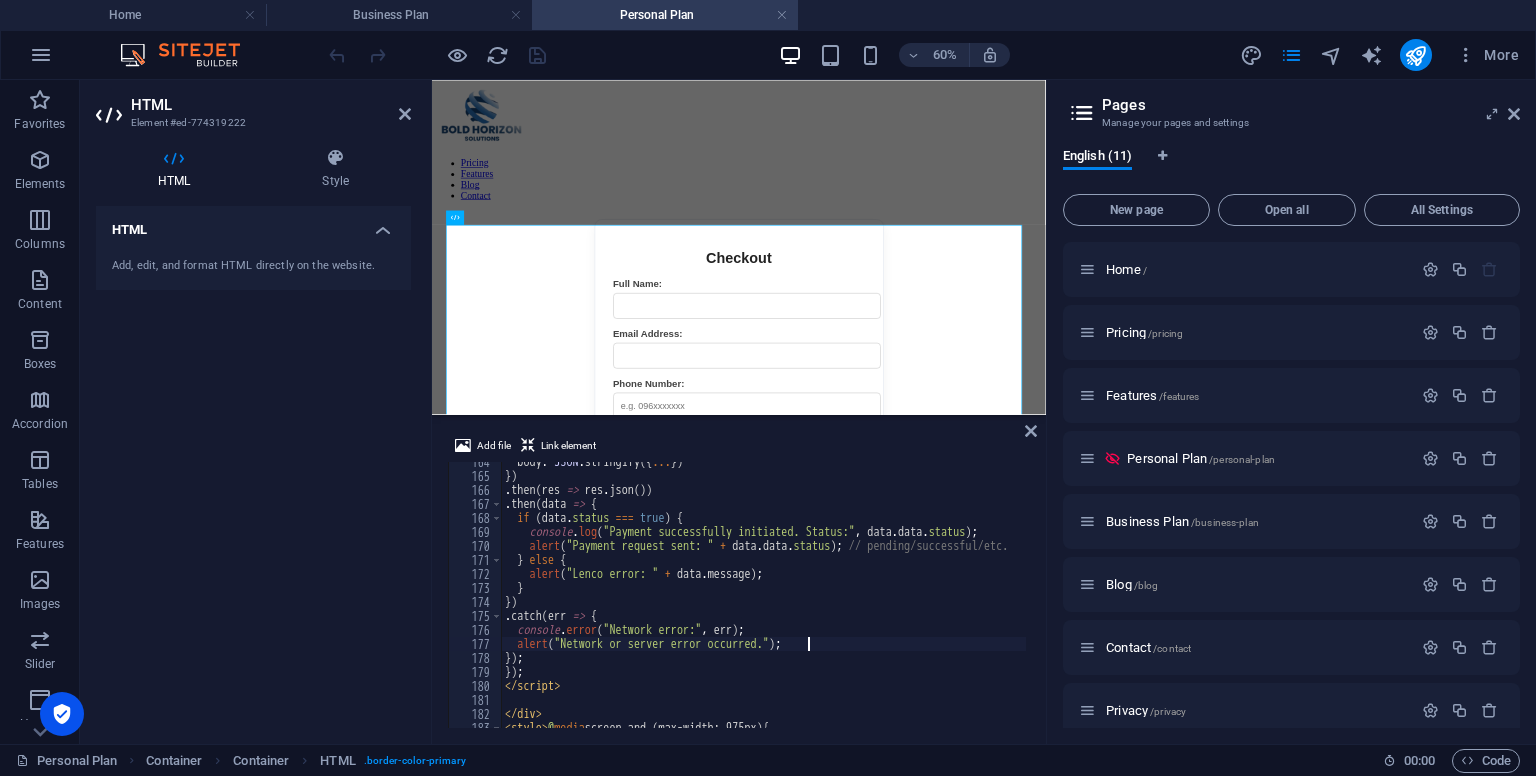 click on "body :   JSON . stringify ({ ... }) }) . then ( res   =>   res . json ( )) . then ( data   =>   {    if   ( data . status   ===   true )   {      console . log ( "Payment successfully initiated. Status:" ,   data . data . status ) ;      alert ( "Payment request sent: "   +   data . data . status ) ;   // pending/successful/etc.    }   else   {      alert ( "Lenco error: "   +   data . message ) ;    } }) . catch ( err   =>   {    console . error ( "Network error:" ,   err ) ;    alert ( "Network or server error occurred." ) ; }) ; }) ; </ script > </ div > < style > @ media  screen and (max-width: 975px)  {" at bounding box center [909, 600] 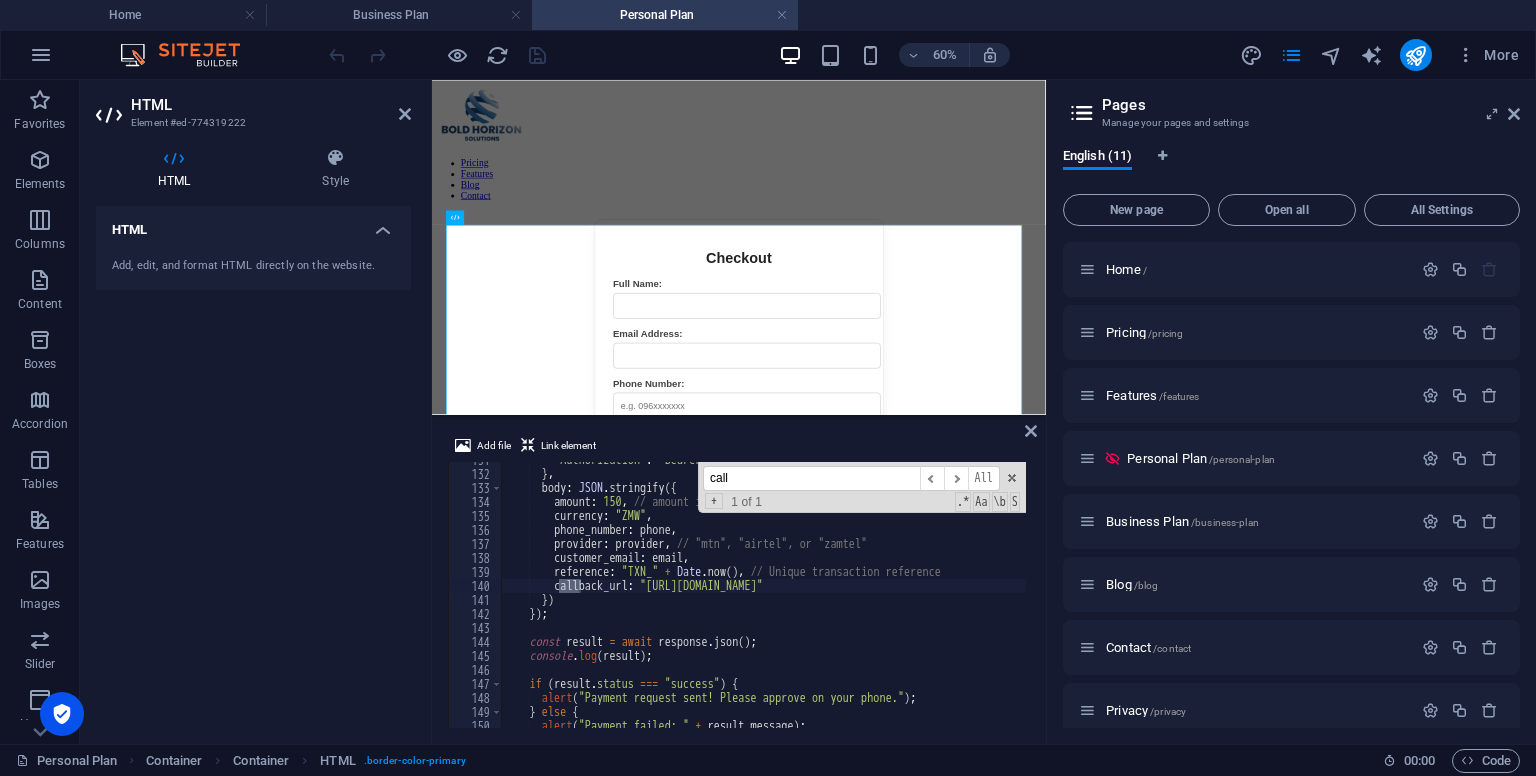scroll, scrollTop: 1828, scrollLeft: 0, axis: vertical 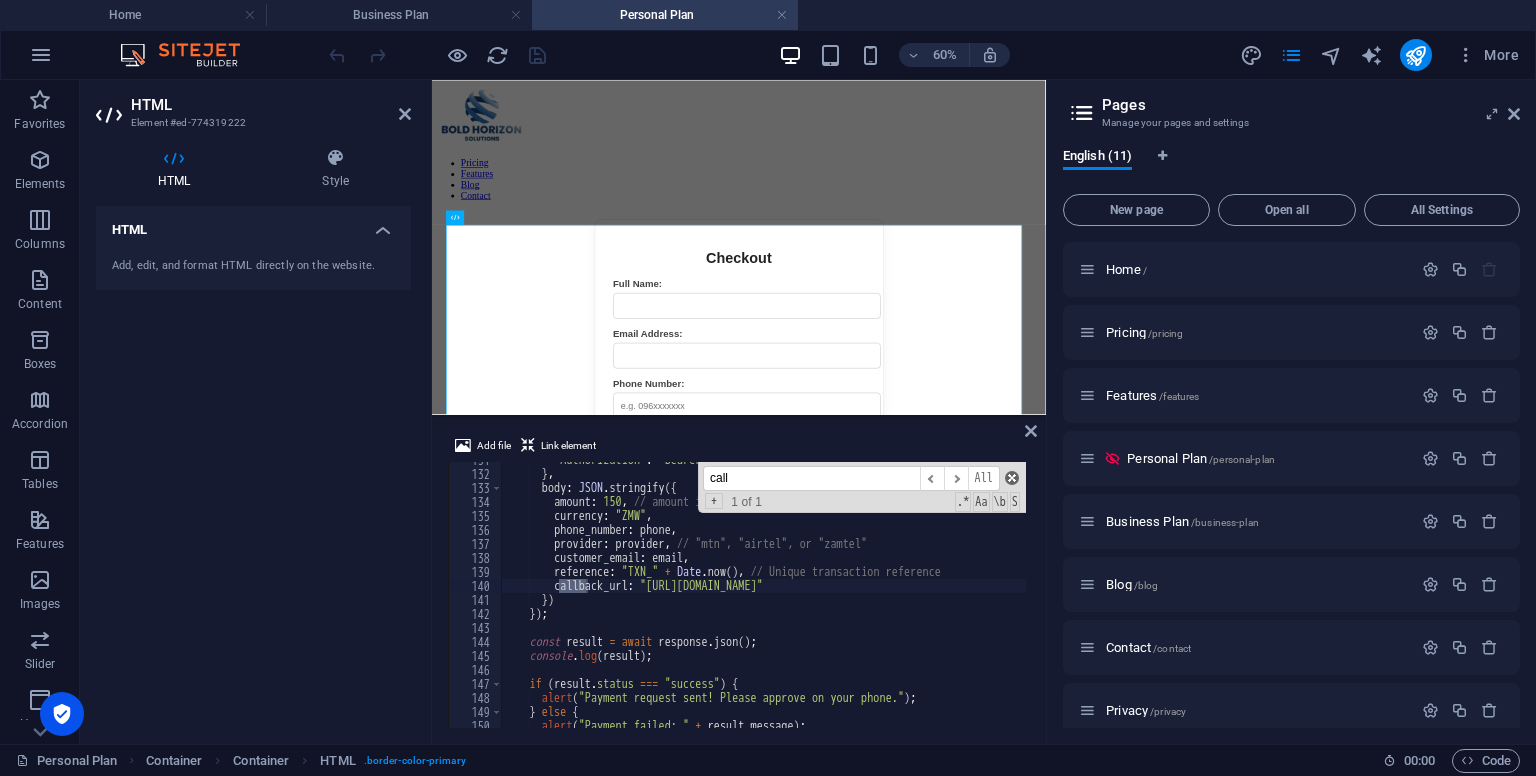 type on "call" 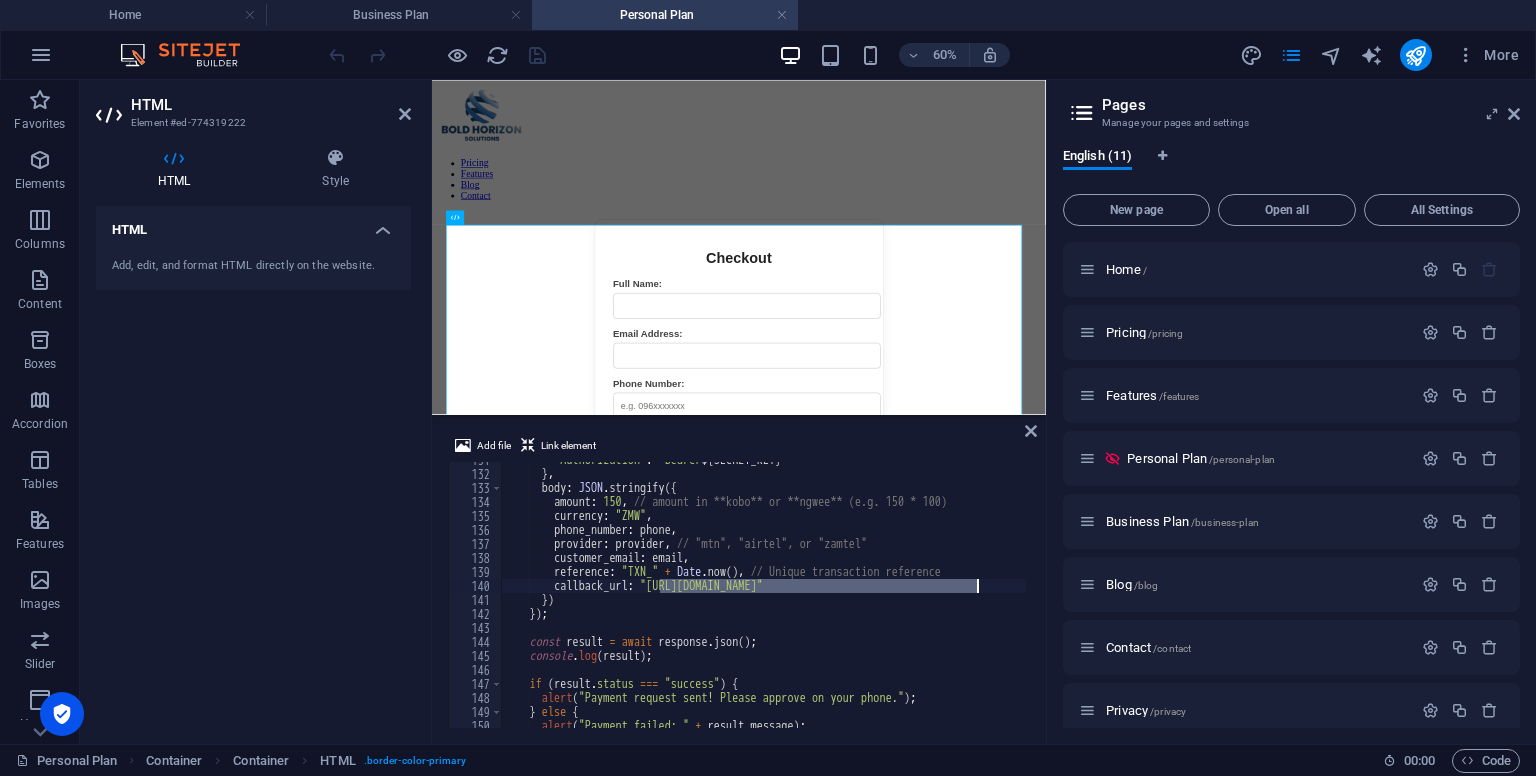drag, startPoint x: 660, startPoint y: 589, endPoint x: 974, endPoint y: 587, distance: 314.00638 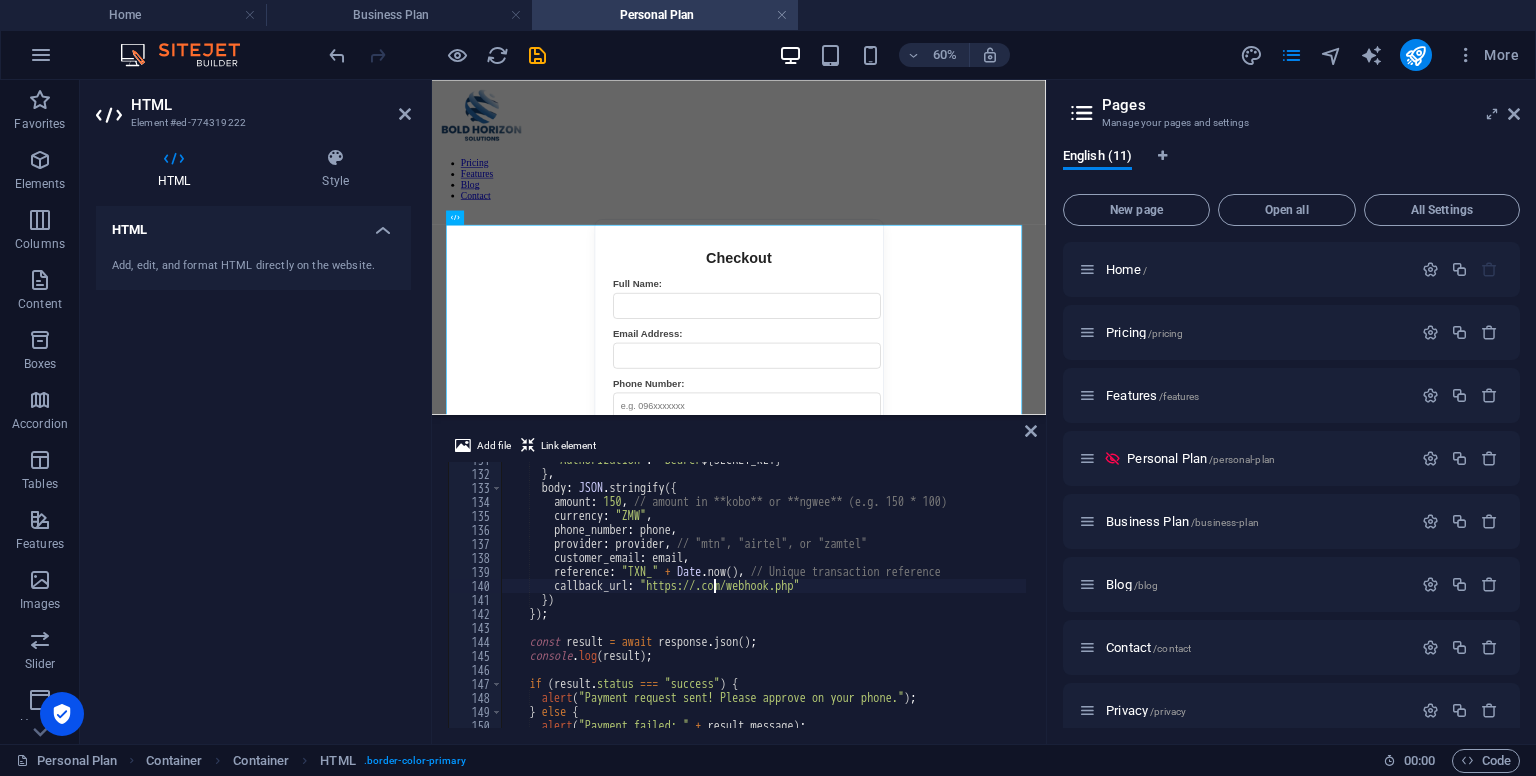 paste on "[DOMAIN_NAME]" 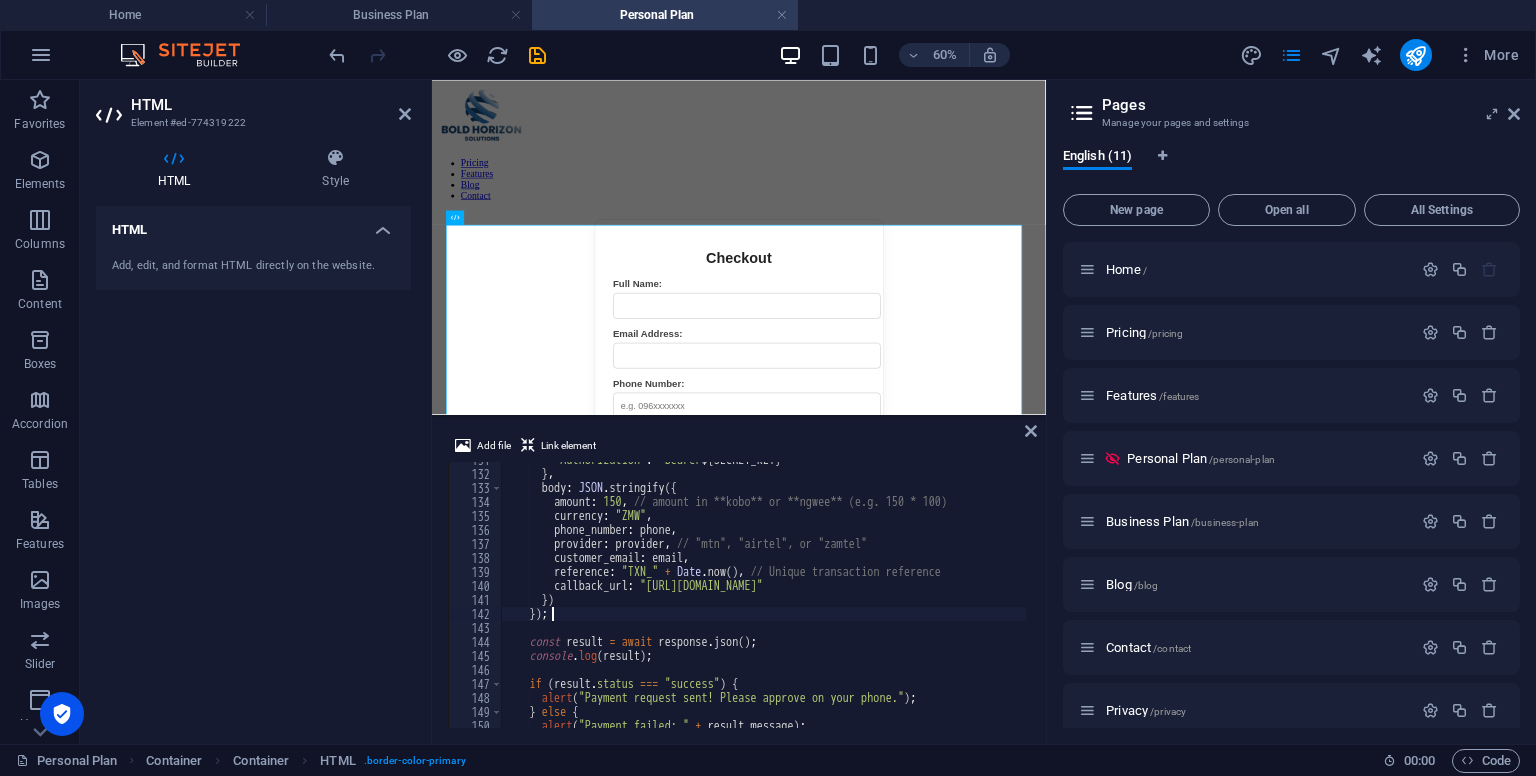 click on ""Authorization" :   ` Bearer  ${ SECRET_KEY } `         } ,         body :   JSON . stringify ({           amount :   150 ,   // amount in **kobo** or **ngwee** (e.g. 150 * 100)           currency :   "ZMW" ,           phone_number :   phone ,           provider :   provider ,   // "mtn", "airtel", or "zamtel"           customer_email :   email ,           reference :   "TXN_"   +   Date . now ( ) ,   // Unique transaction reference           callback_url :   "https://boldhorizonsolutions.com/webhook.php"         })      }) ;      const   result   =   await   response . json ( ) ;      console . log ( result ) ;      if   ( result . status   ===   "success" )   {         alert ( "Payment request sent! Please approve on your phone." ) ;      }   else   {         alert ( "Payment failed: "   +   result . message ) ;" at bounding box center [909, 598] 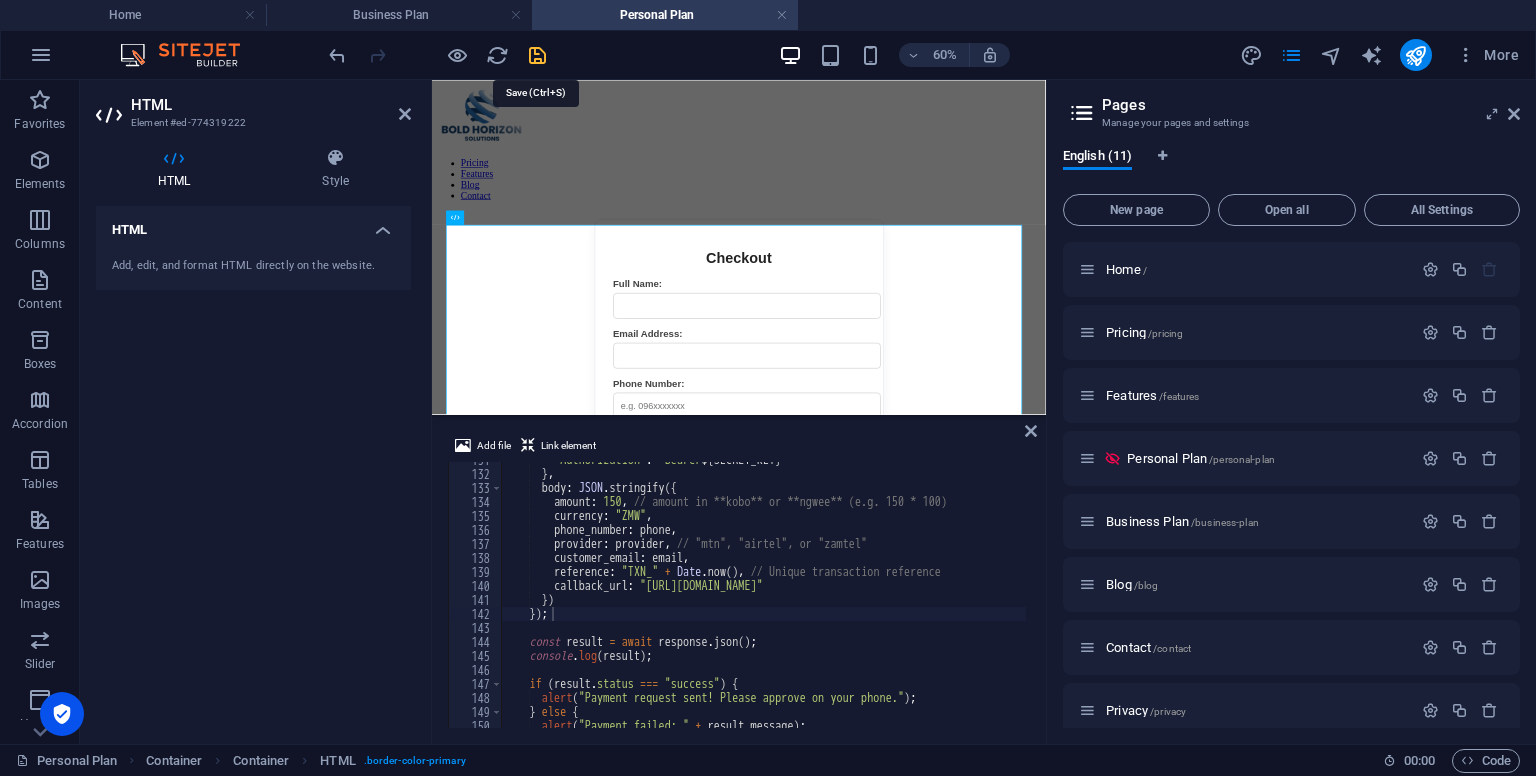 click at bounding box center (537, 55) 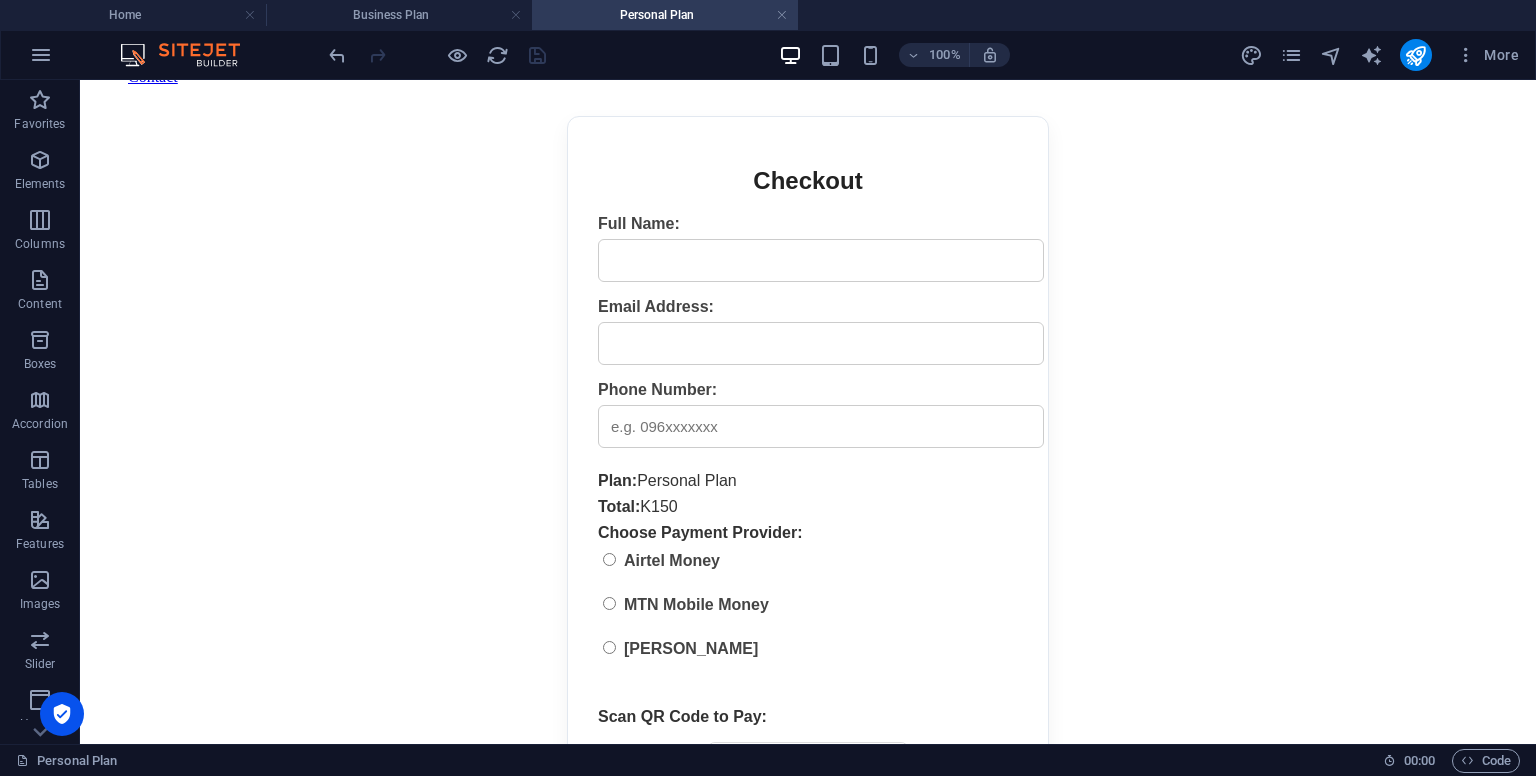 scroll, scrollTop: 134, scrollLeft: 0, axis: vertical 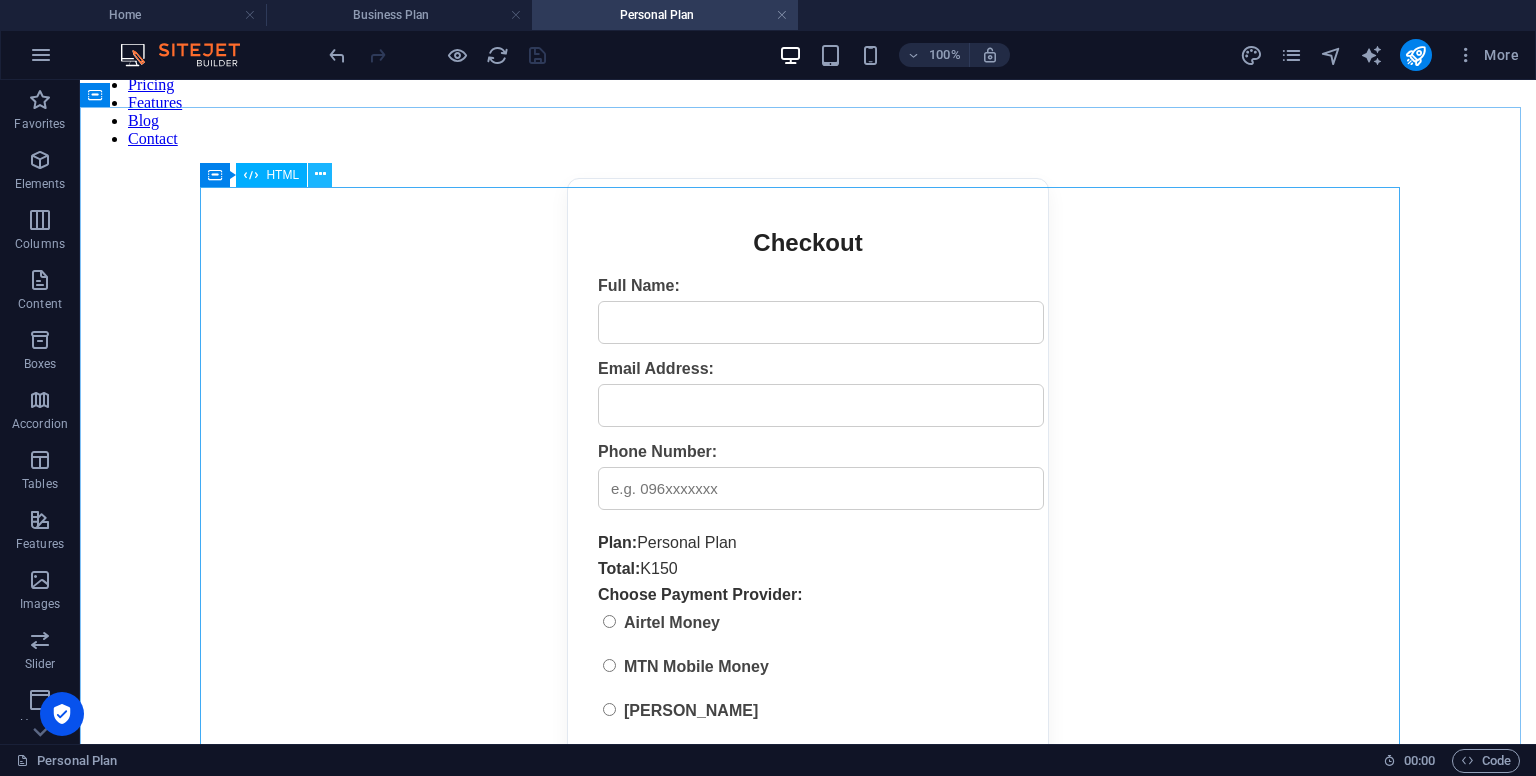 click at bounding box center (320, 174) 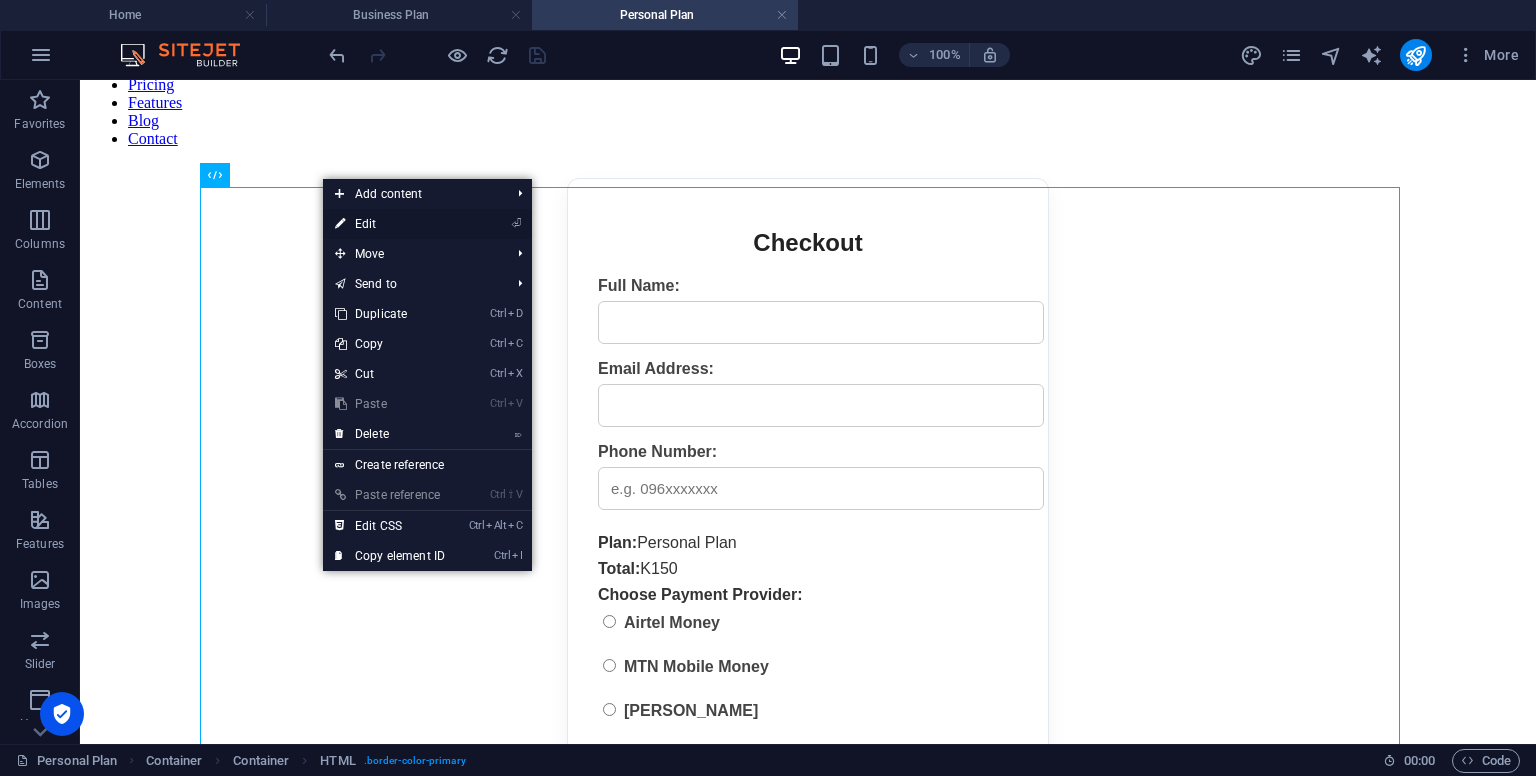 click on "⏎  Edit" at bounding box center [390, 224] 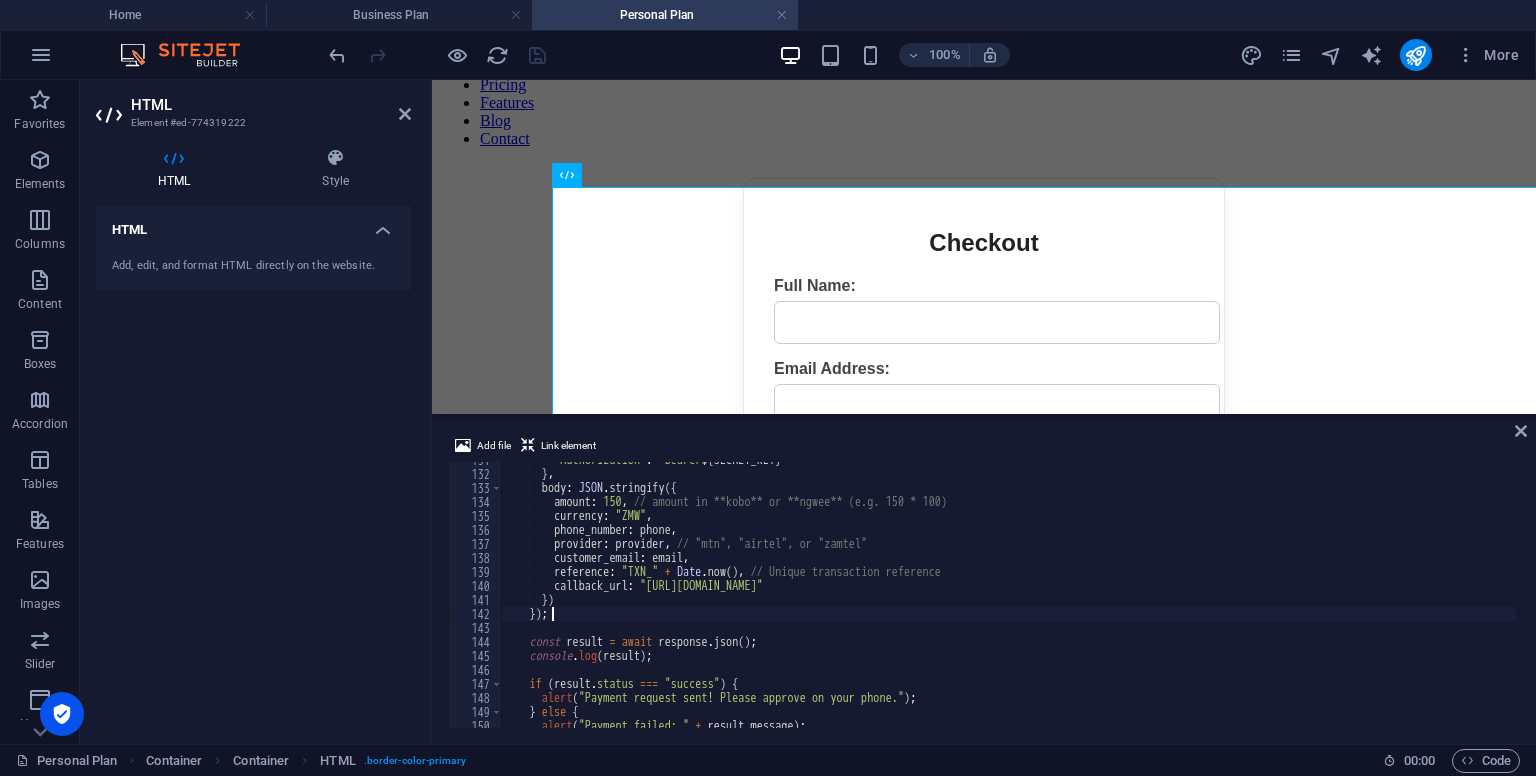 scroll, scrollTop: 1828, scrollLeft: 0, axis: vertical 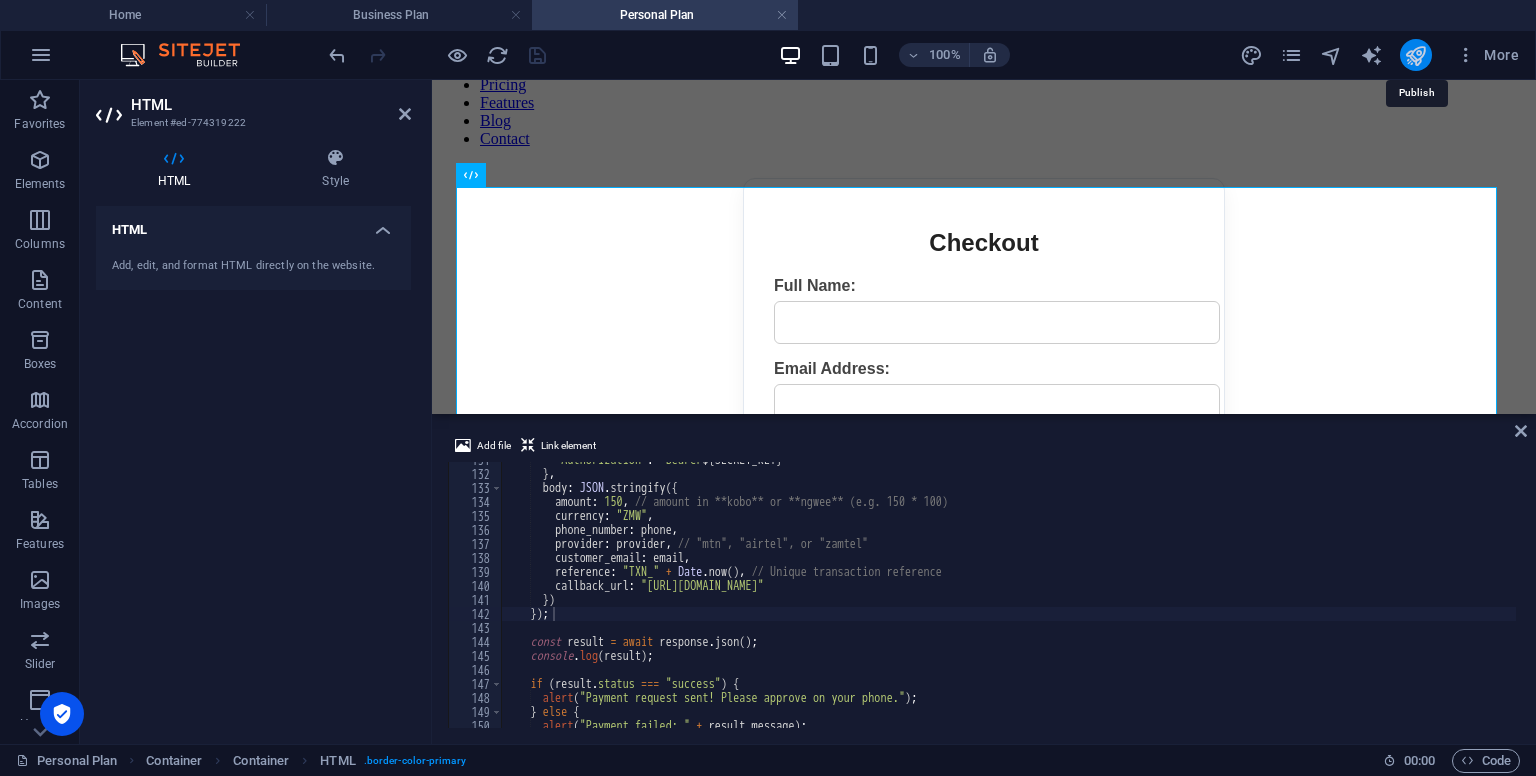 click at bounding box center (1415, 55) 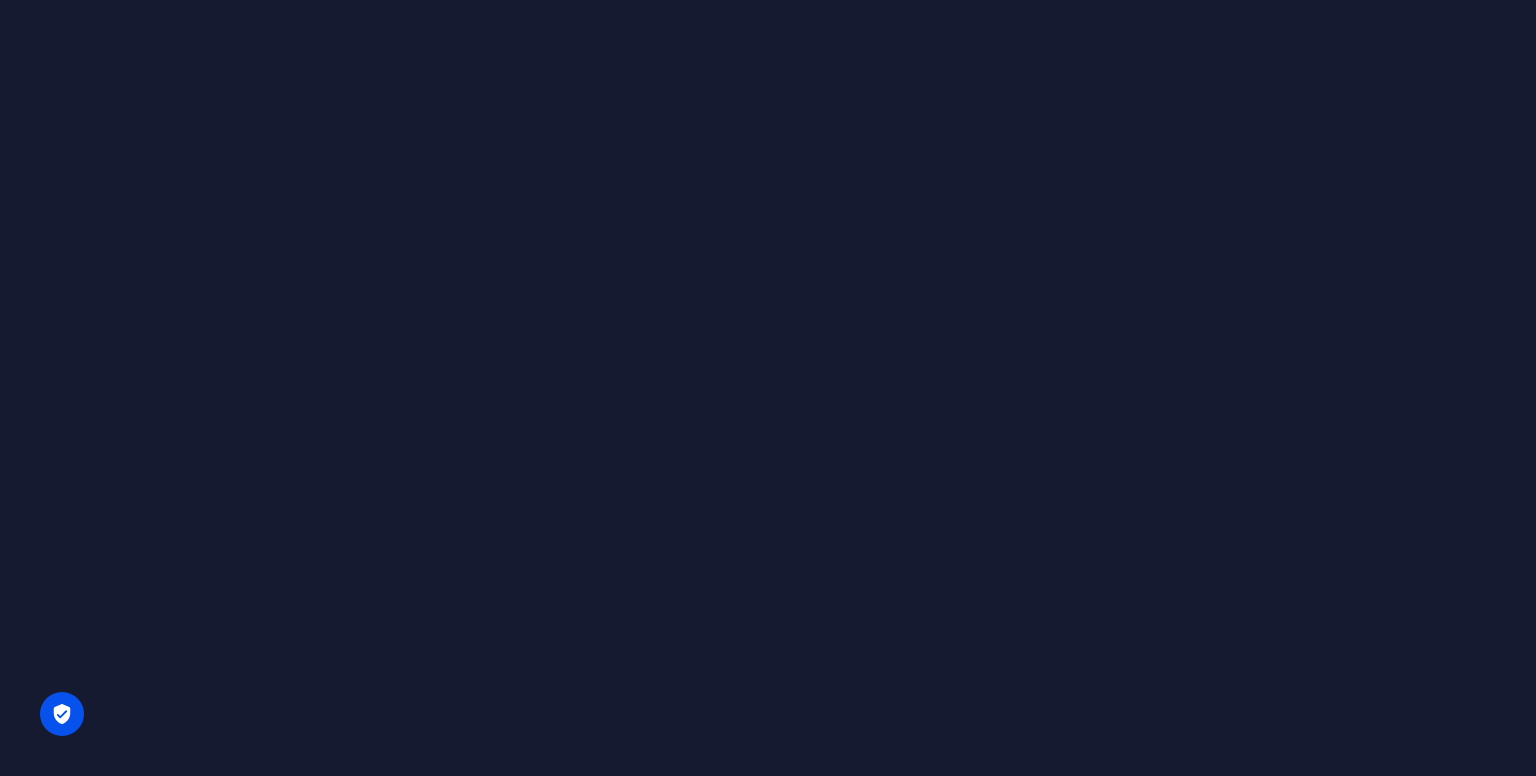 scroll, scrollTop: 0, scrollLeft: 0, axis: both 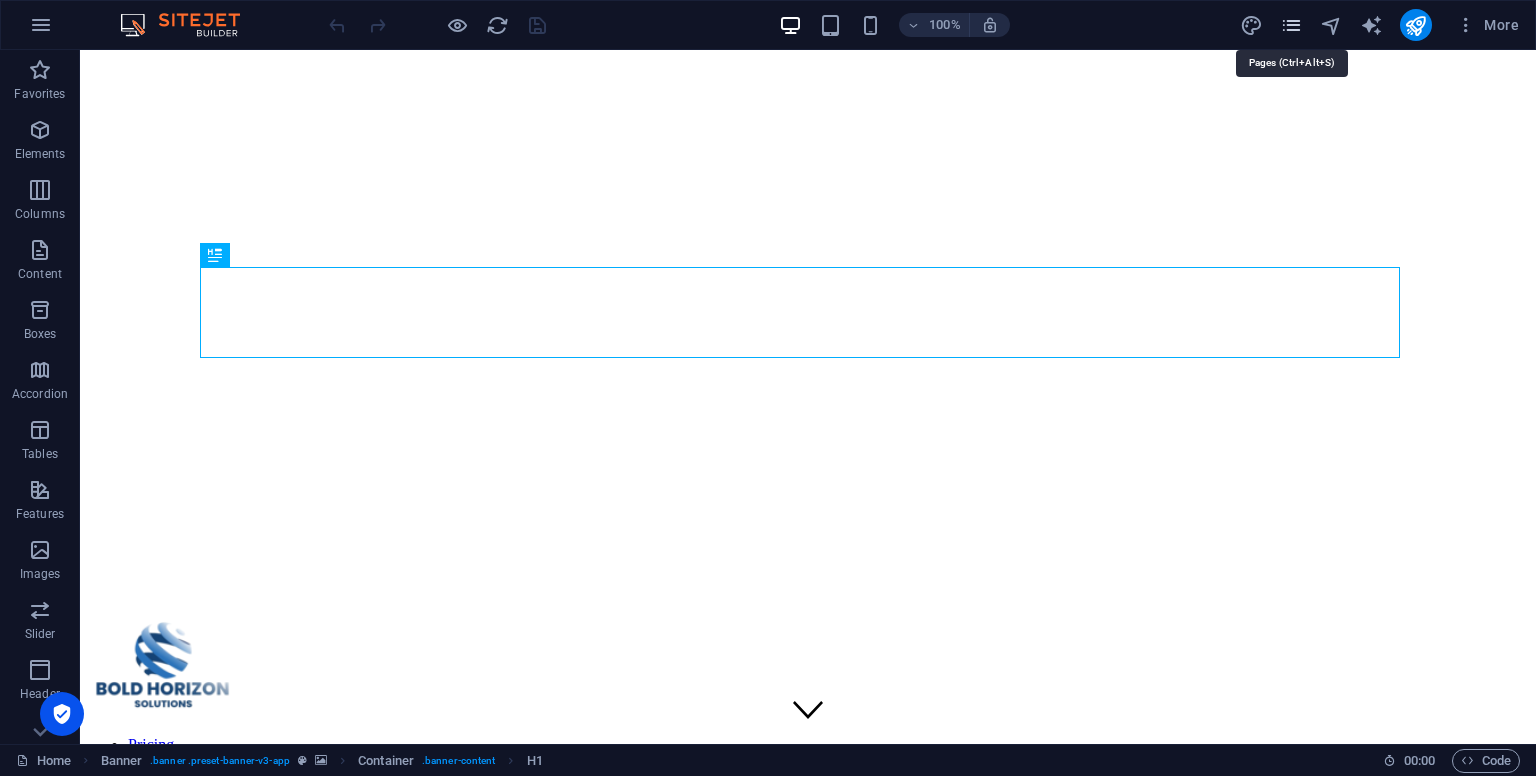 click at bounding box center (1291, 25) 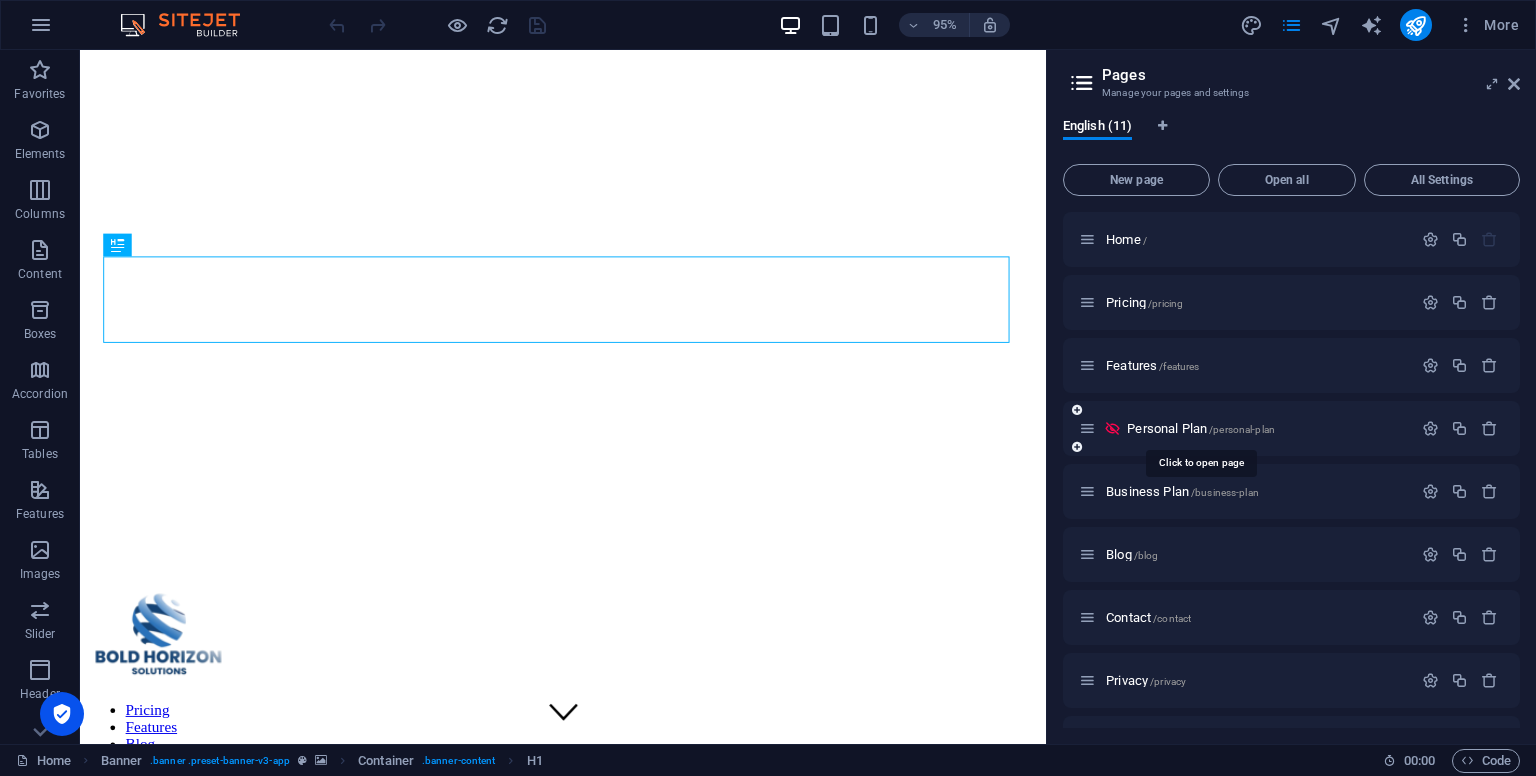 click on "Personal Plan /personal-plan" at bounding box center [1201, 428] 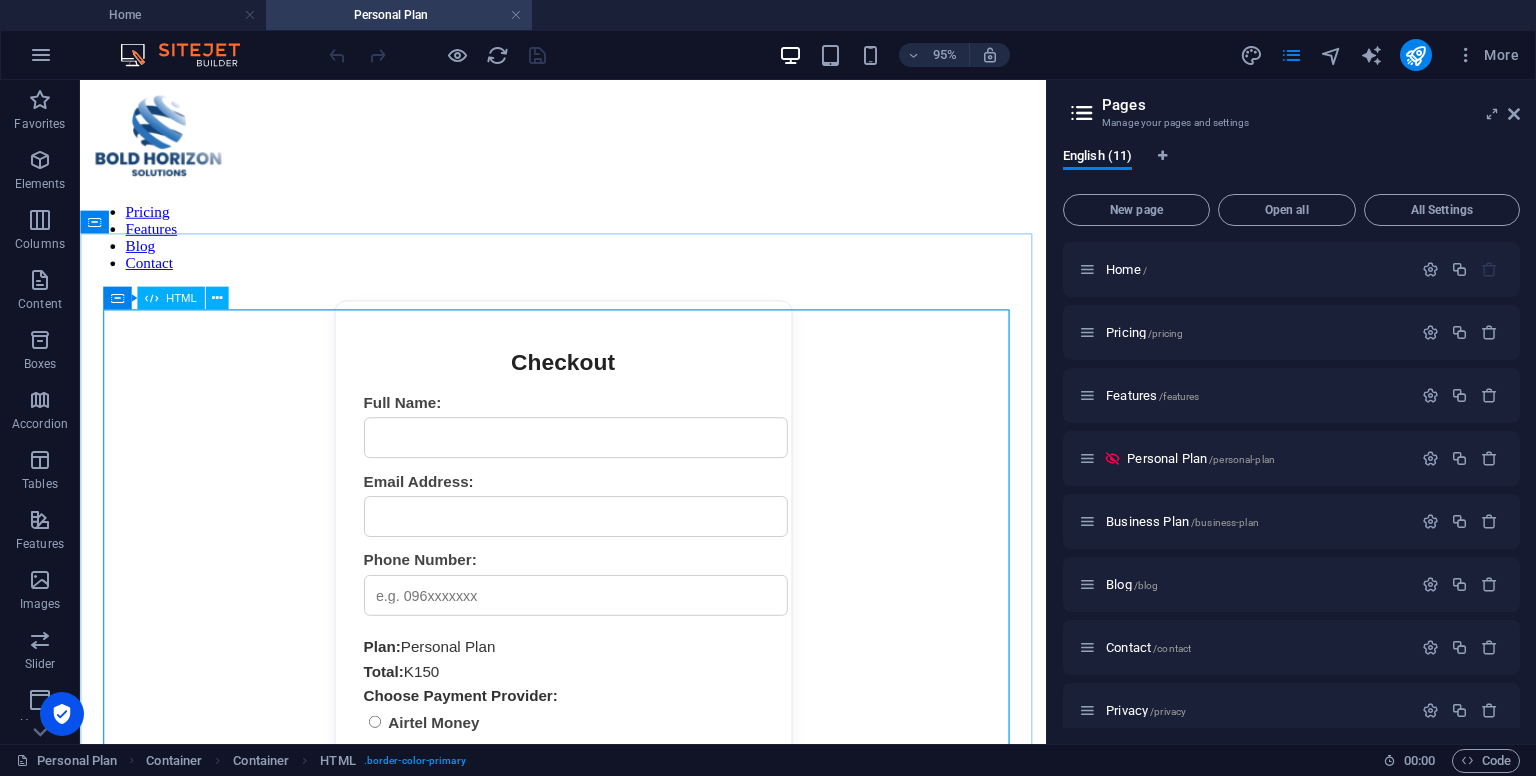 scroll, scrollTop: 0, scrollLeft: 0, axis: both 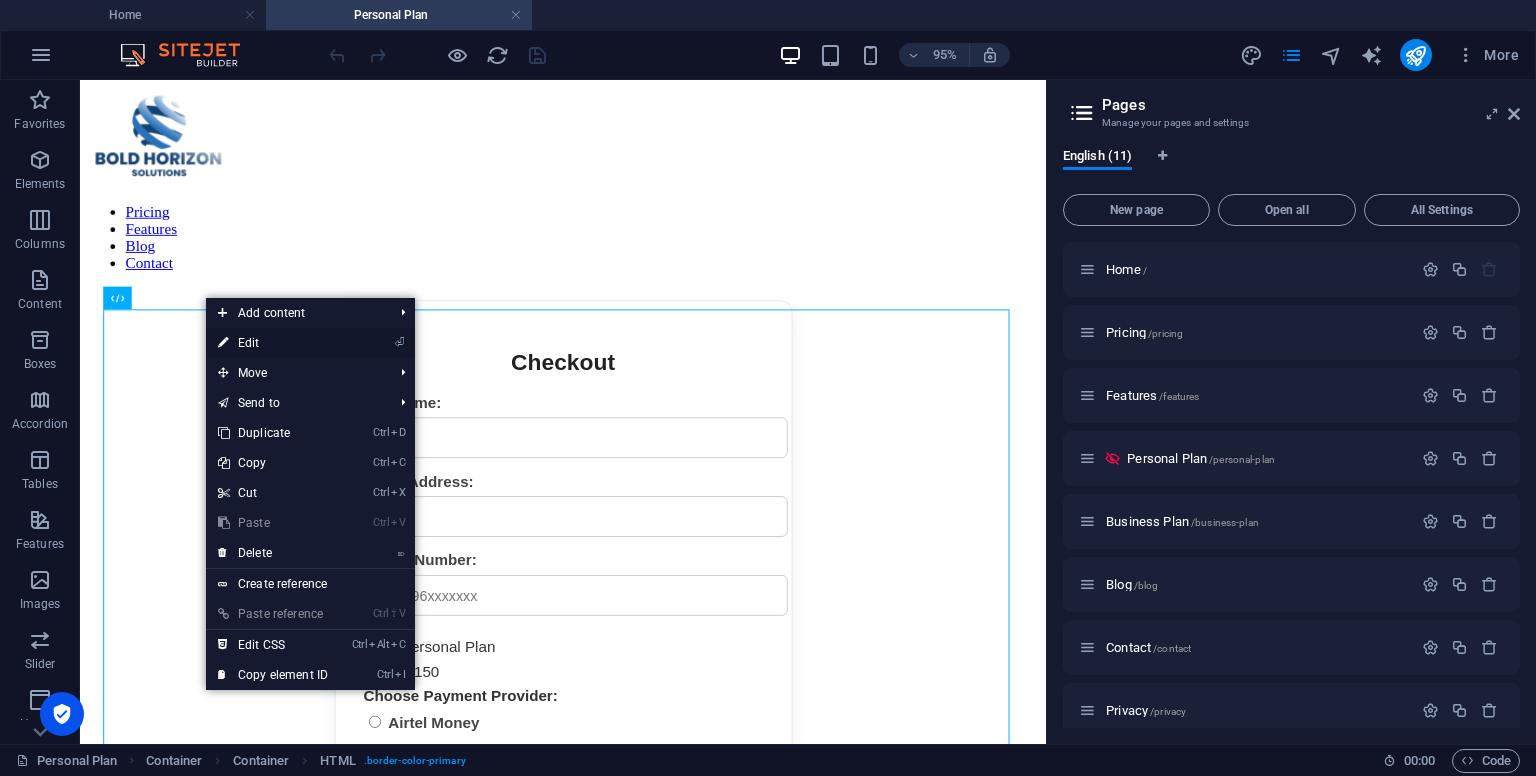 drag, startPoint x: 243, startPoint y: 342, endPoint x: 742, endPoint y: 392, distance: 501.49875 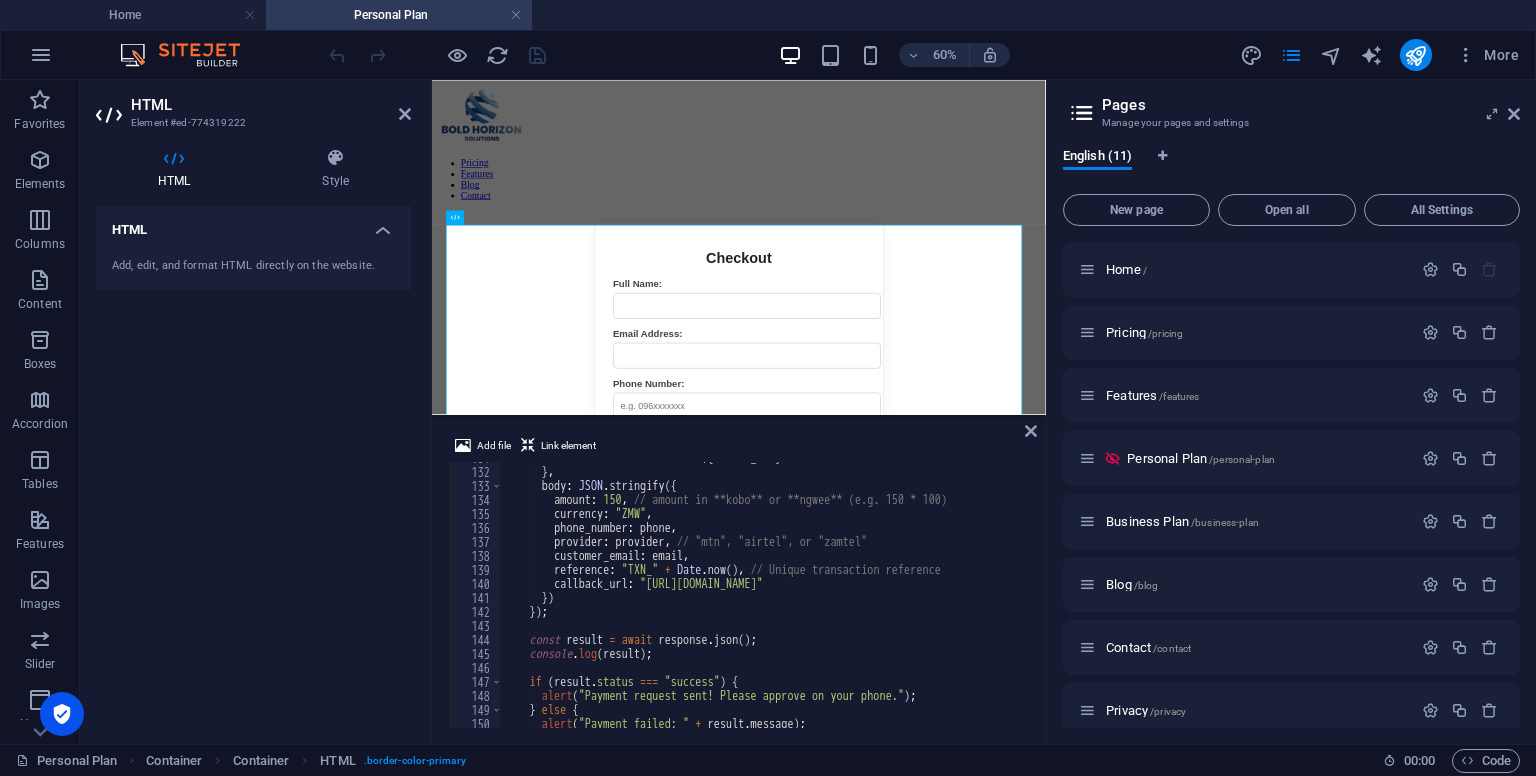 scroll, scrollTop: 1831, scrollLeft: 0, axis: vertical 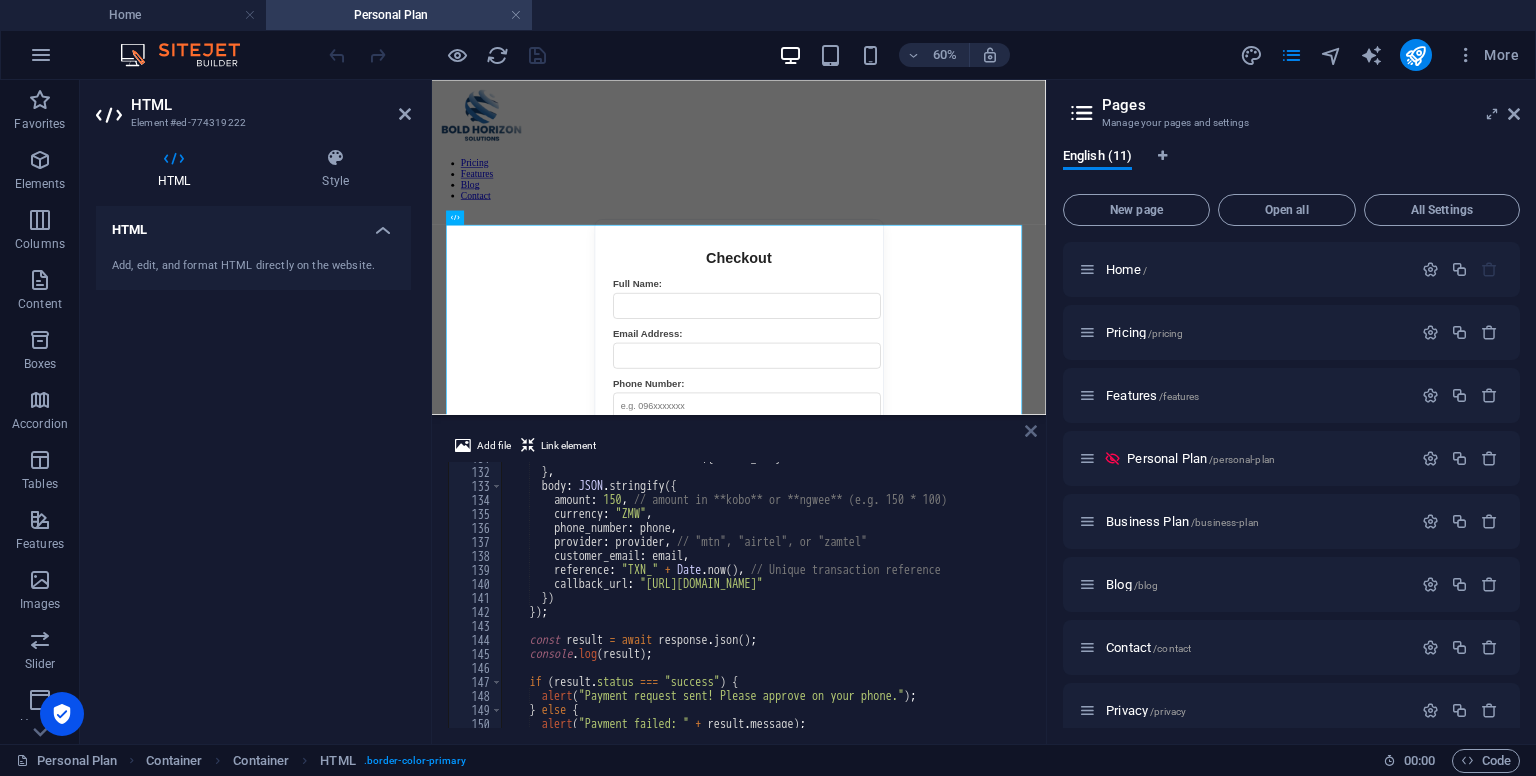 click at bounding box center (1031, 431) 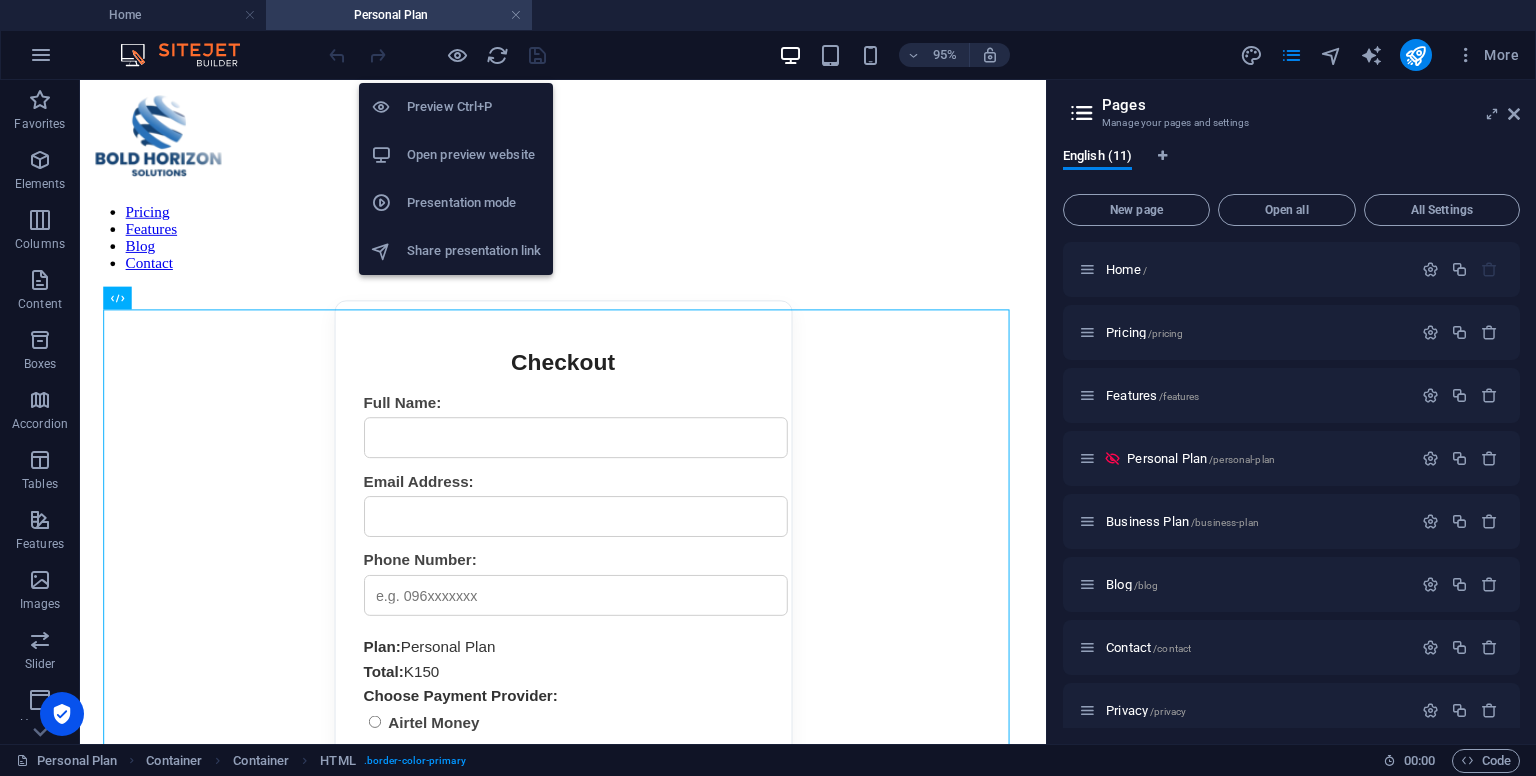 click on "Open preview website" at bounding box center (474, 155) 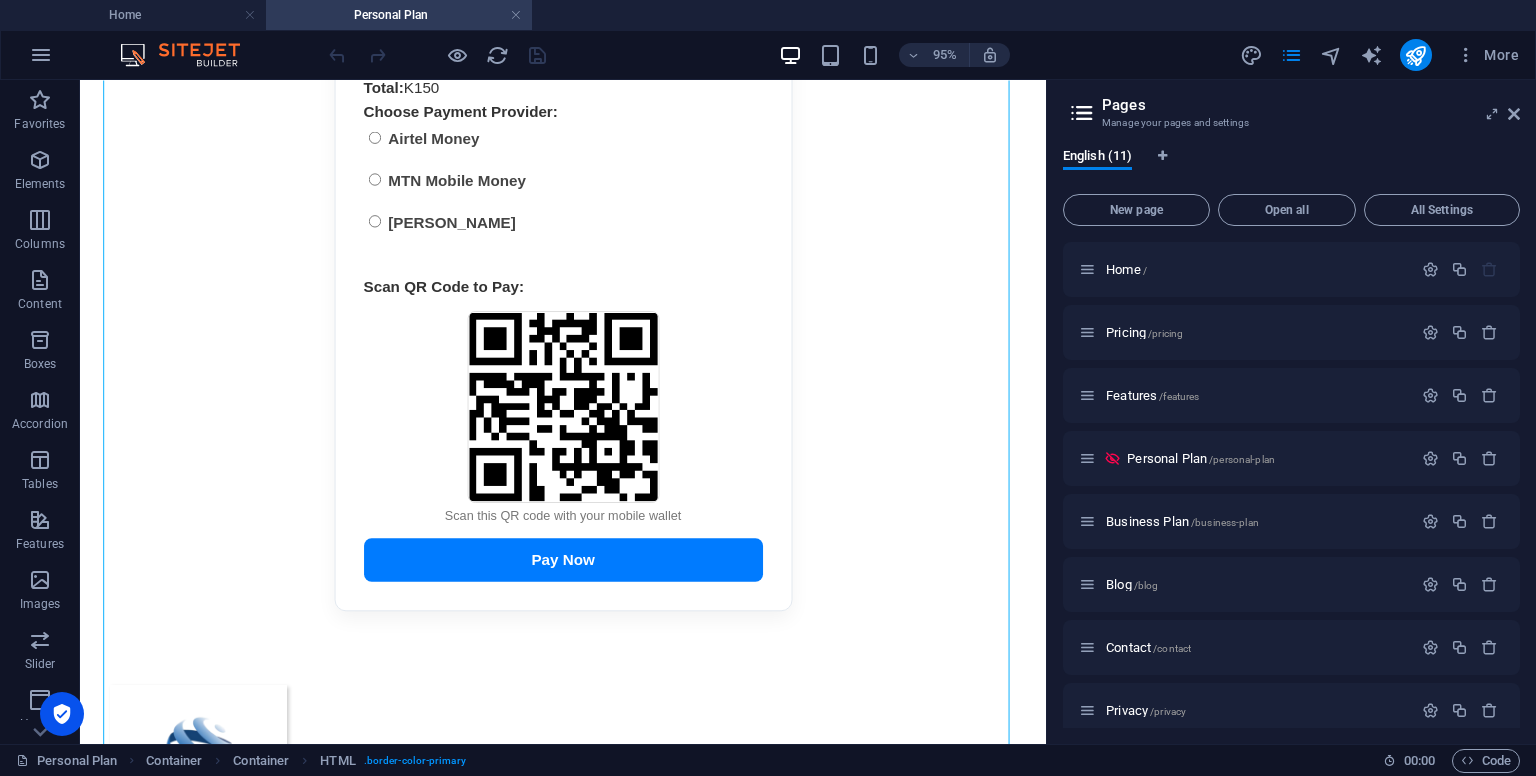 scroll, scrollTop: 608, scrollLeft: 0, axis: vertical 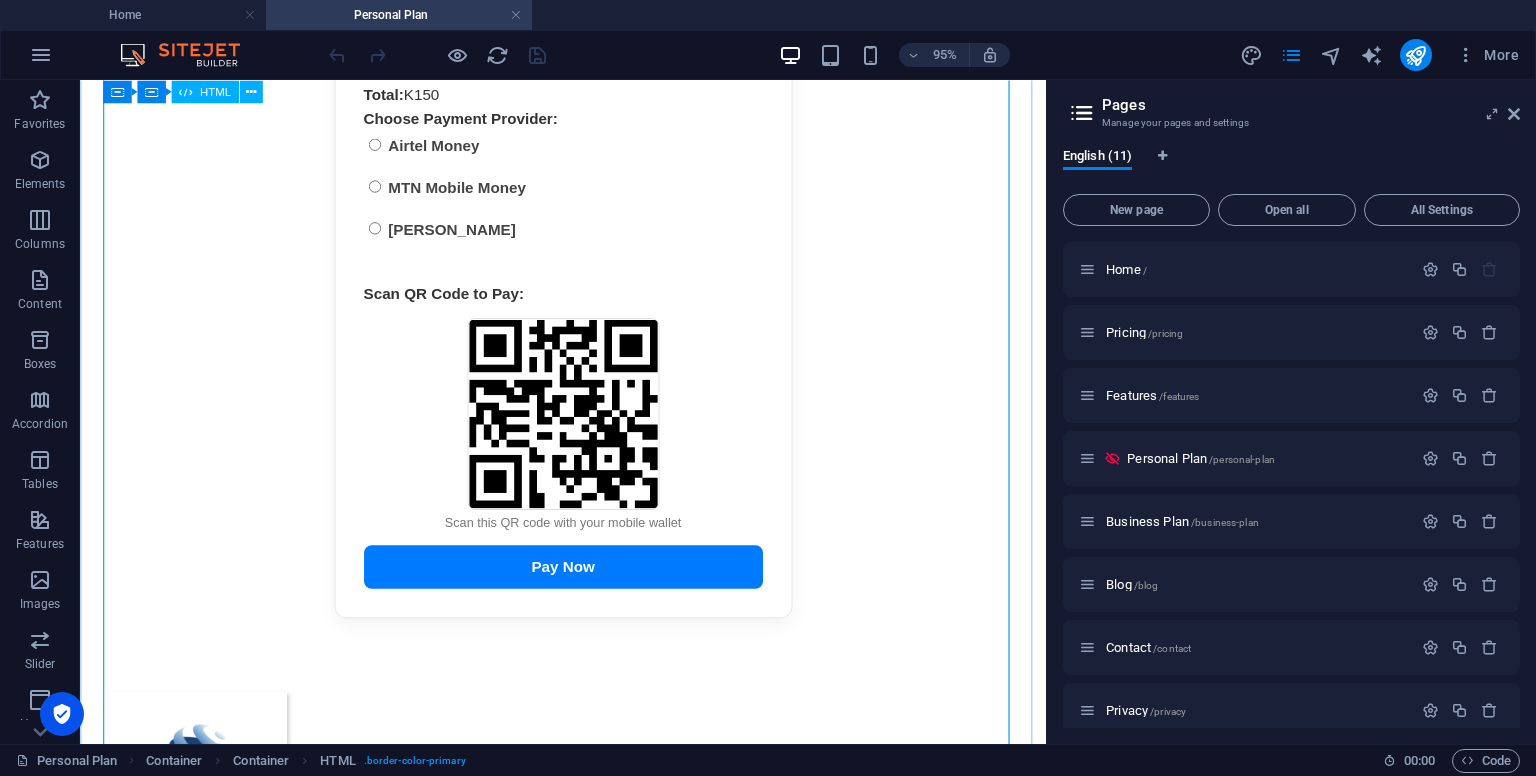 click on "Checkout
Full Name:
Email Address:
Phone Number:
Plan:  Personal Plan
Total:  K150
Choose Payment Provider:
Airtel Money
MTN Mobile Money
Zamtel Kwacha
Scan QR Code to Pay:
Scan this QR code with your mobile wallet
Pay Now" at bounding box center [588, 175] 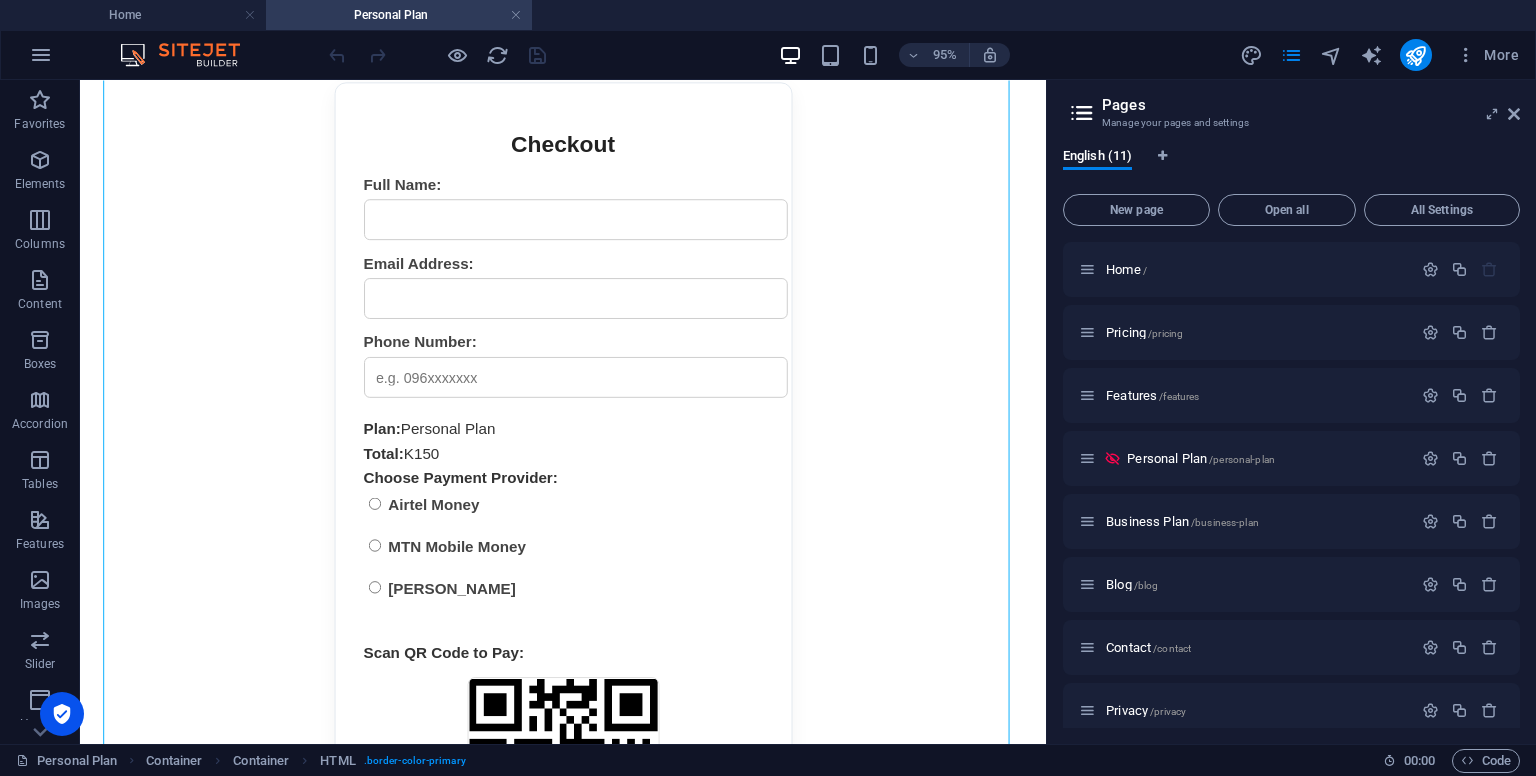 scroll, scrollTop: 216, scrollLeft: 0, axis: vertical 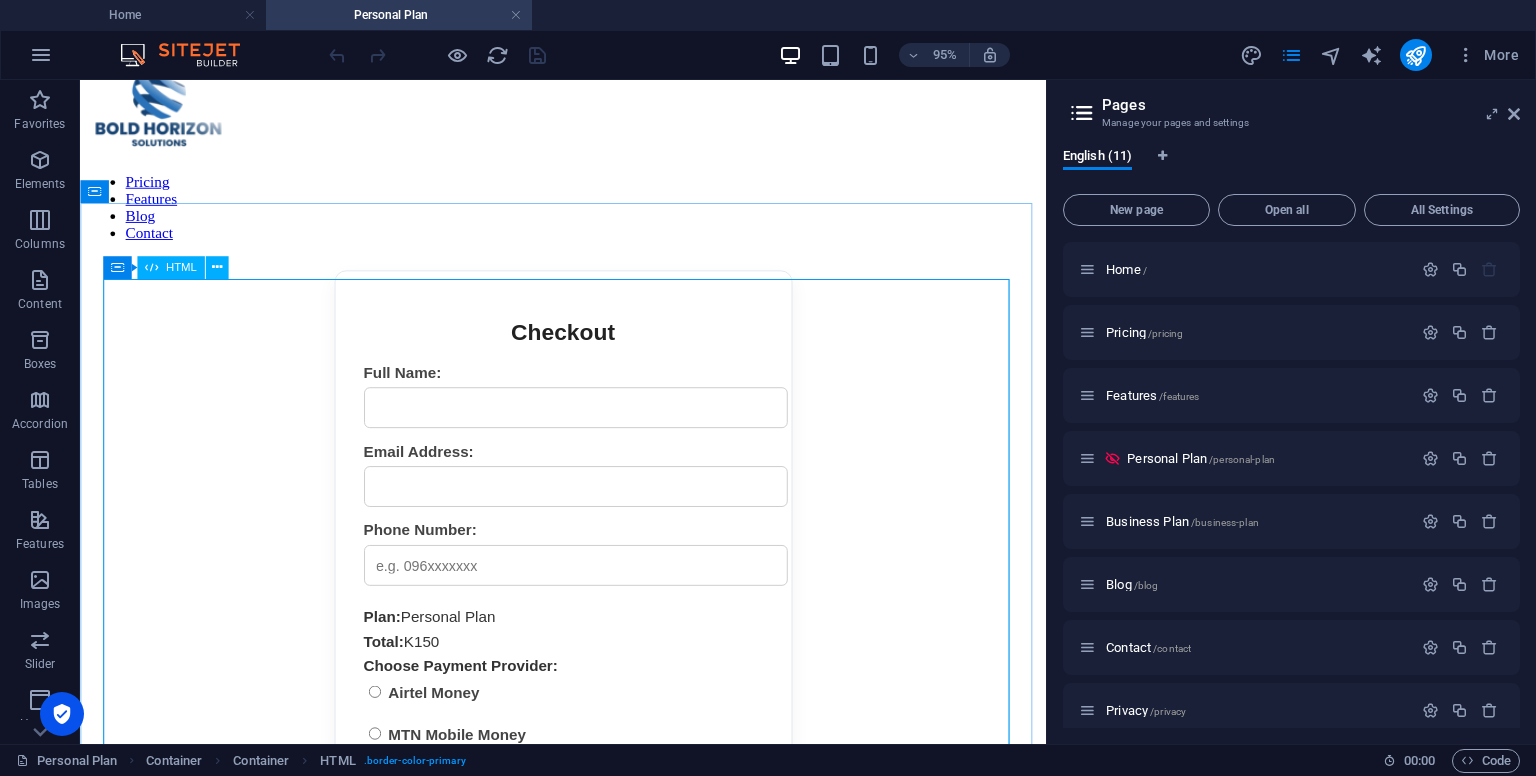 click on "HTML" at bounding box center (181, 267) 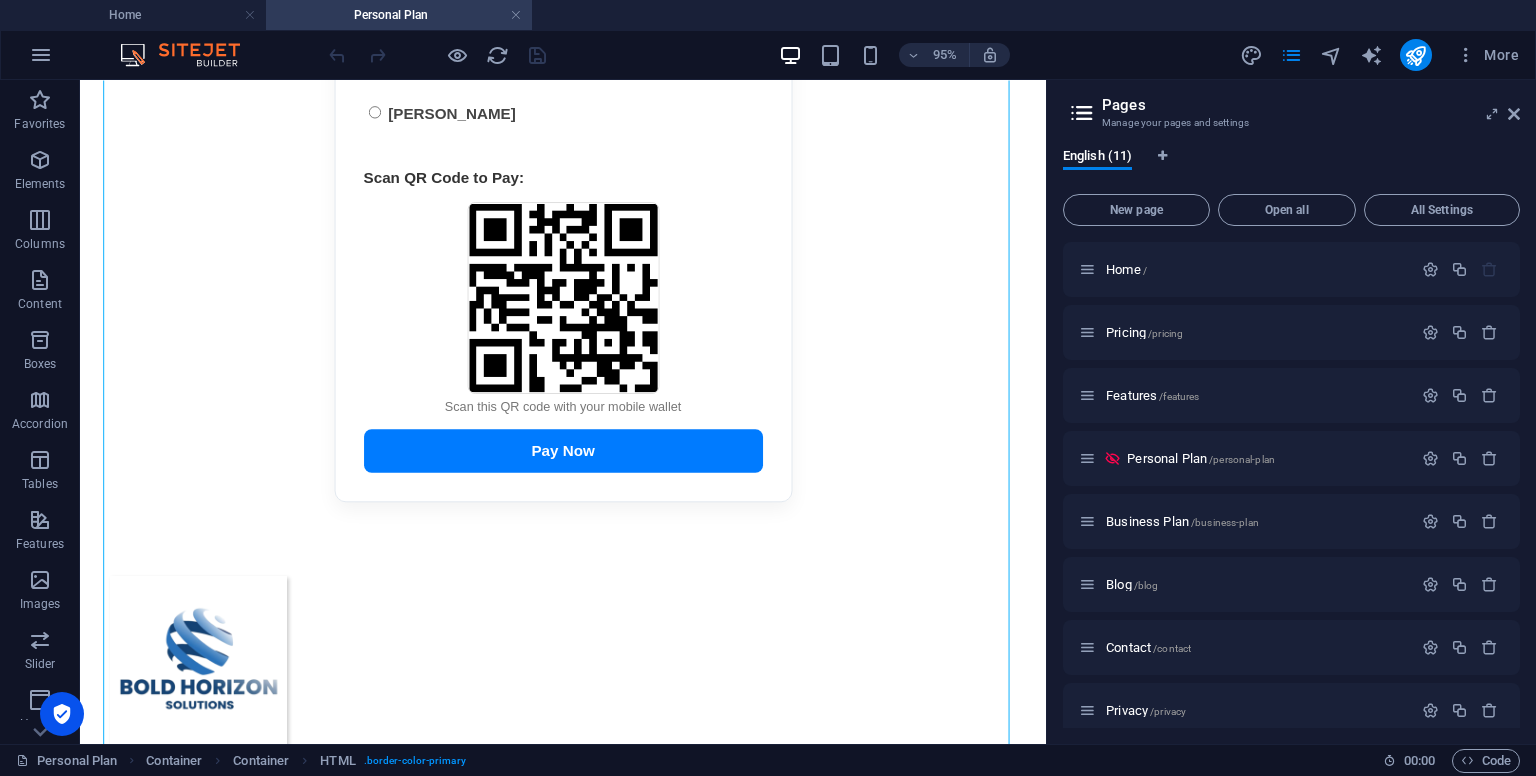 scroll, scrollTop: 782, scrollLeft: 0, axis: vertical 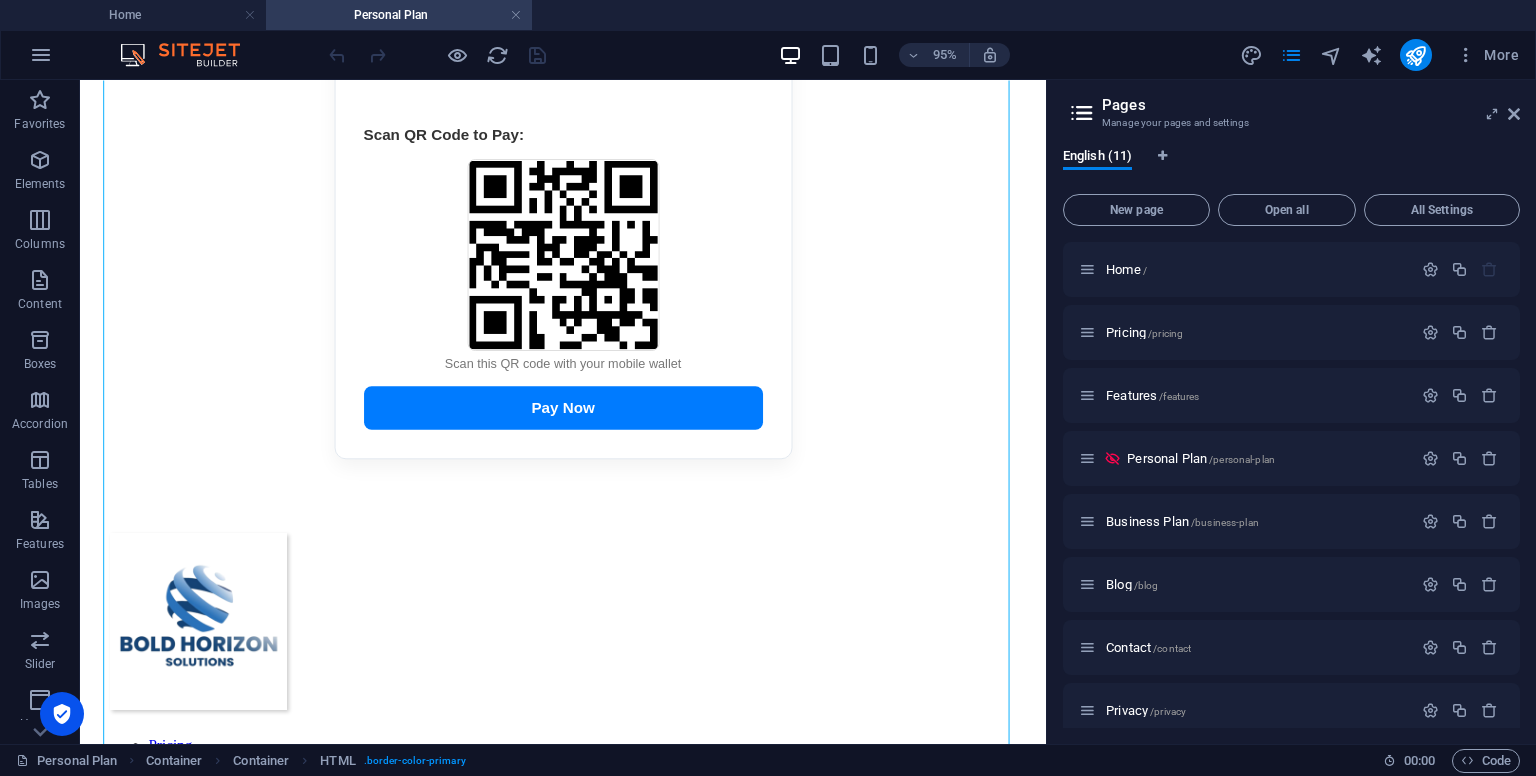 drag, startPoint x: 1085, startPoint y: 316, endPoint x: 1135, endPoint y: 635, distance: 322.8947 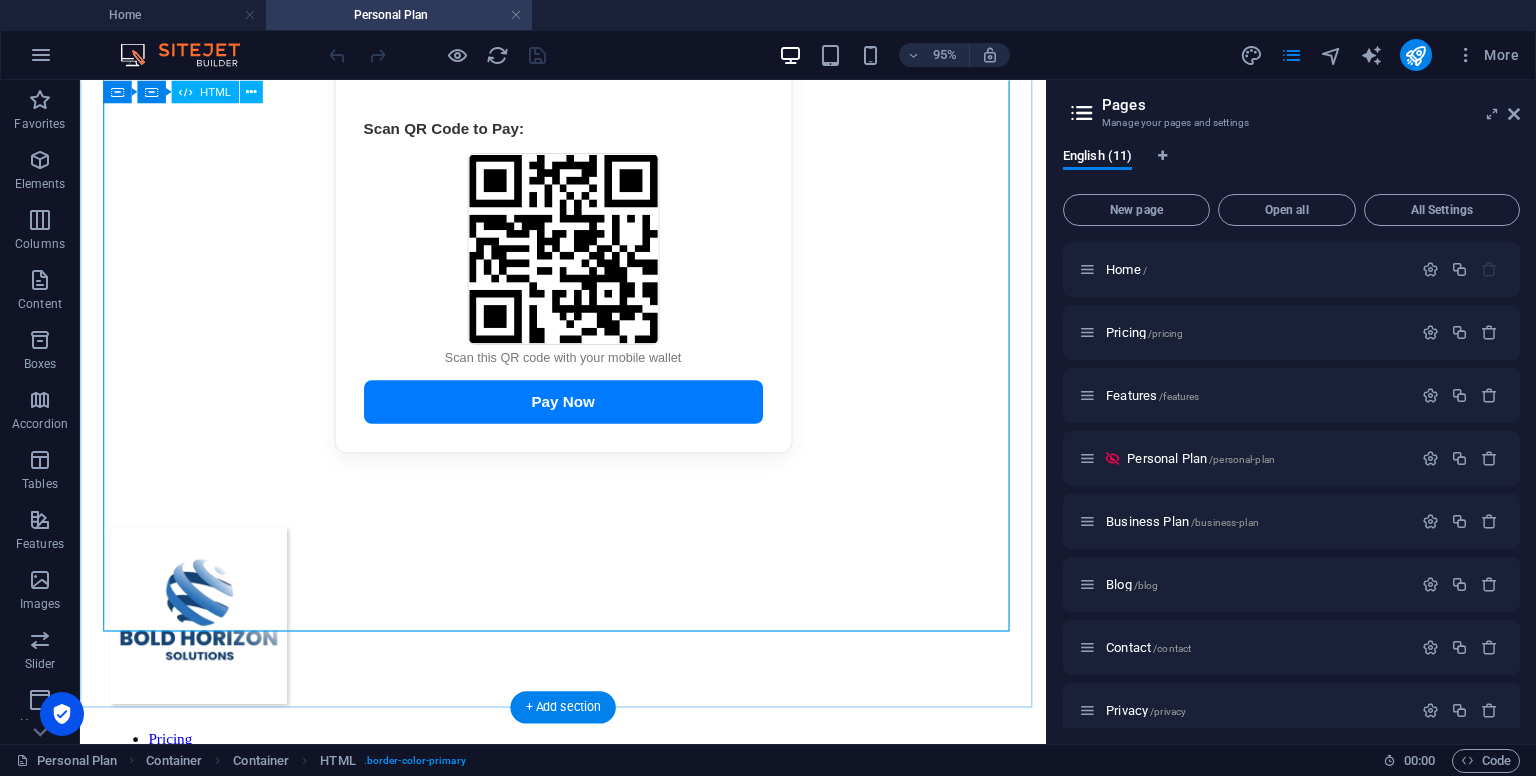 click on "Checkout
Full Name:
Email Address:
Phone Number:
Plan:  Personal Plan
Total:  K150
Choose Payment Provider:
Airtel Money
MTN Mobile Money
Zamtel Kwacha
Scan QR Code to Pay:
Scan this QR code with your mobile wallet
Pay Now" at bounding box center (588, 1) 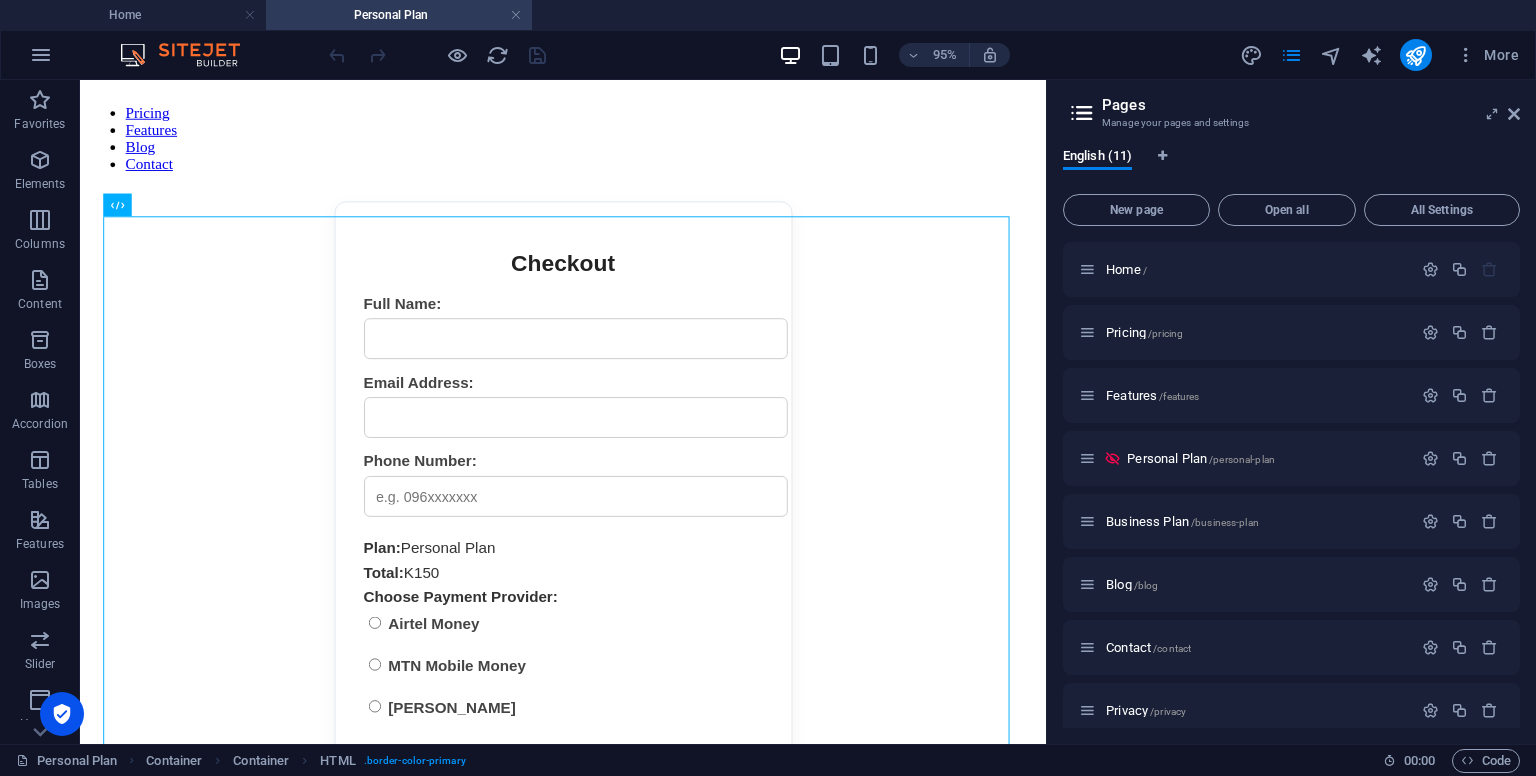 scroll, scrollTop: 56, scrollLeft: 0, axis: vertical 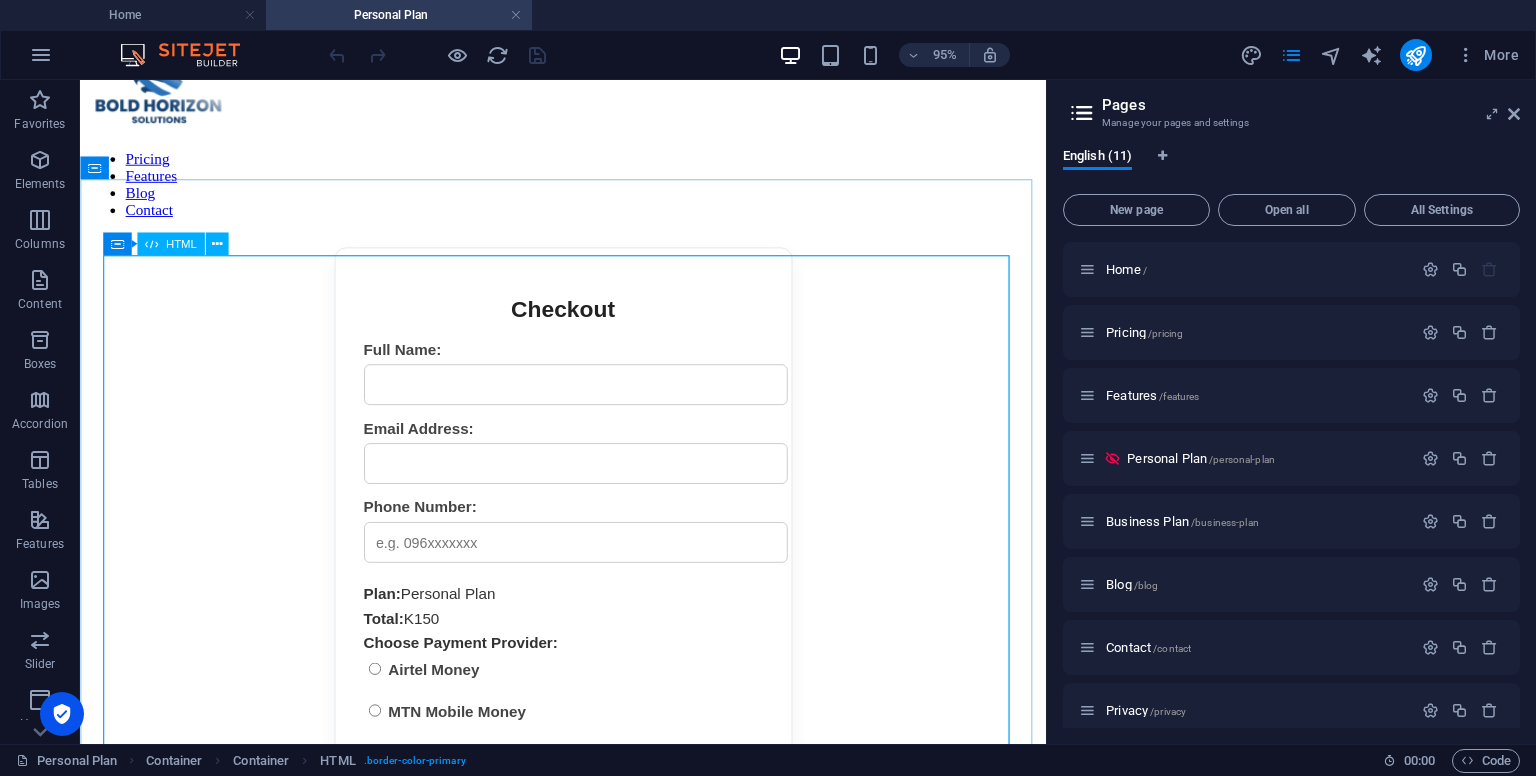 click on "HTML" at bounding box center (181, 243) 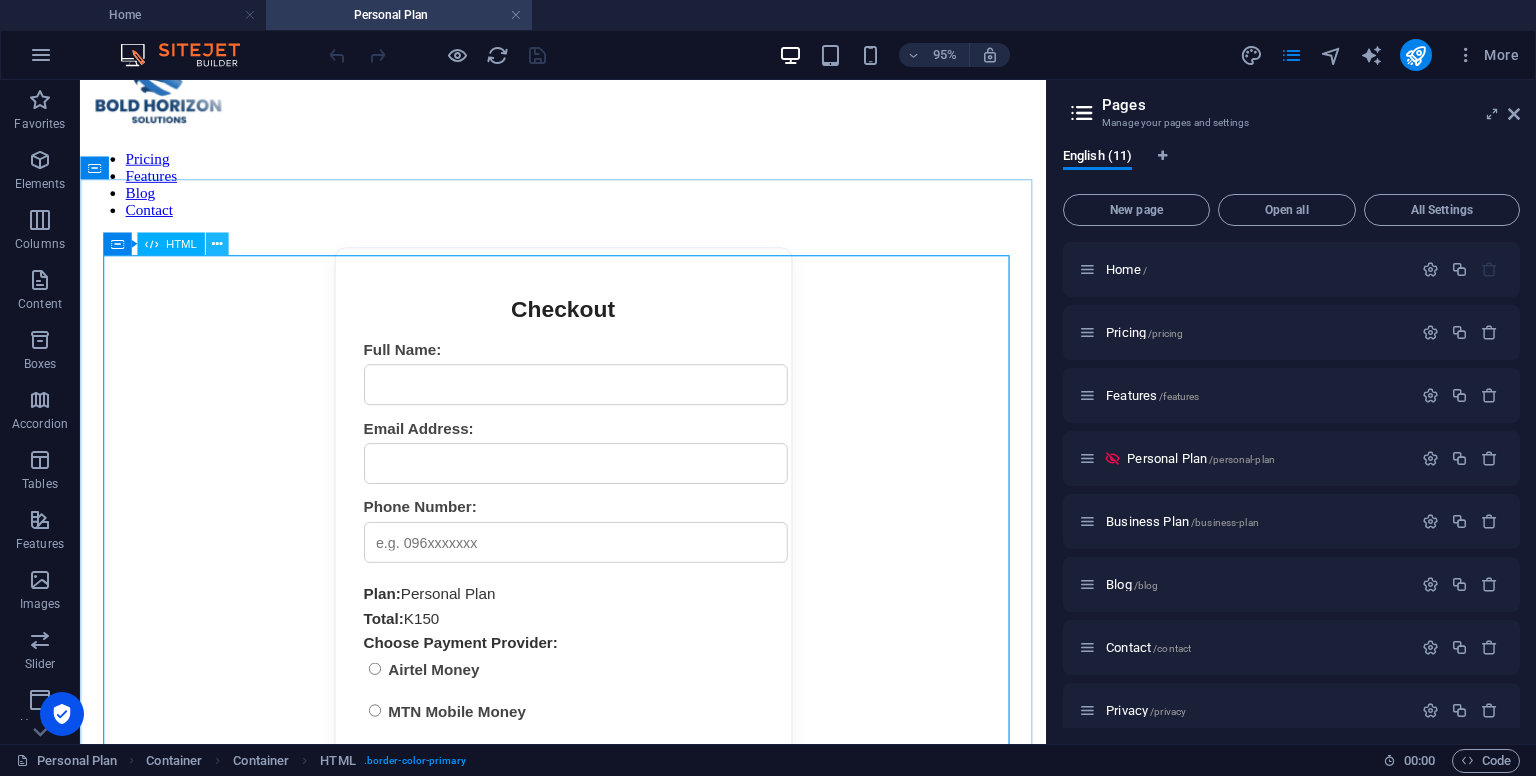 click at bounding box center (216, 243) 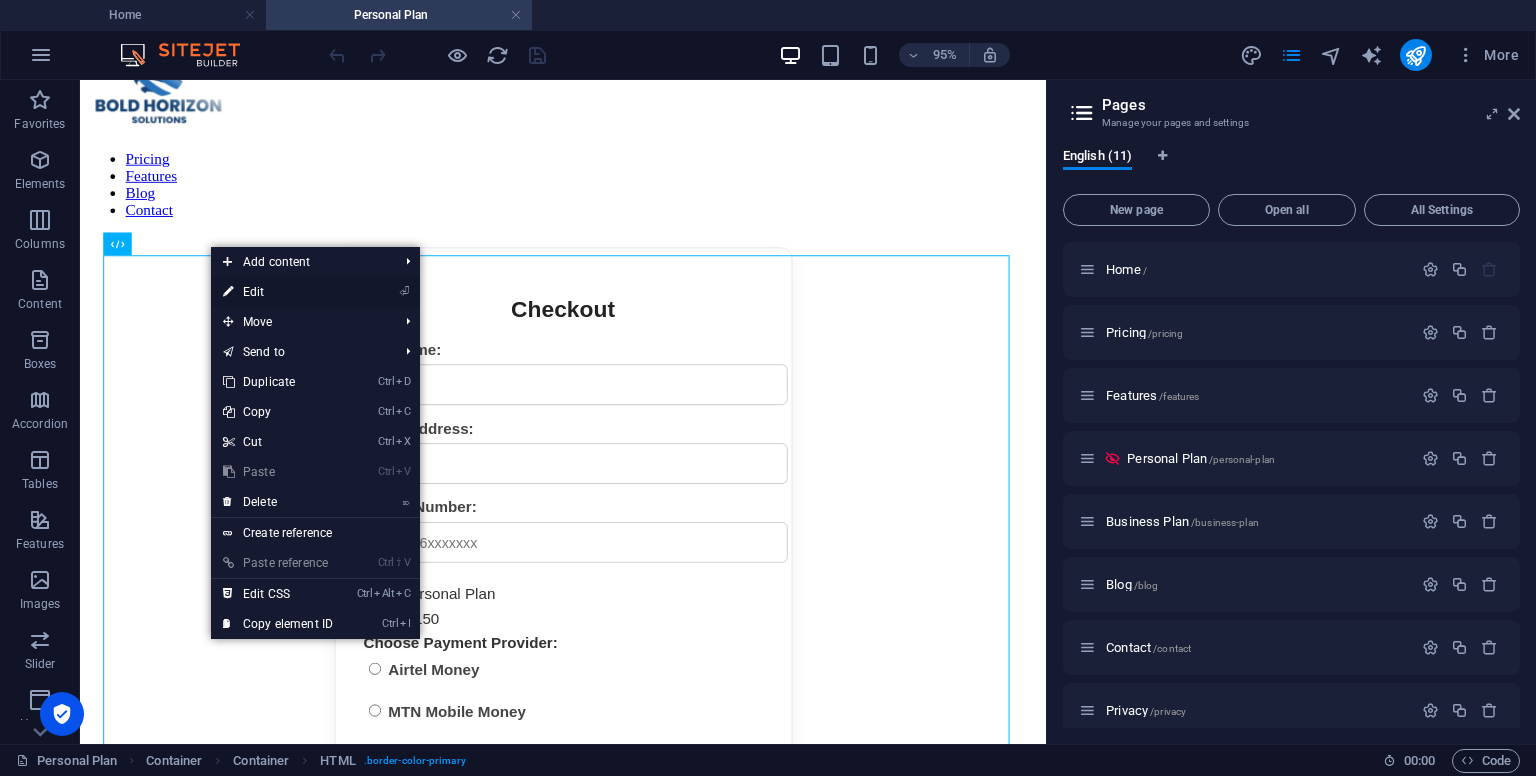 click on "⏎  Edit" at bounding box center (278, 292) 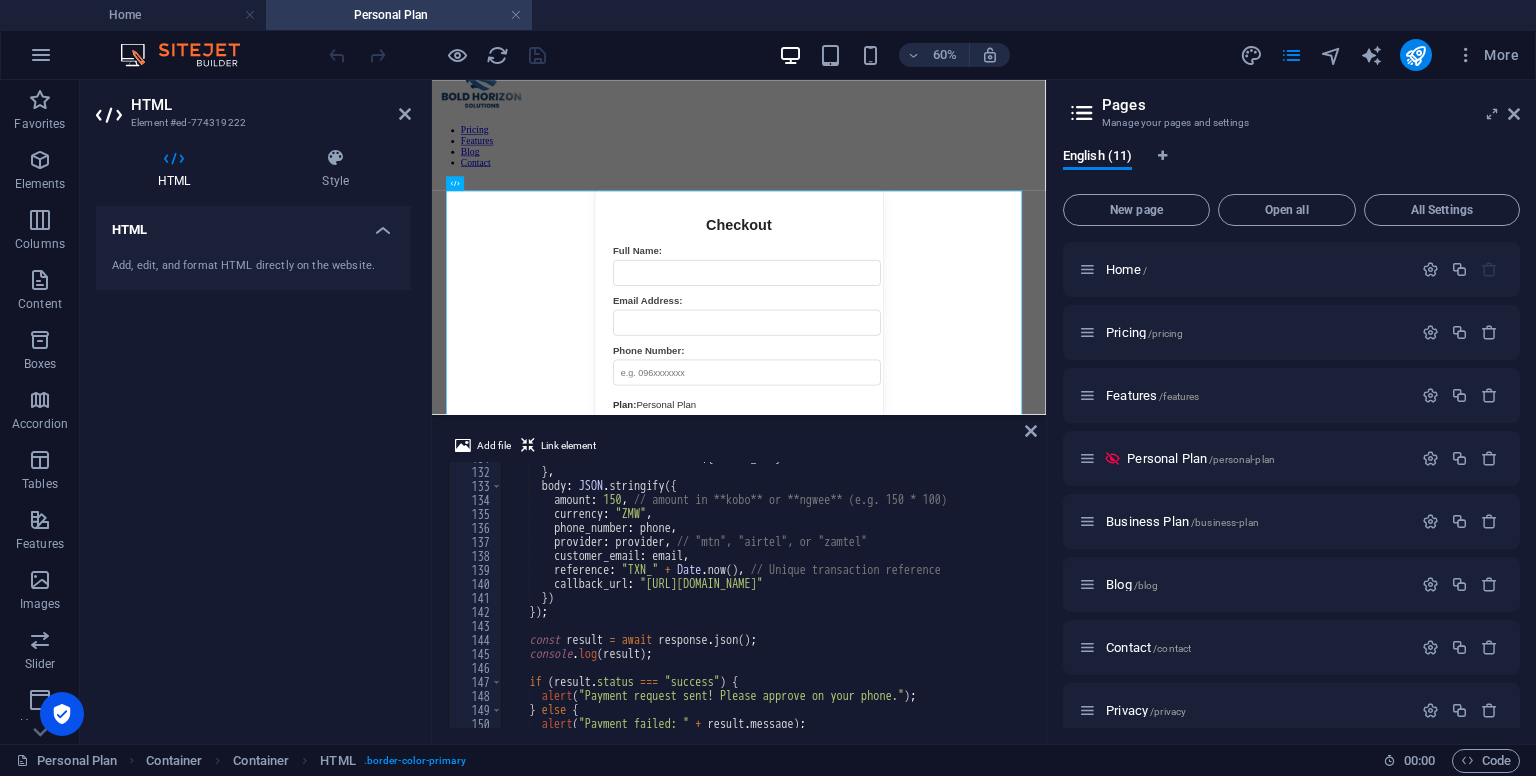 click on "Add file Link element" at bounding box center [739, 448] 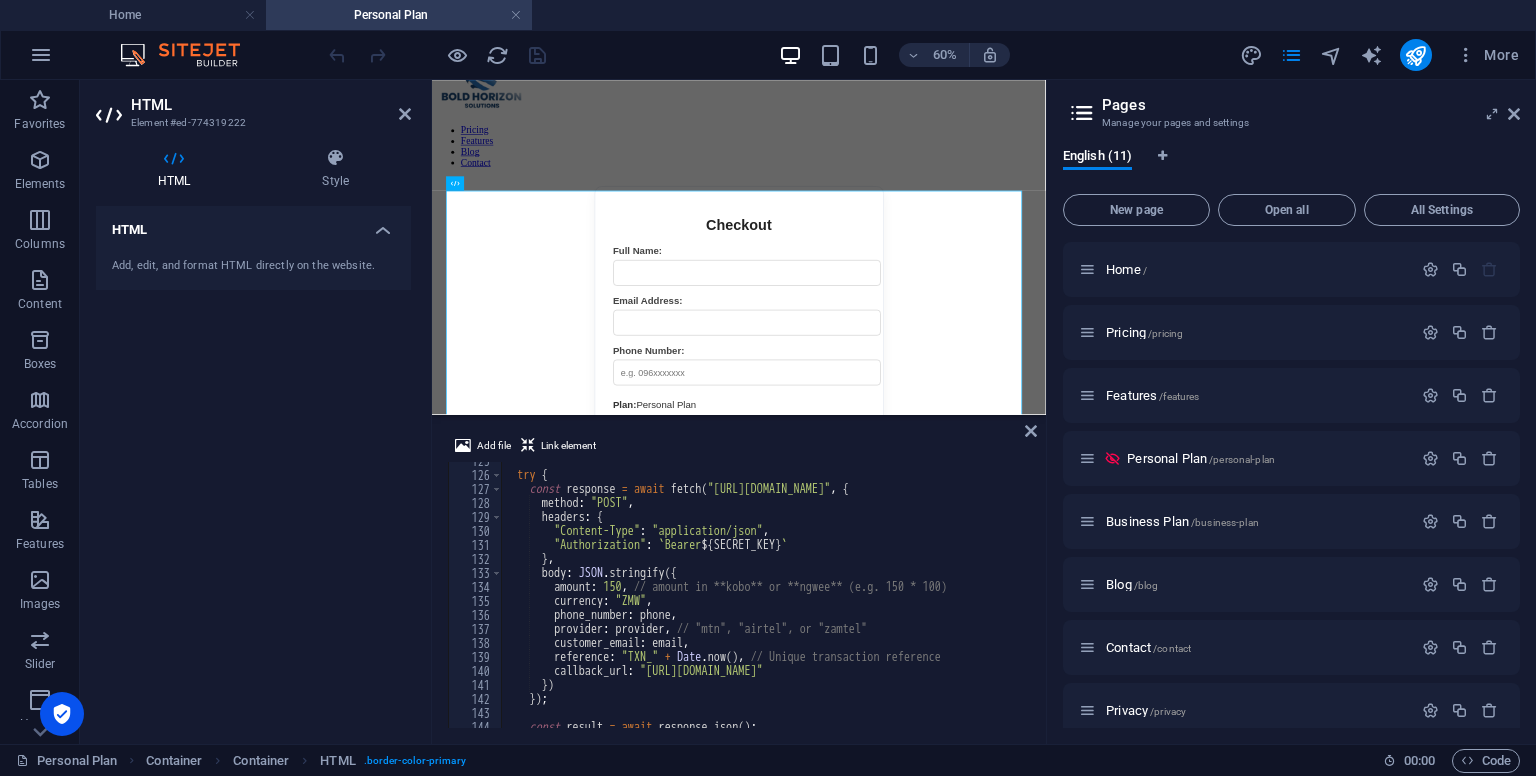 scroll, scrollTop: 1760, scrollLeft: 0, axis: vertical 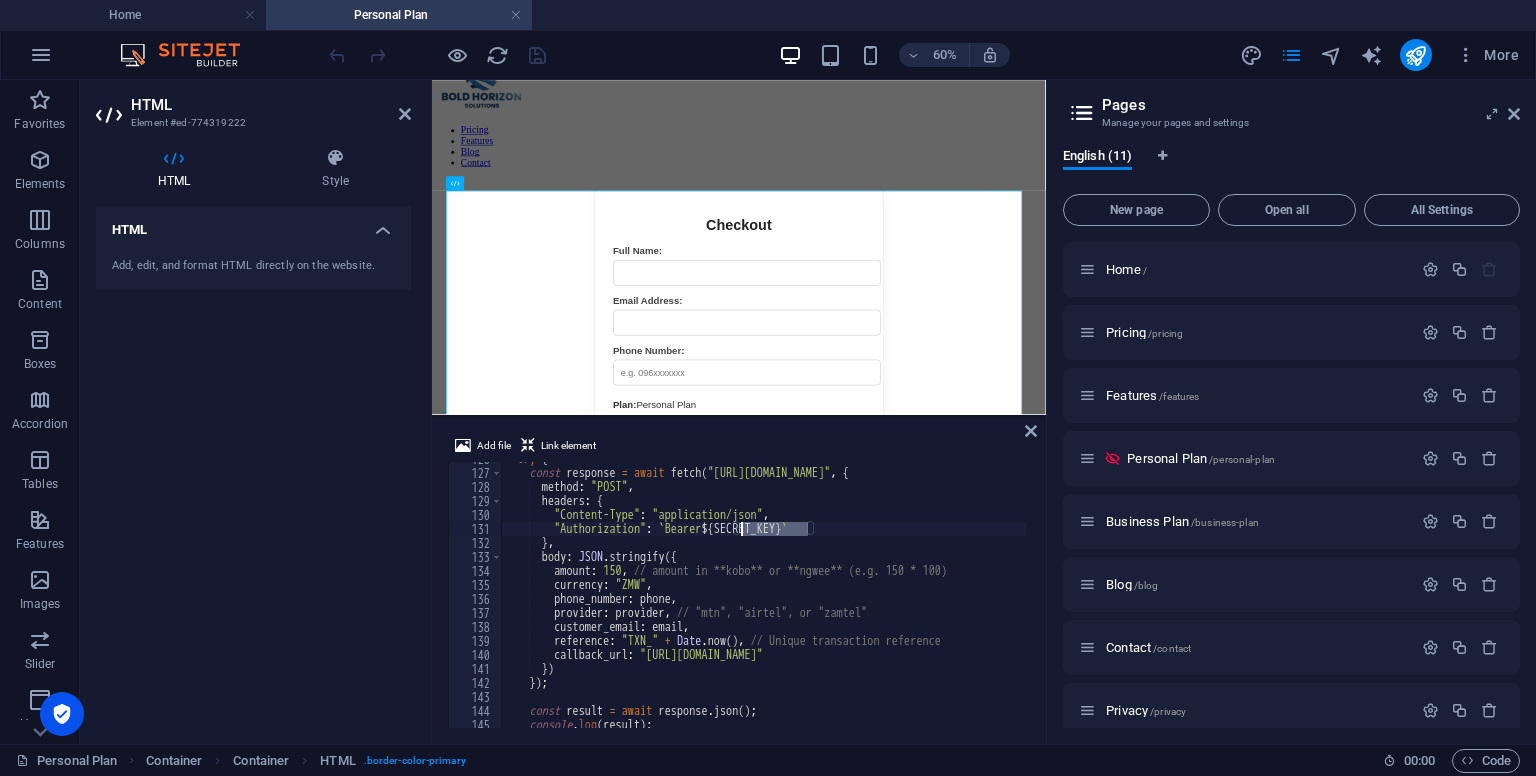 drag, startPoint x: 808, startPoint y: 530, endPoint x: 740, endPoint y: 530, distance: 68 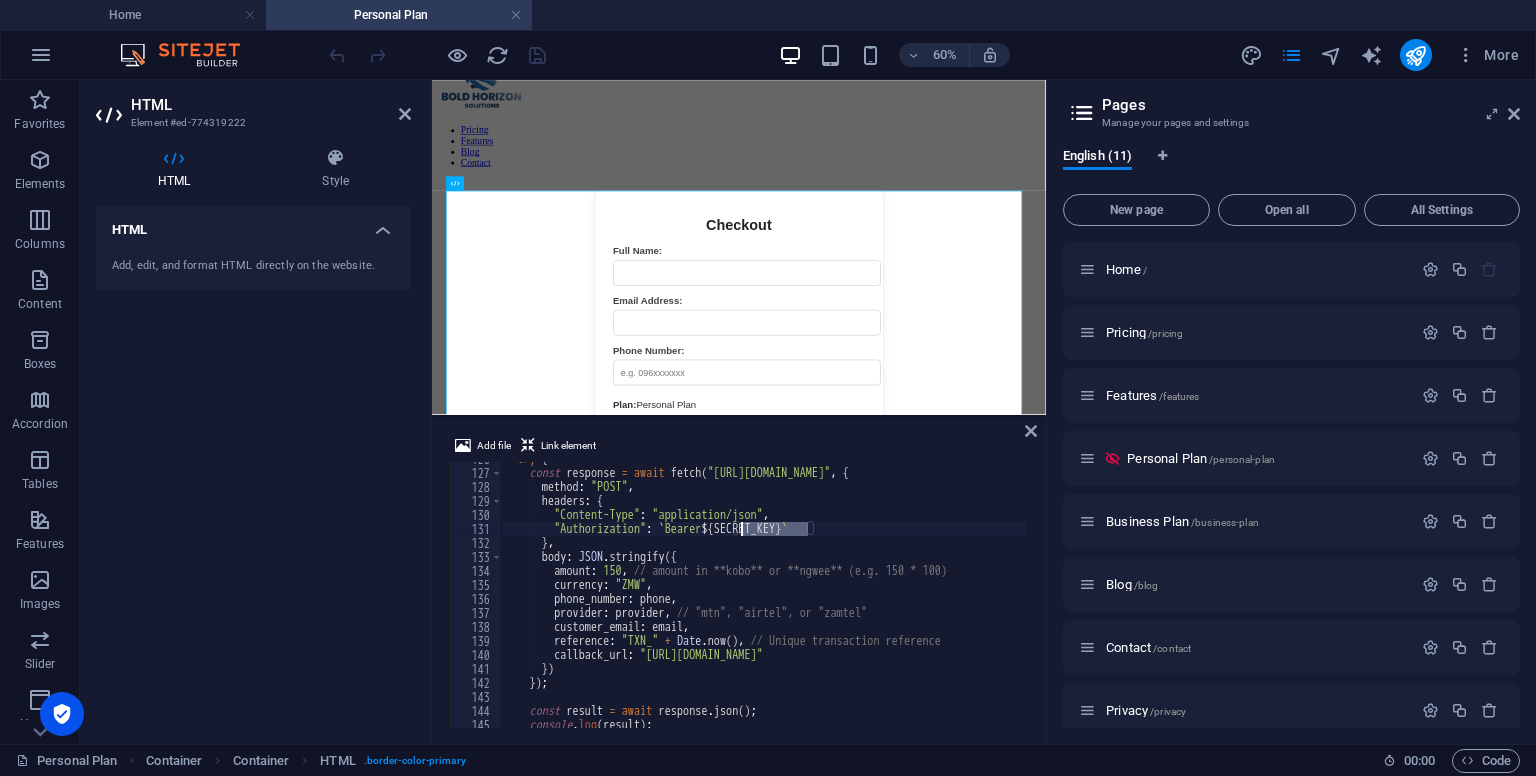 paste on "e94923a17e296bf34baca6b491dfa197712885bb960f81b422e8ed380abc3c48" 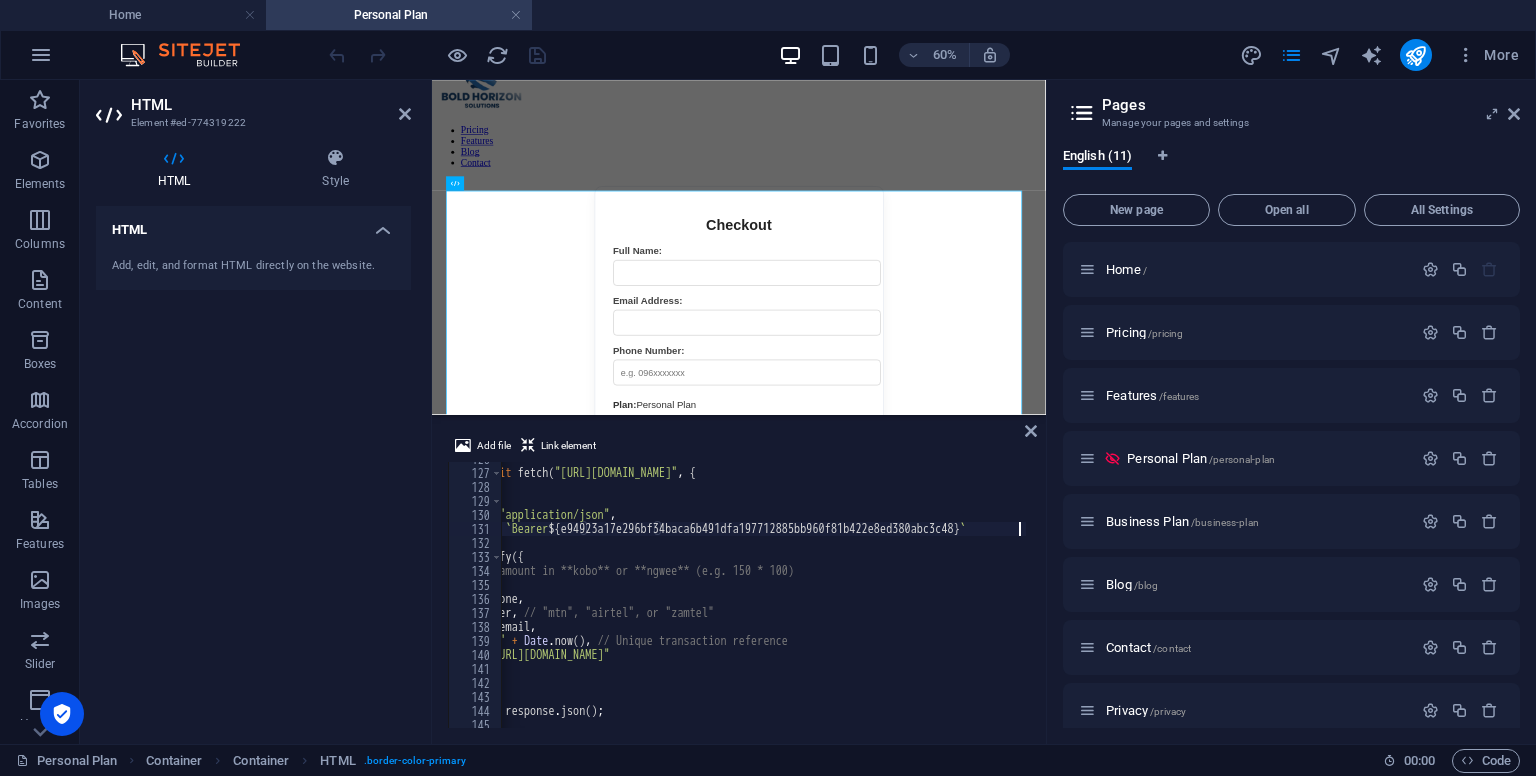 scroll, scrollTop: 0, scrollLeft: 152, axis: horizontal 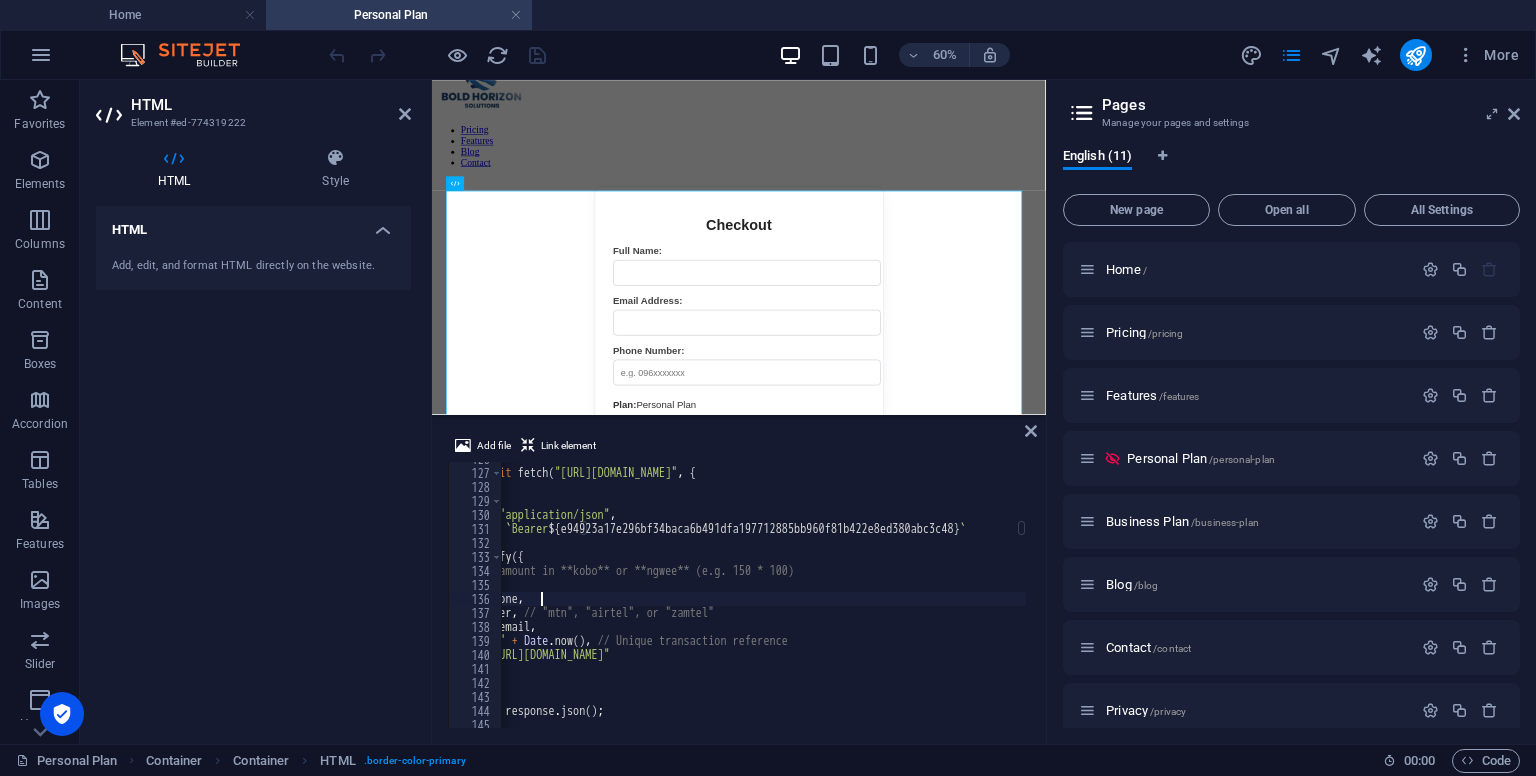 click on "try   {      const   response   =   await   fetch ( "https://api.lenco.co/access/v2/" ,   {         method :   "POST" ,         headers :   {           "Content-Type" :   "application/json" ,           "Authorization" :   ` Bearer  ${ e94923a17e296bf34baca6b491dfa197712885bb960f81b422e8ed380abc3c48 } `         } ,         body :   JSON . stringify ({           amount :   150 ,   // amount in **kobo** or **ngwee** (e.g. 150 * 100)           currency :   "ZMW" ,           phone_number :   phone ,           provider :   provider ,   // "mtn", "airtel", or "zamtel"           customer_email :   email ,           reference :   "TXN_"   +   Date . now ( ) ,   // Unique transaction reference           callback_url :   "https://boldhorizonsolutions.com/webhook.php"         })      }) ;      const   result   =   await   response . json ( ) ;      console . log ( result ) ;" at bounding box center [756, 597] 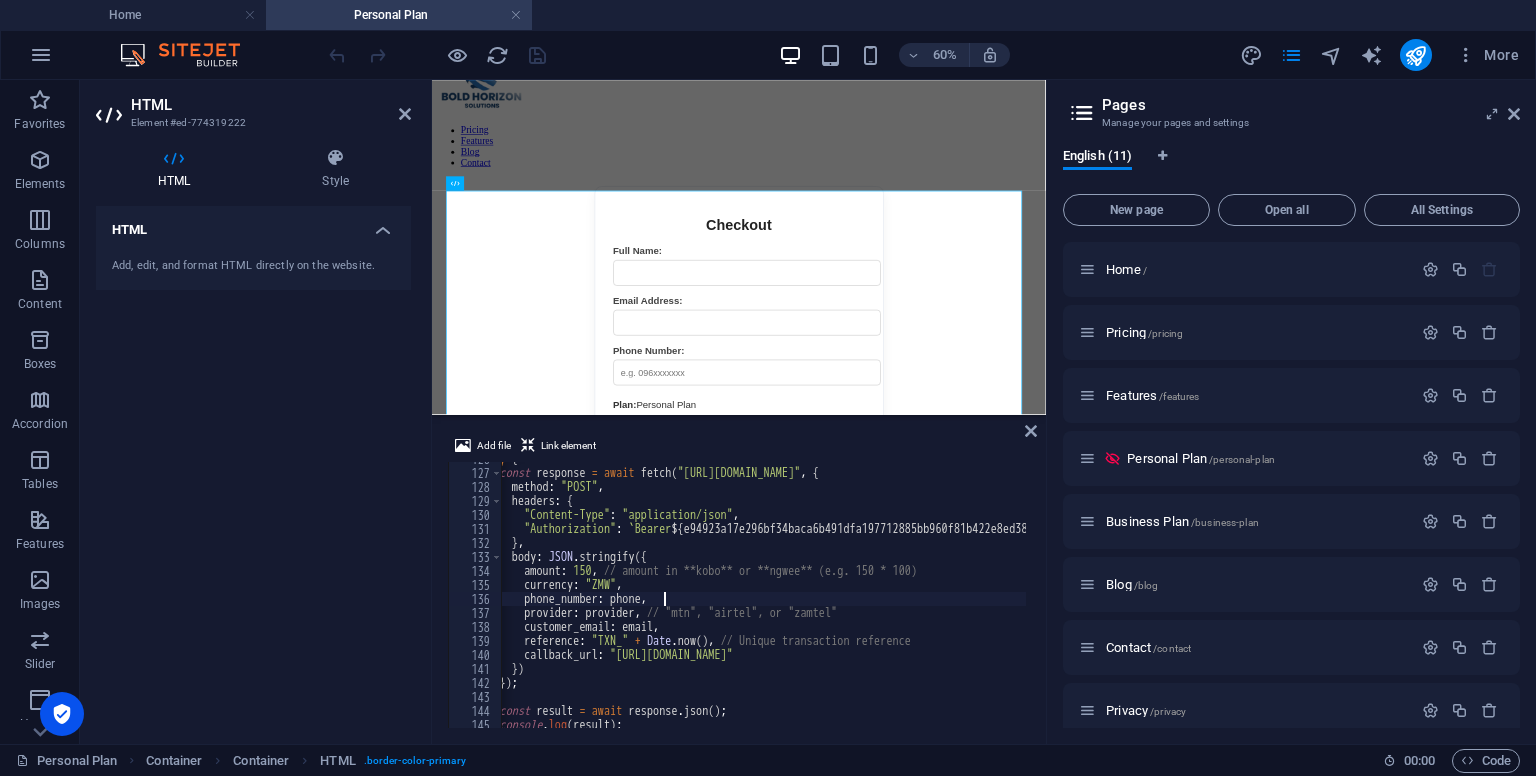 scroll, scrollTop: 0, scrollLeft: 24, axis: horizontal 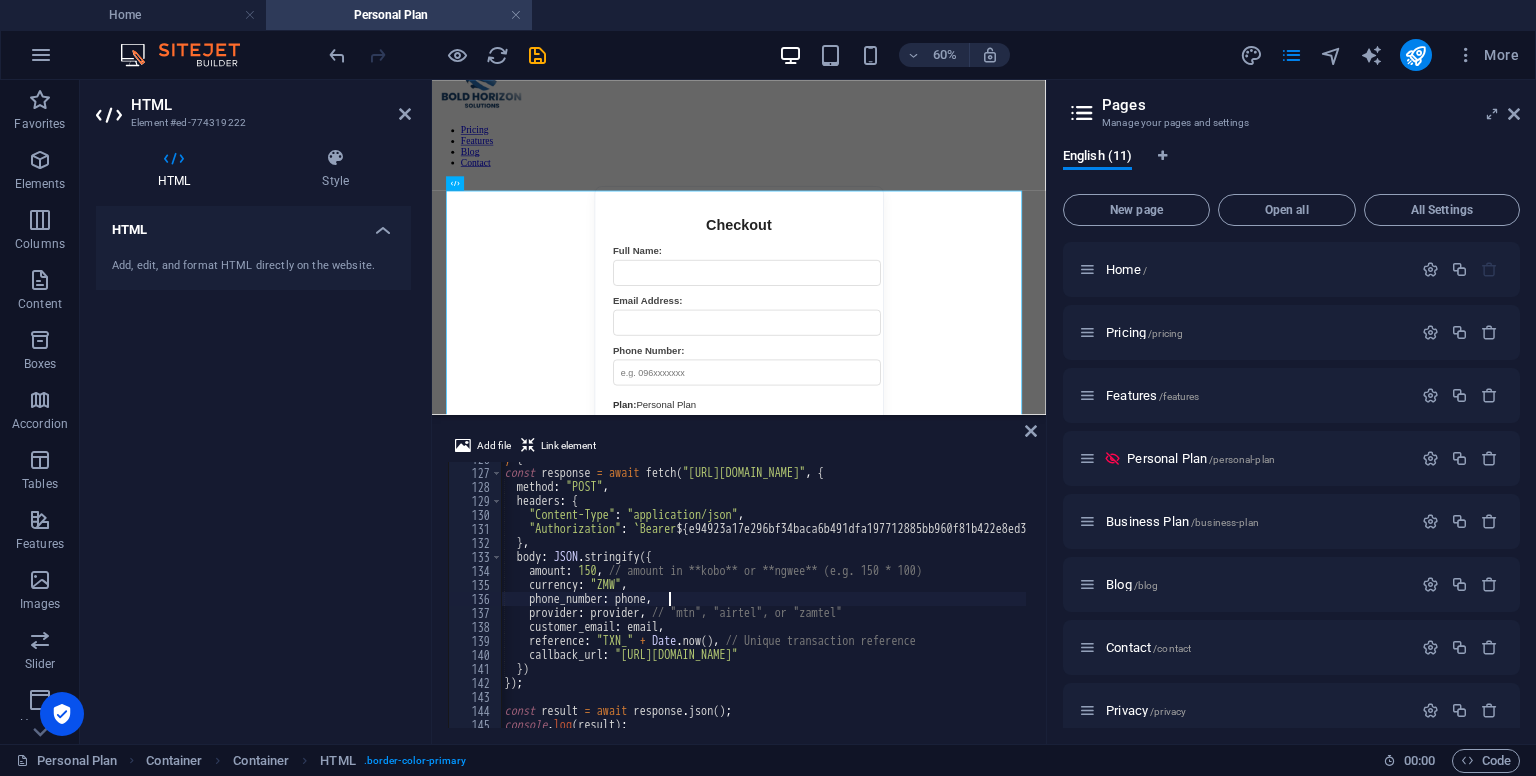 click on "try   {      const   response   =   await   fetch ( "https://api.lenco.co/access/v2/" ,   {         method :   "POST" ,         headers :   {           "Content-Type" :   "application/json" ,           "Authorization" :   ` Bearer  ${ e94923a17e296bf34baca6b491dfa197712885bb960f81b422e8ed380abc3c48 } `         } ,         body :   JSON . stringify ({           amount :   150 ,   // amount in **kobo** or **ngwee** (e.g. 150 * 100)           currency :   "ZMW" ,           phone_number :   phone ,           provider :   provider ,   // "mtn", "airtel", or "zamtel"           customer_email :   email ,           reference :   "TXN_"   +   Date . now ( ) ,   // Unique transaction reference           callback_url :   "https://boldhorizonsolutions.com/webhook.php"         })      }) ;      const   result   =   await   response . json ( ) ;      console . log ( result ) ;" at bounding box center [884, 597] 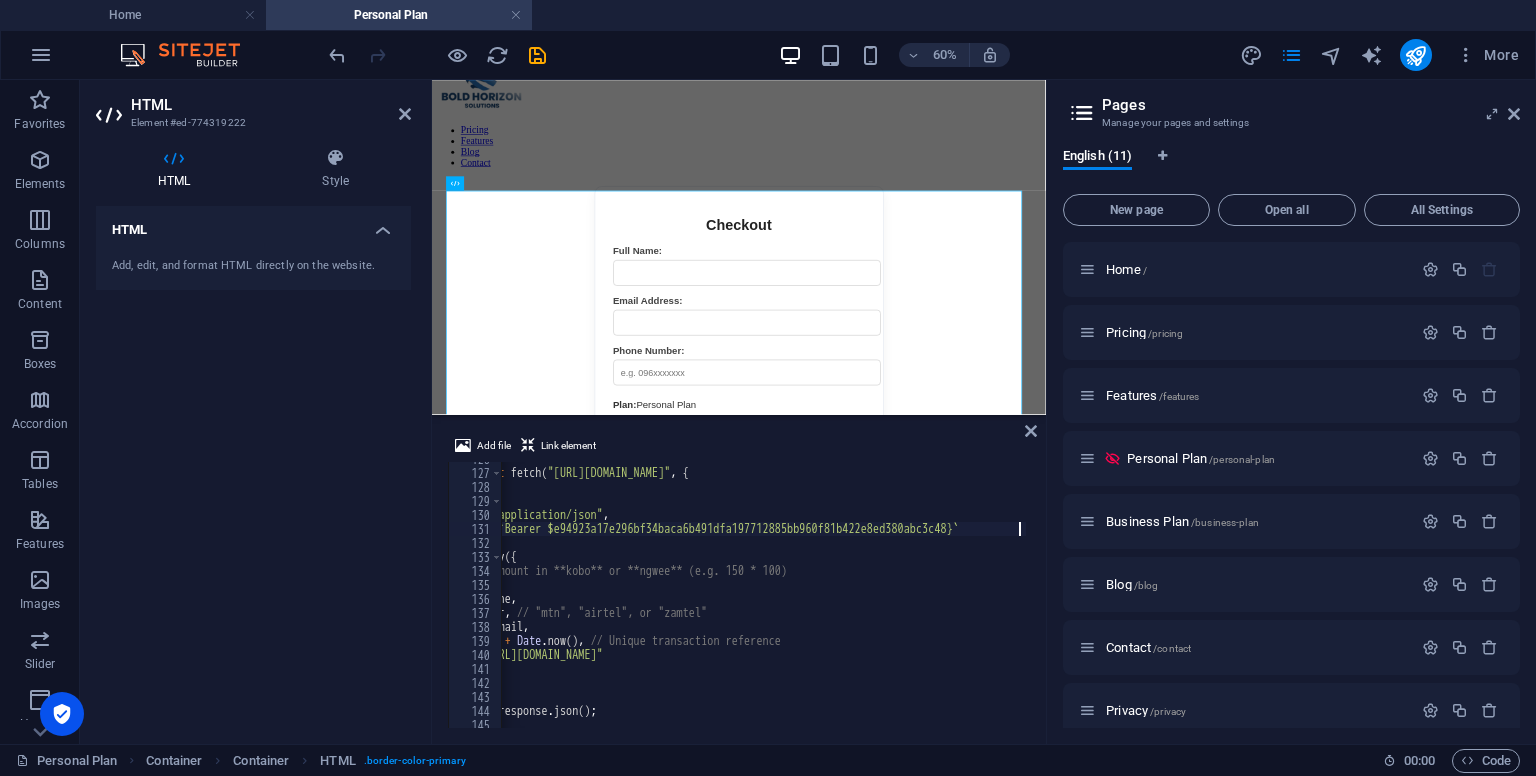 scroll, scrollTop: 0, scrollLeft: 160, axis: horizontal 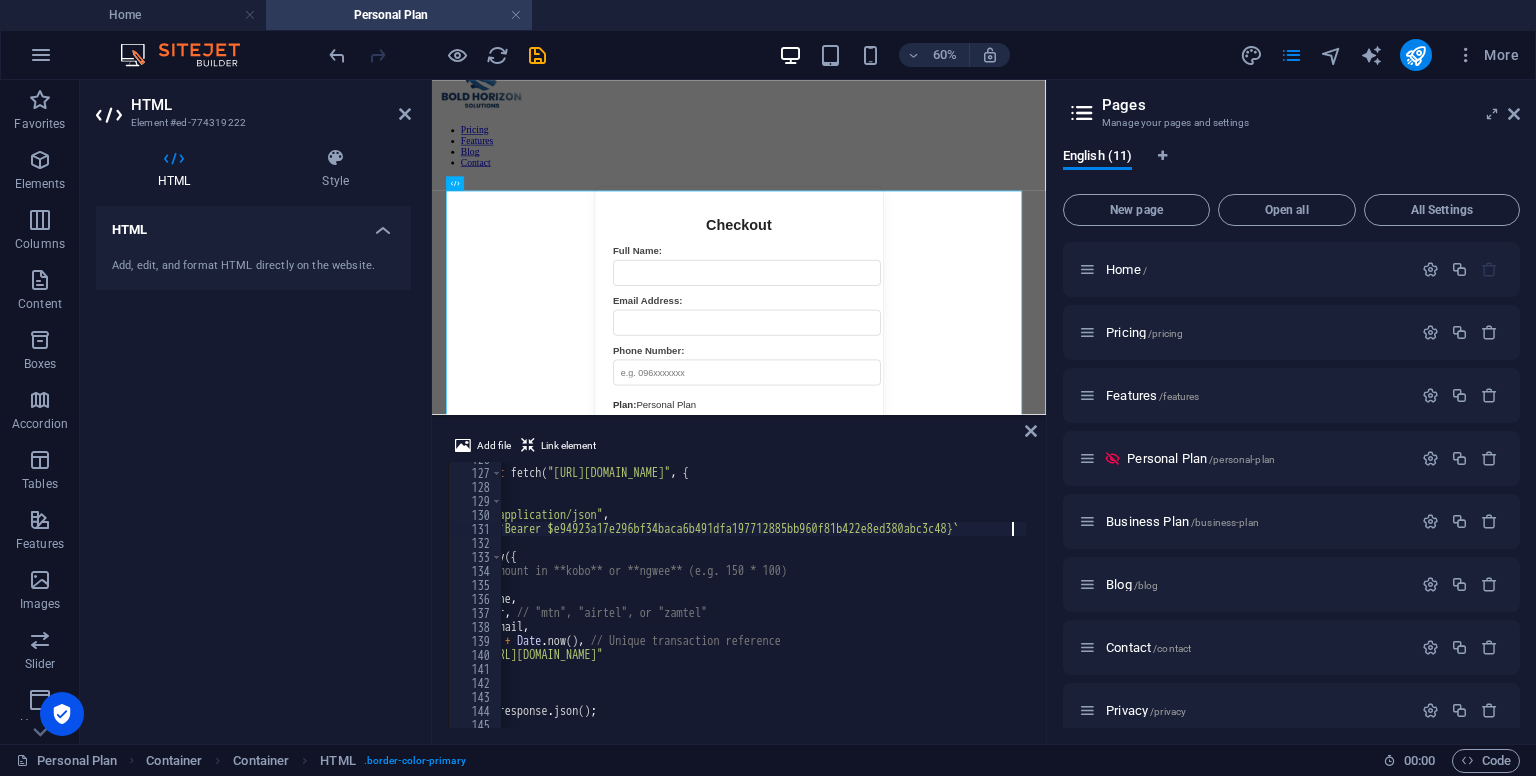 type on ""Authorization": `Bearer $e94923a17e296bf34baca6b491dfa197712885bb960f81b422e8ed380abc3c48`" 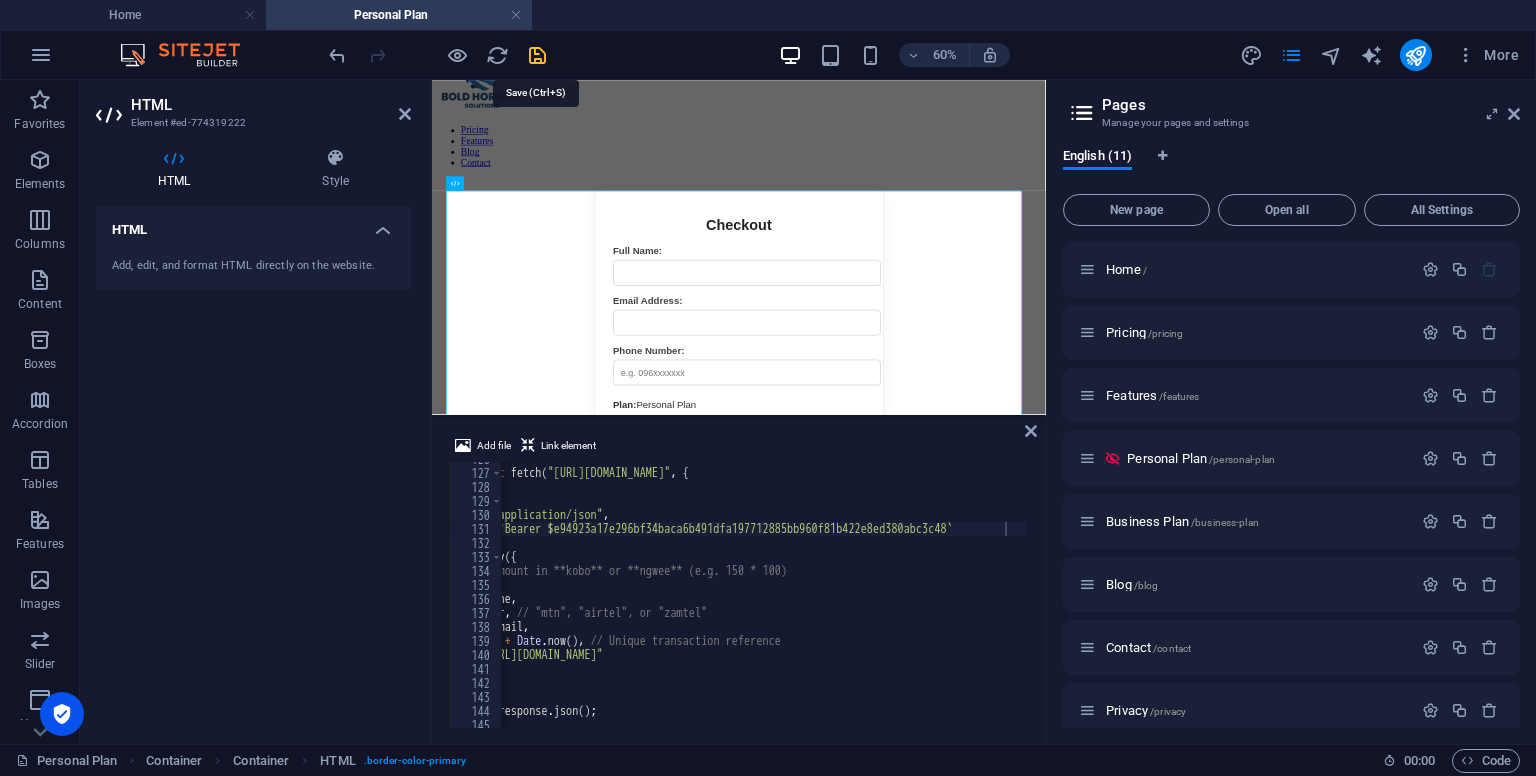 click at bounding box center (537, 55) 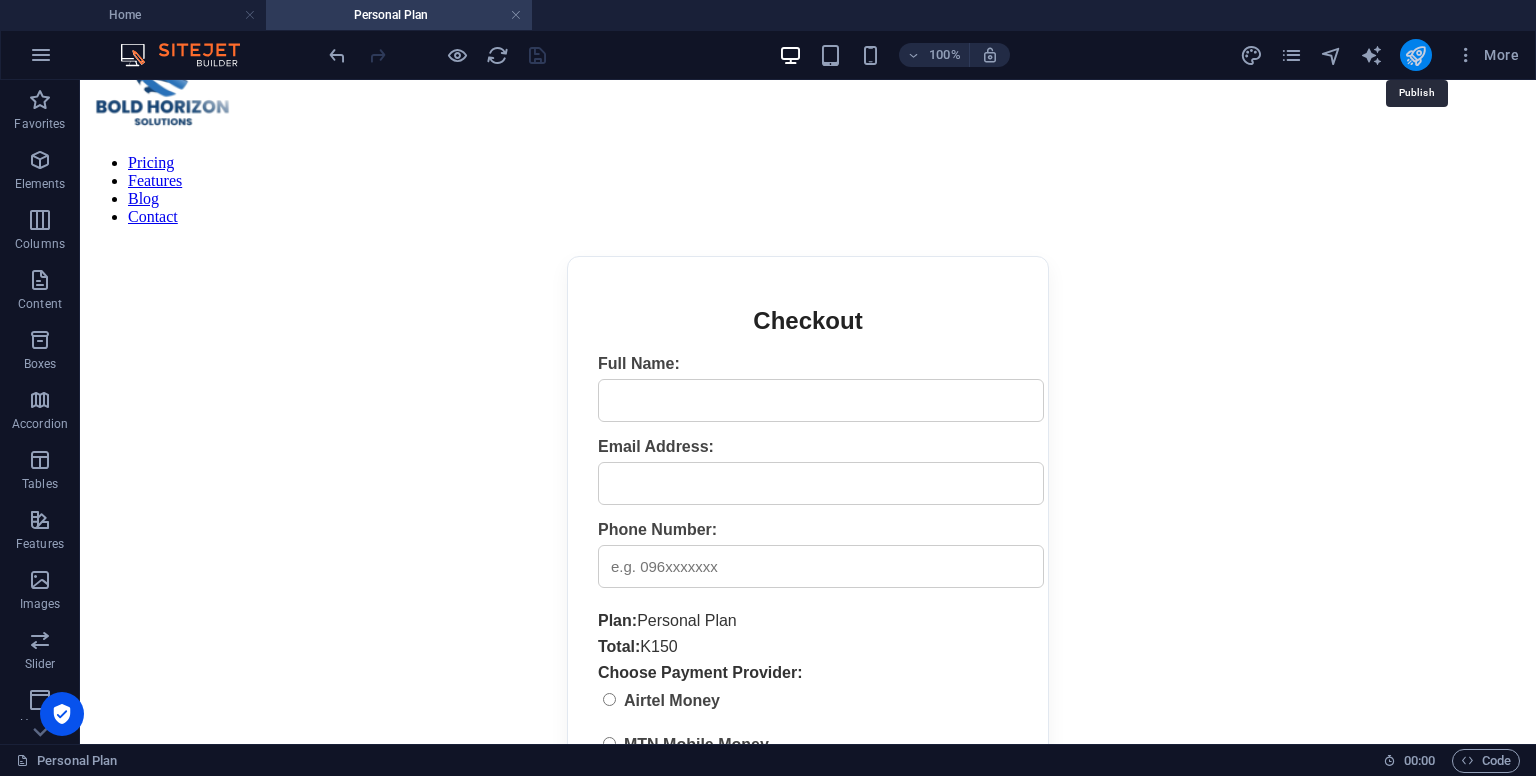 click at bounding box center (1415, 55) 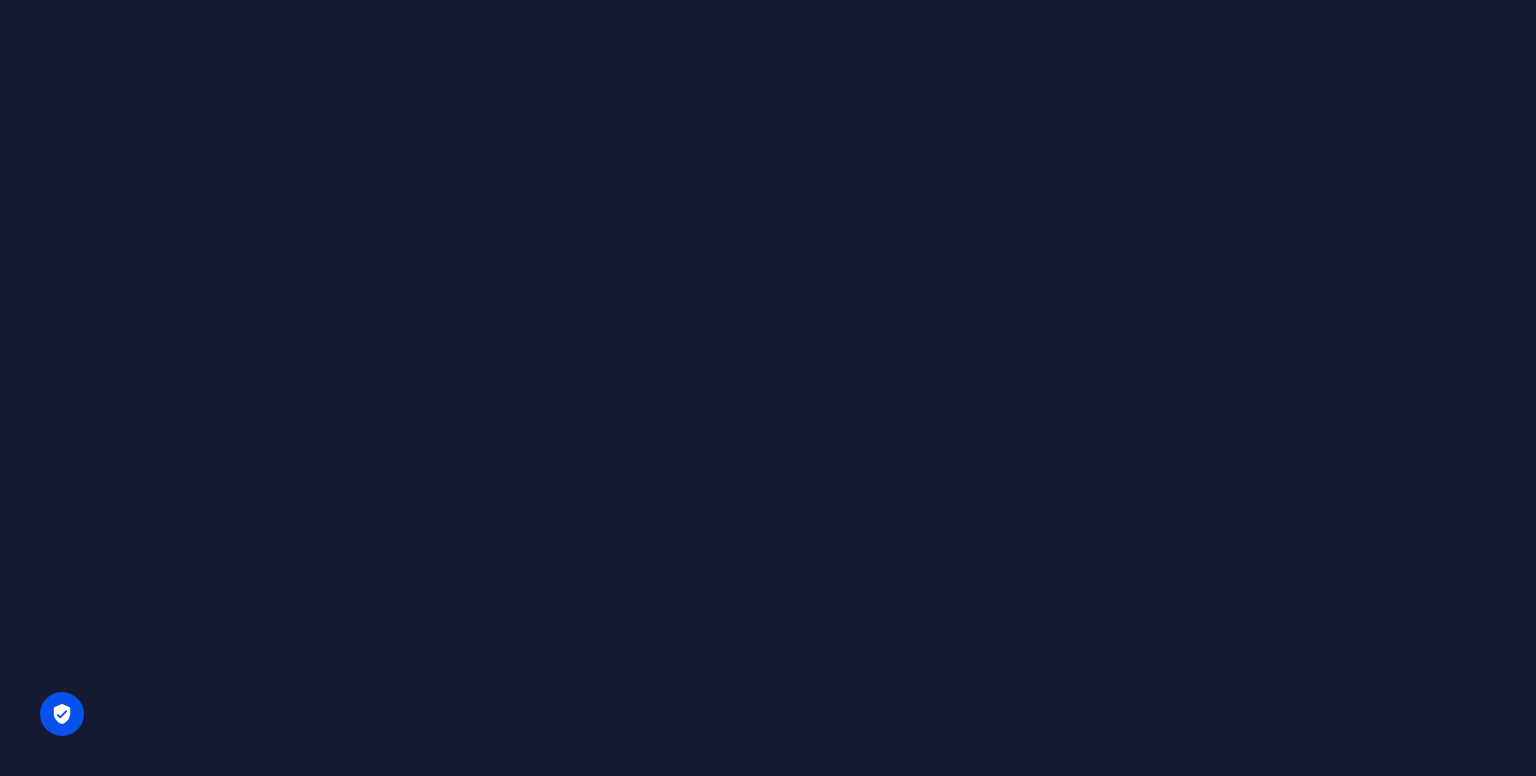 scroll, scrollTop: 0, scrollLeft: 0, axis: both 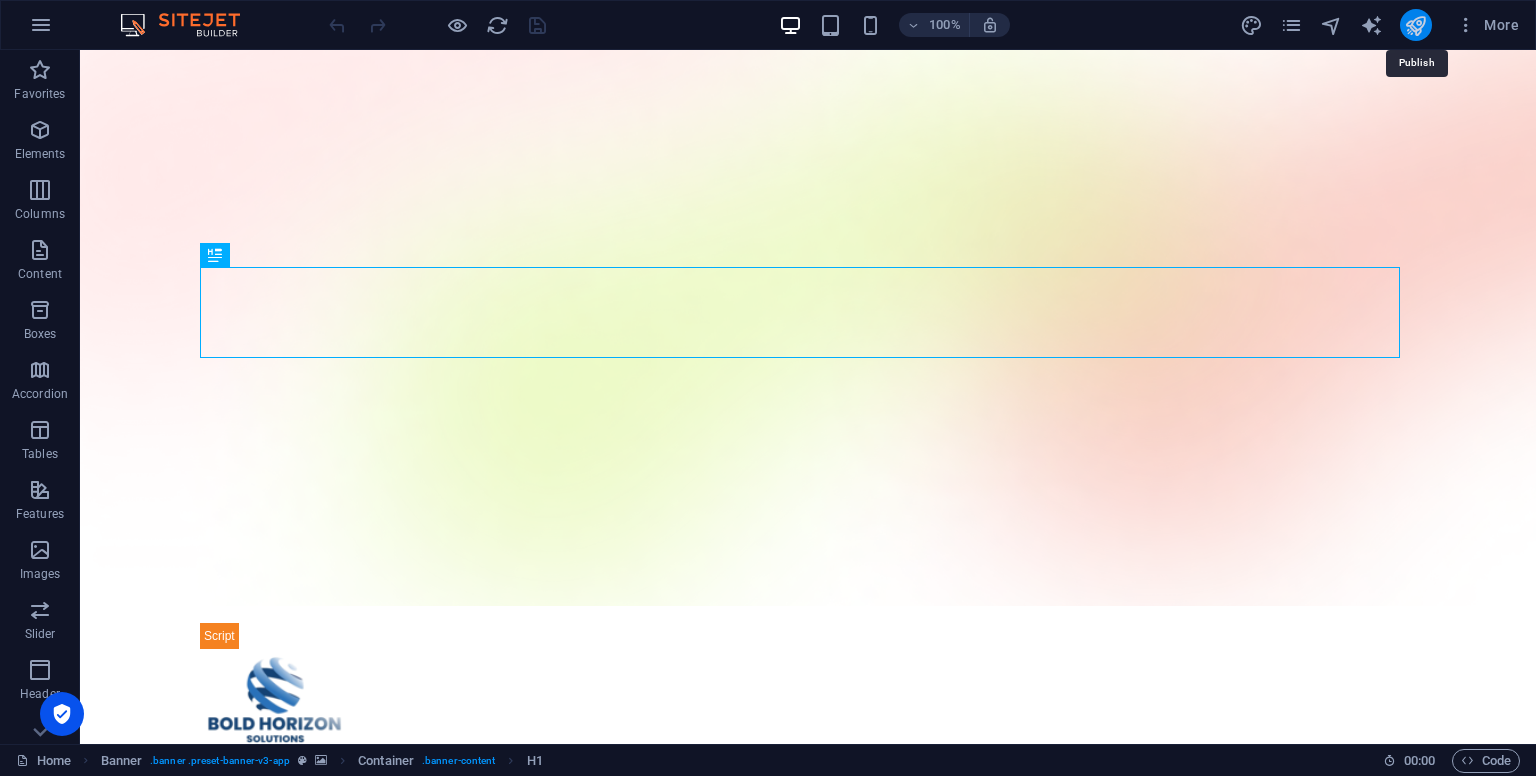 click at bounding box center [1415, 25] 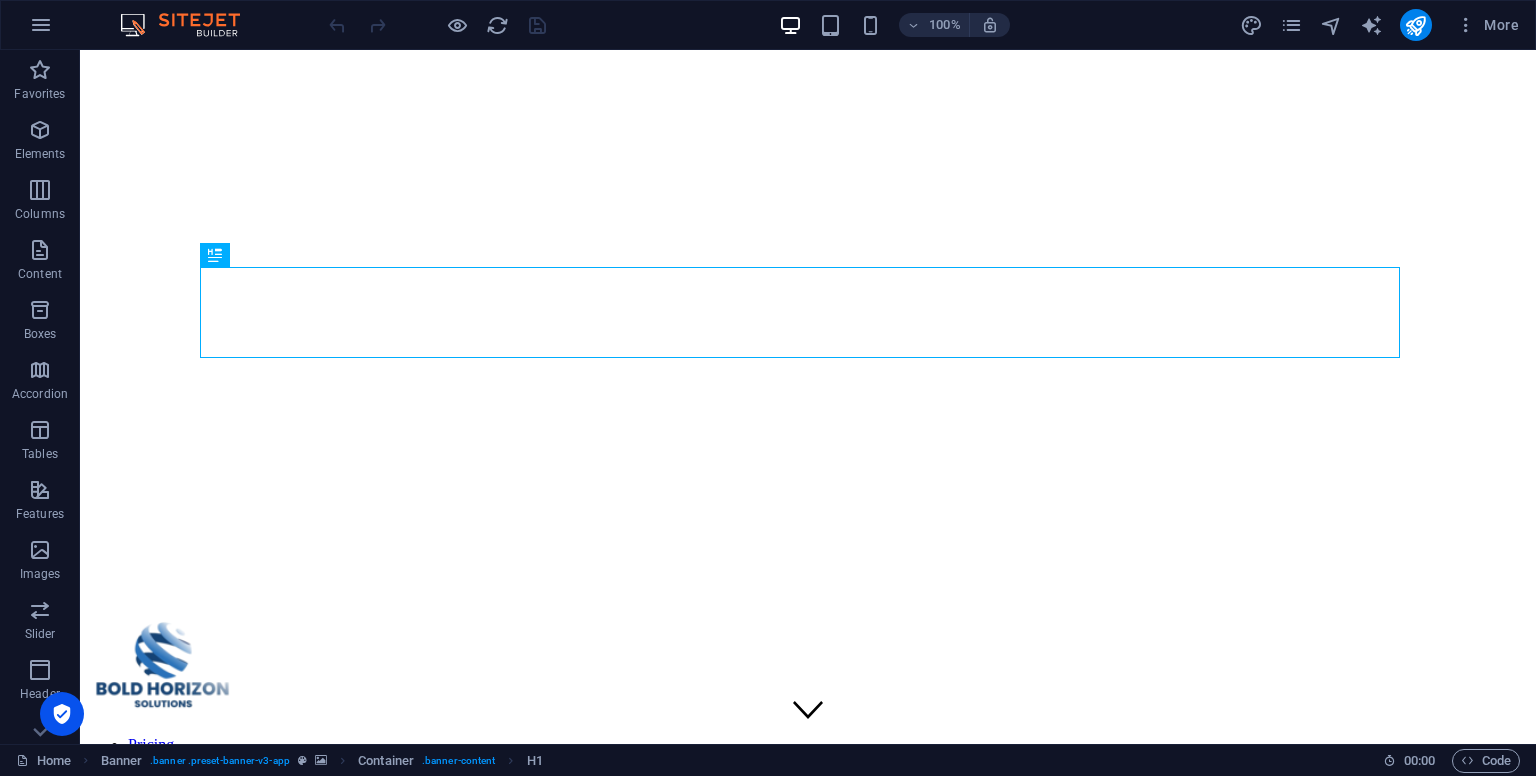 scroll, scrollTop: 0, scrollLeft: 0, axis: both 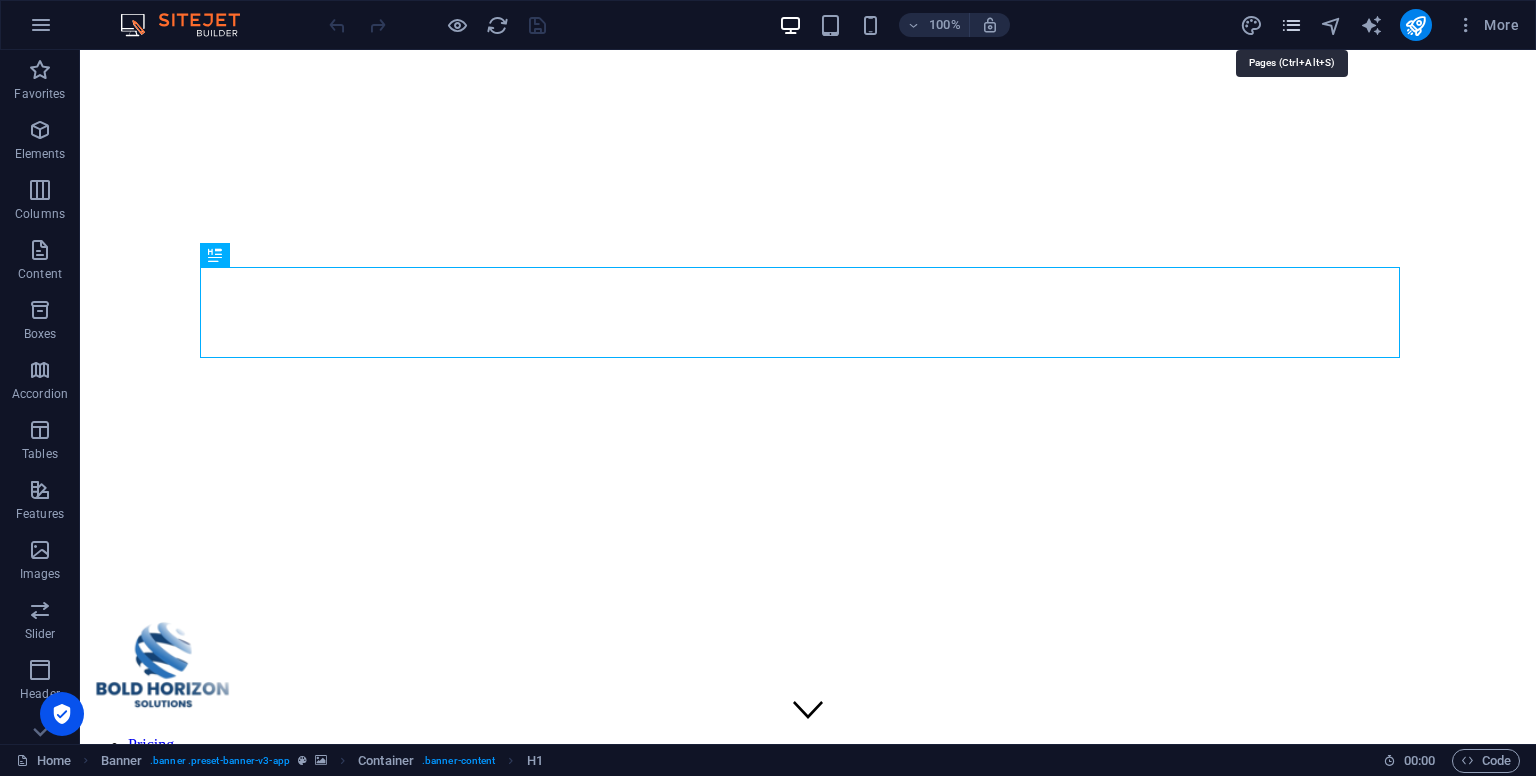 click at bounding box center [1291, 25] 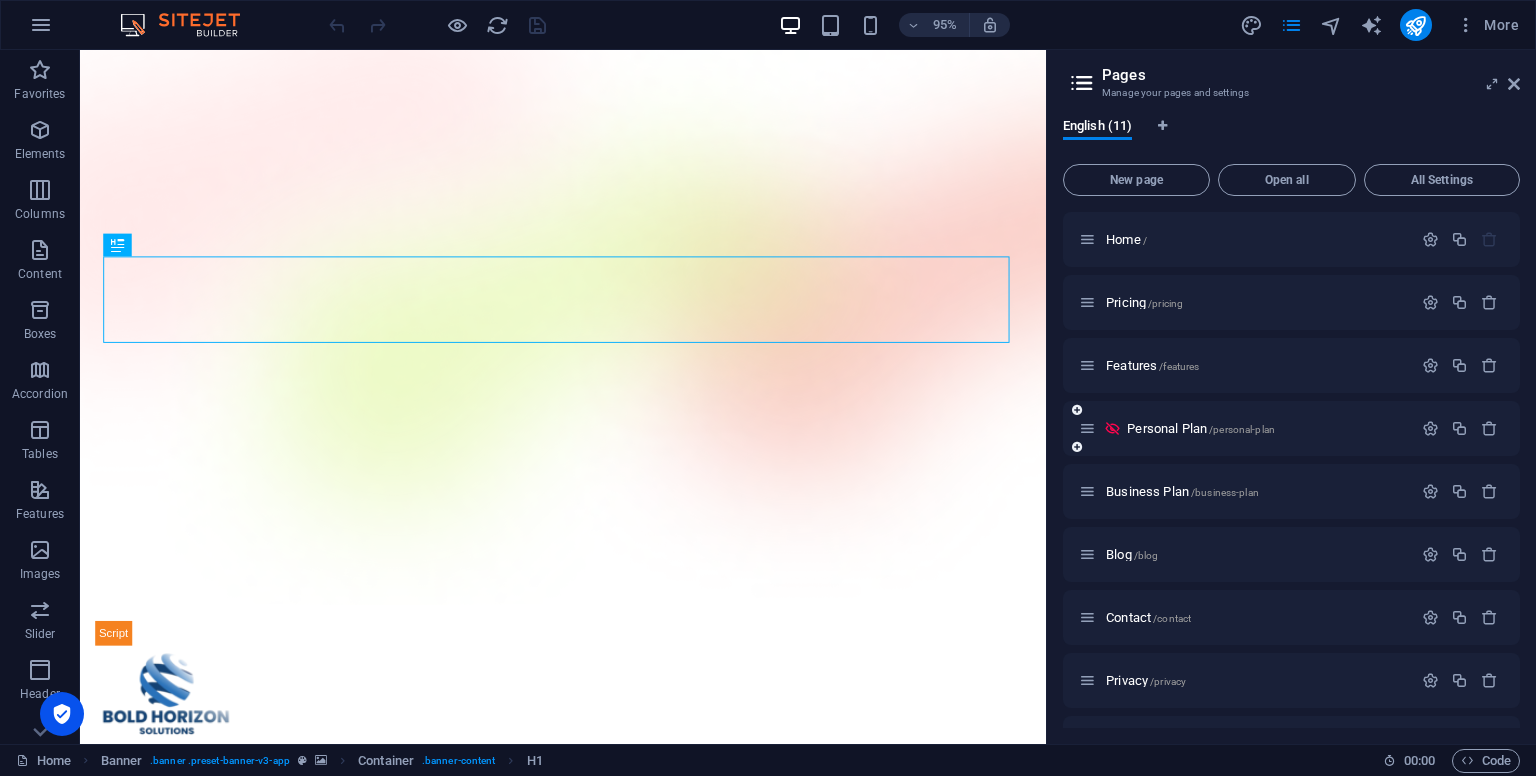 click on "Personal Plan /personal-plan" at bounding box center (1291, 428) 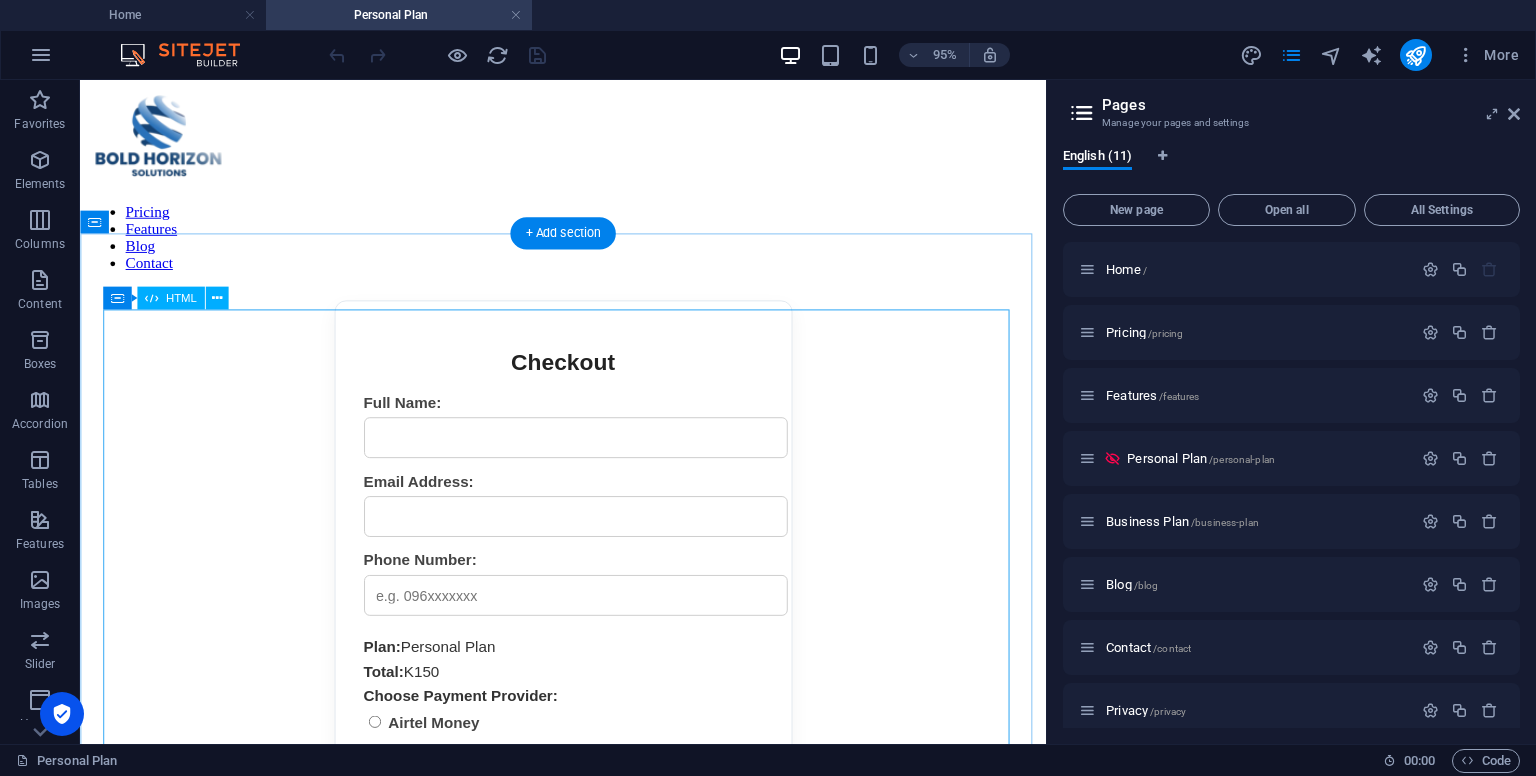 scroll, scrollTop: 0, scrollLeft: 0, axis: both 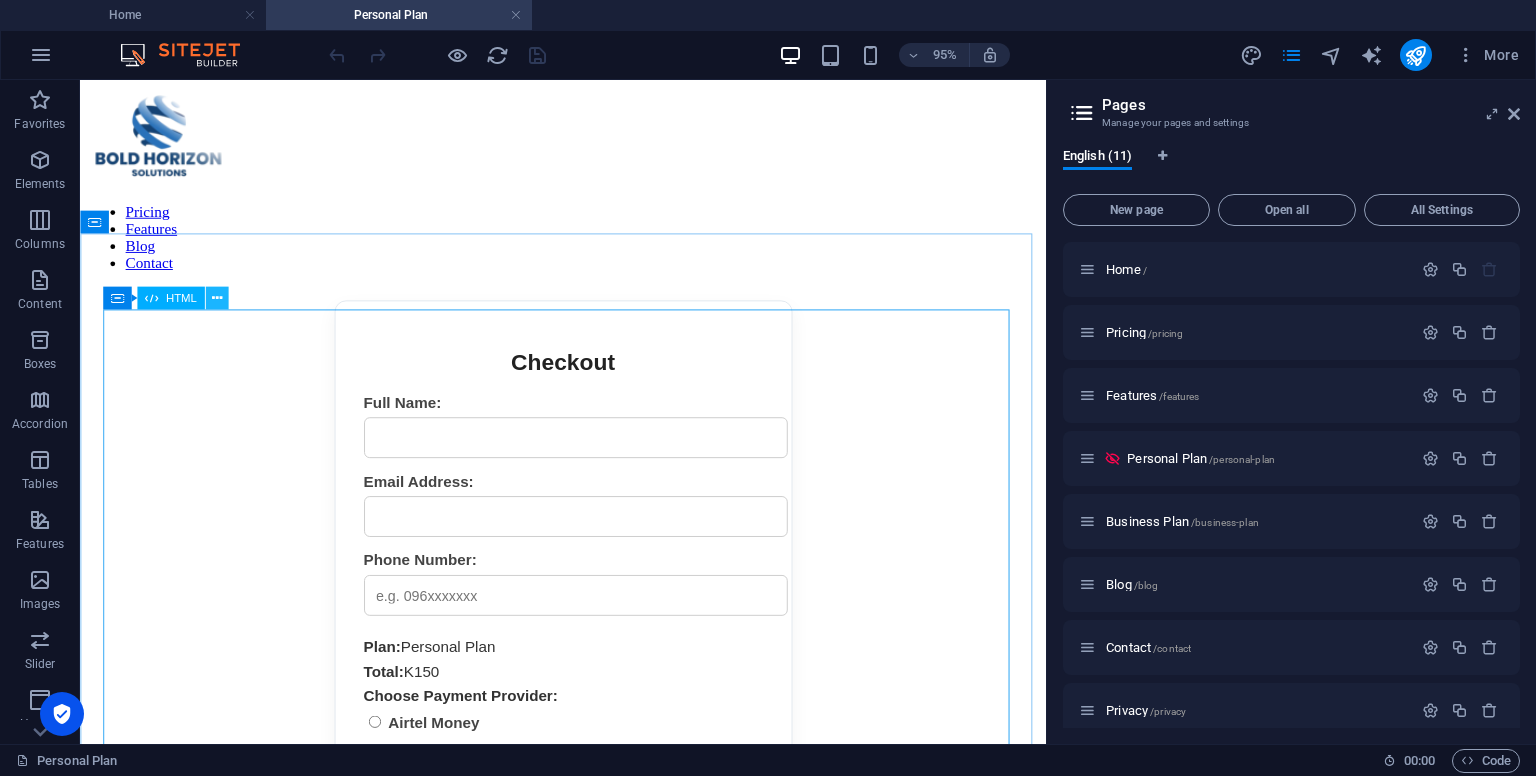 click at bounding box center (216, 298) 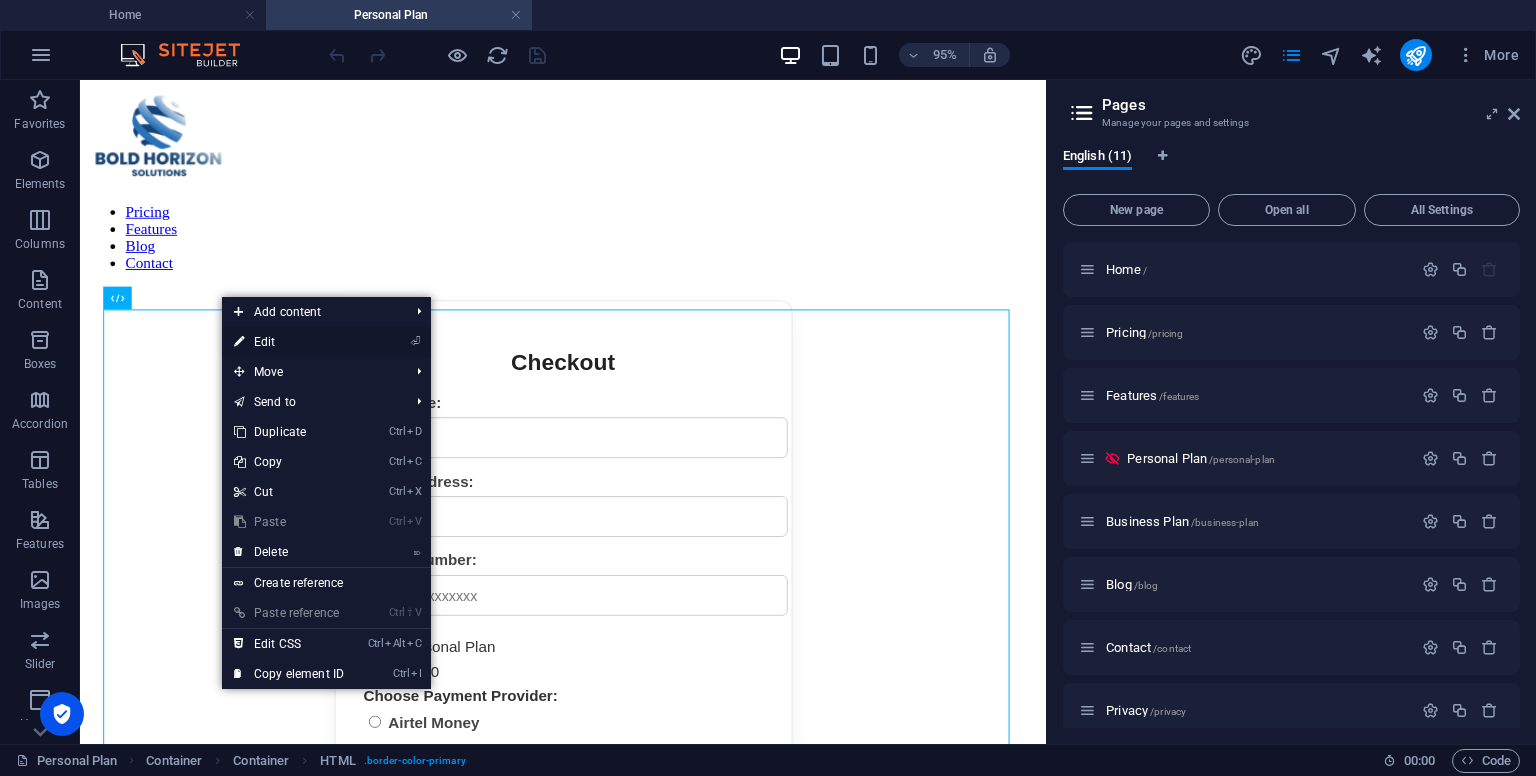click on "⏎  Edit" at bounding box center [289, 342] 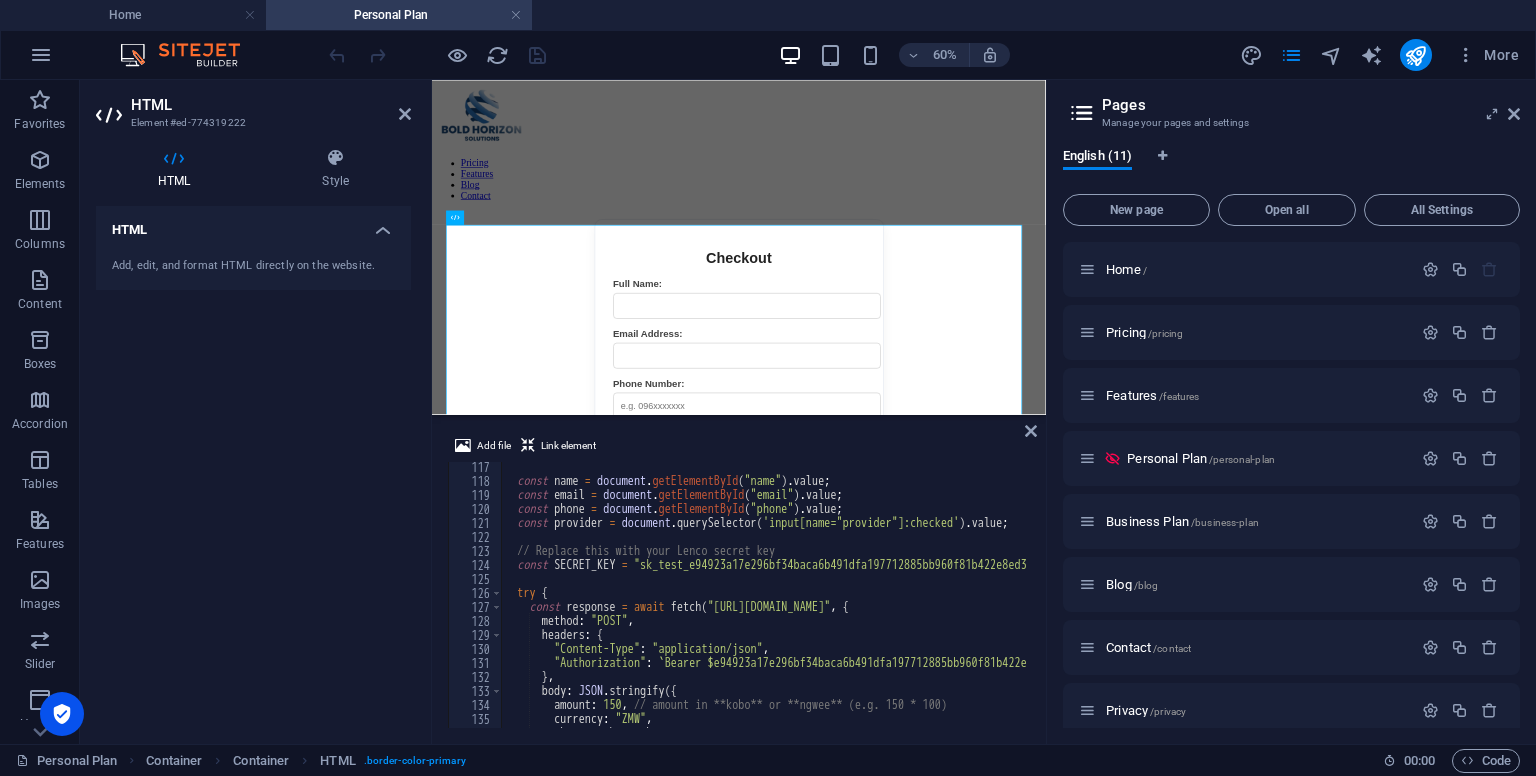 scroll, scrollTop: 1664, scrollLeft: 0, axis: vertical 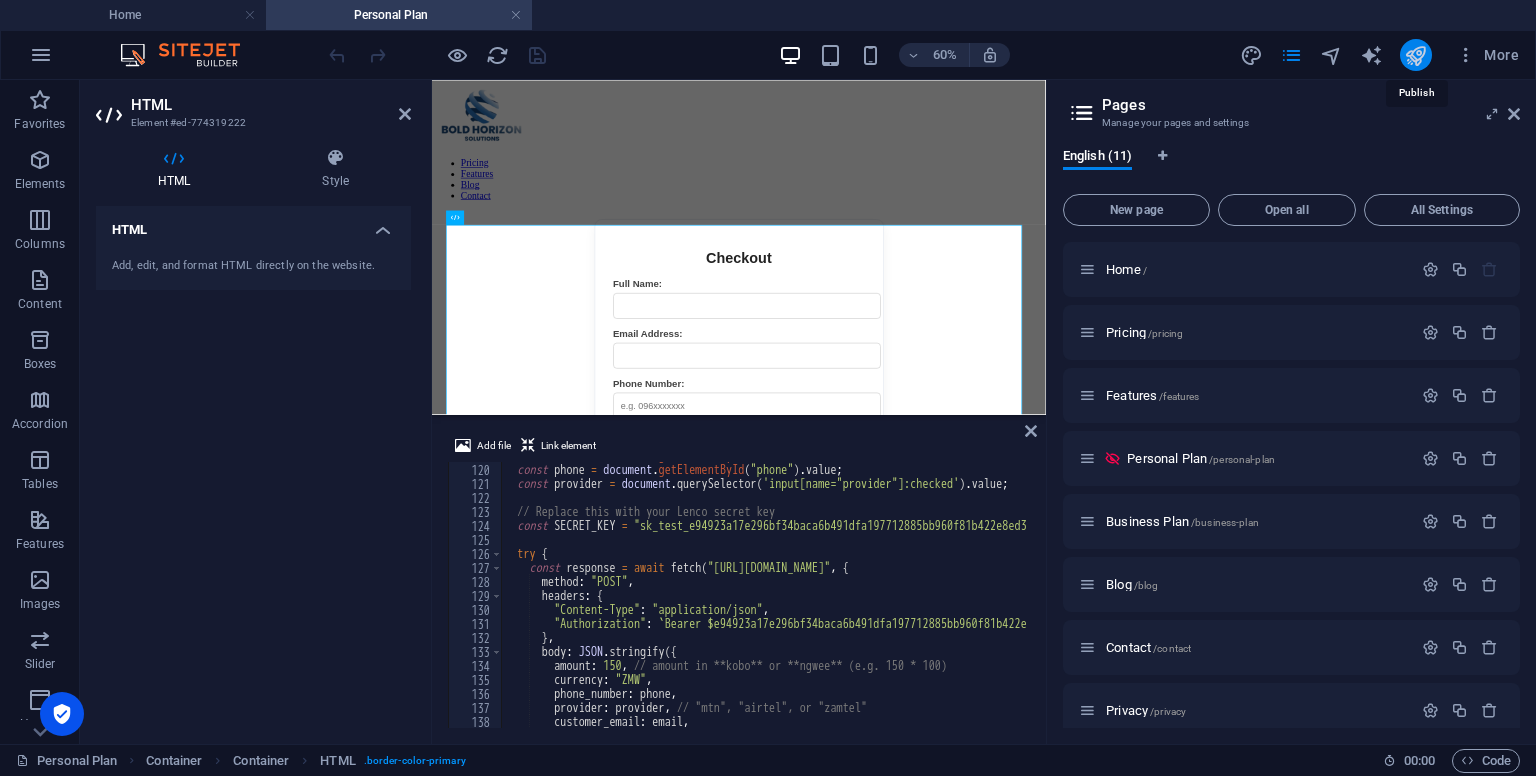 click at bounding box center [1415, 55] 